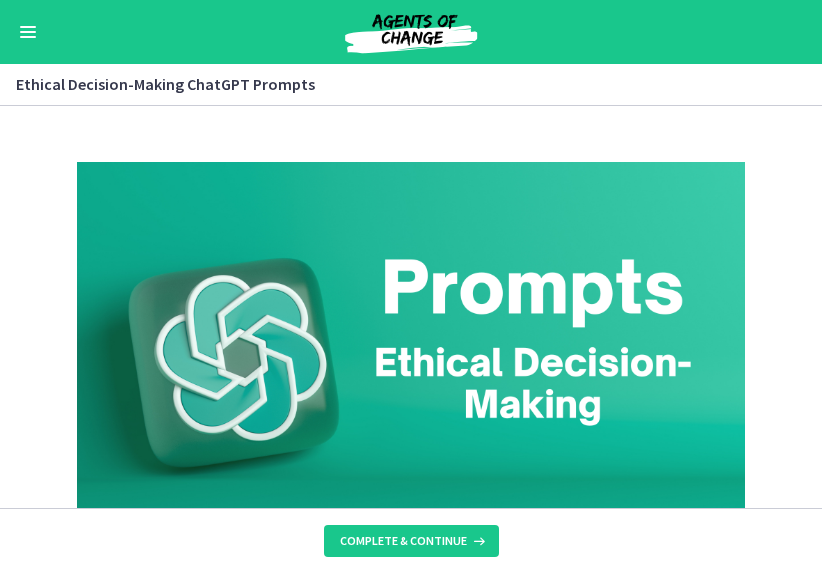 scroll, scrollTop: 0, scrollLeft: 0, axis: both 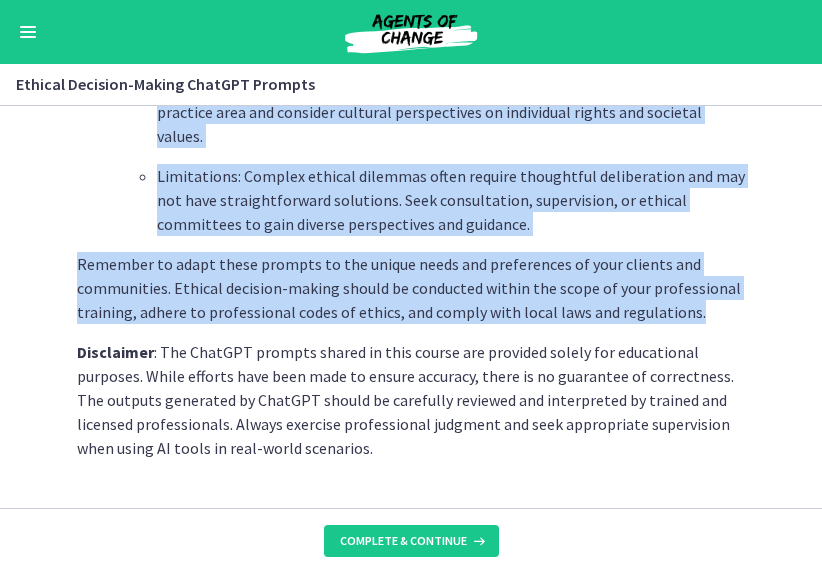 drag, startPoint x: 72, startPoint y: 295, endPoint x: 721, endPoint y: 261, distance: 649.89 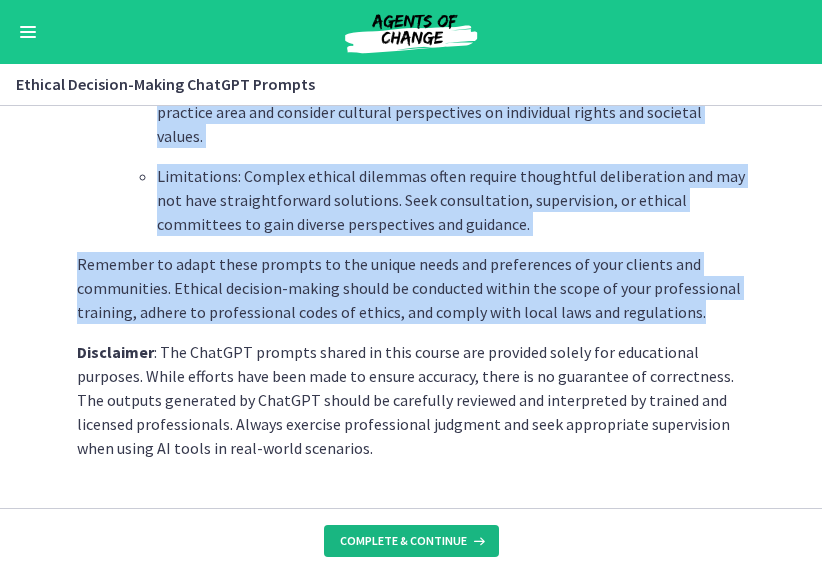 click on "Complete & continue" at bounding box center (403, 541) 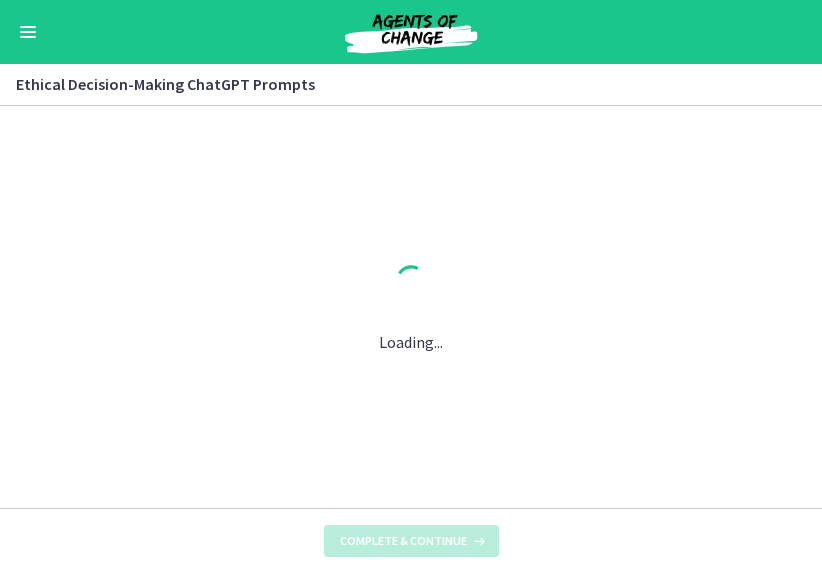 scroll, scrollTop: 0, scrollLeft: 0, axis: both 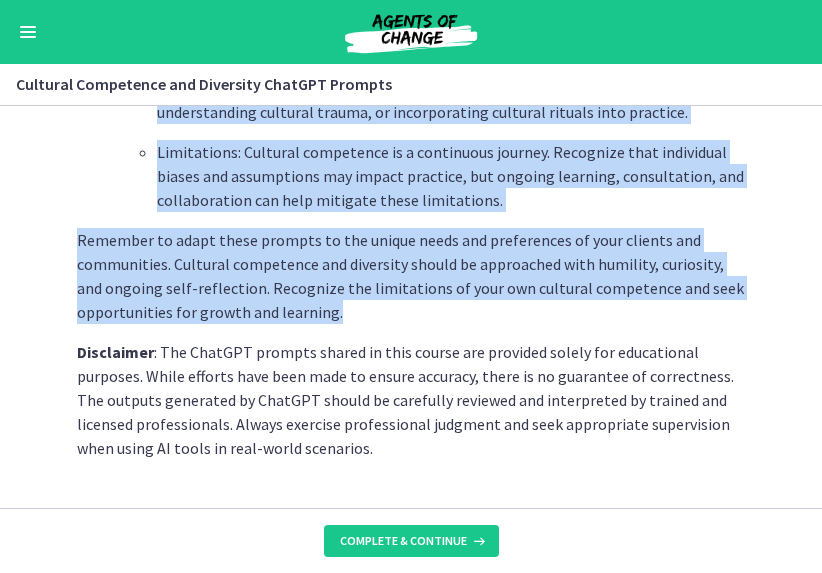 drag, startPoint x: 72, startPoint y: 388, endPoint x: 415, endPoint y: 285, distance: 358.13126 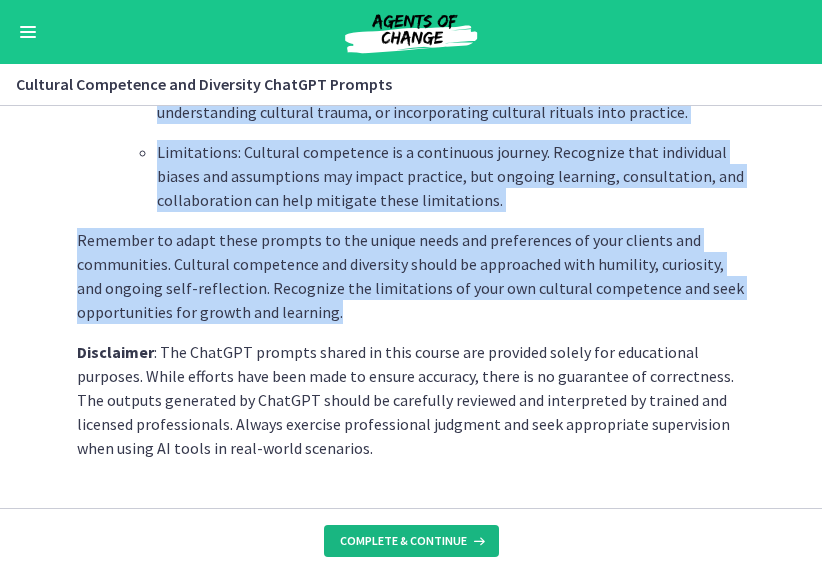click on "Complete & continue" at bounding box center [403, 541] 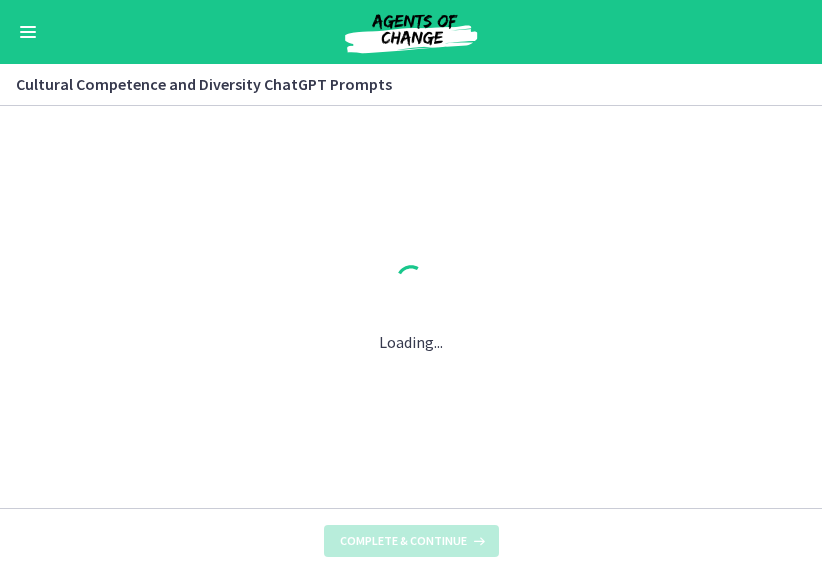 scroll, scrollTop: 0, scrollLeft: 0, axis: both 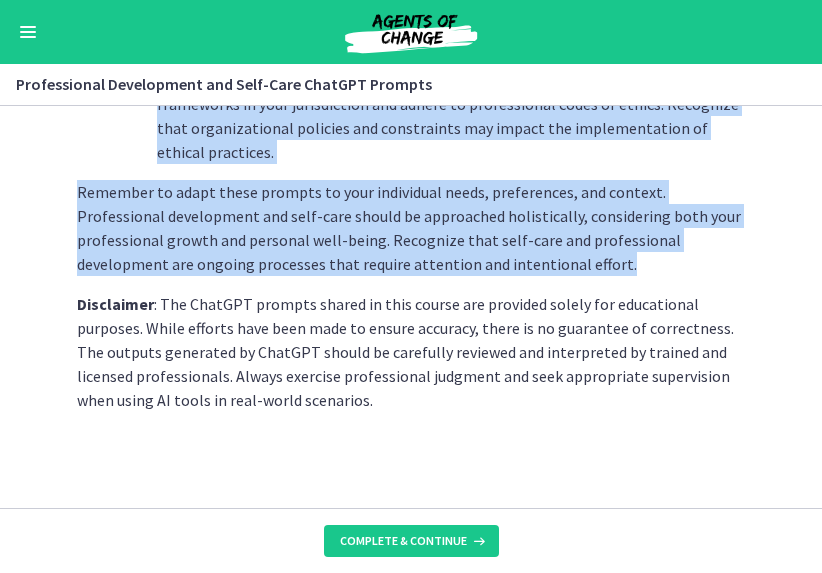 drag, startPoint x: 71, startPoint y: 382, endPoint x: 472, endPoint y: 284, distance: 412.8014 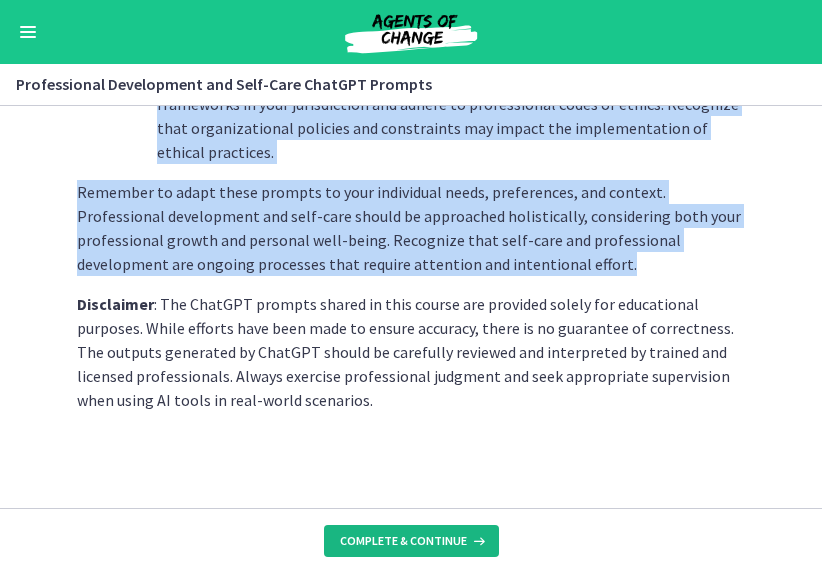 click on "Complete & continue" at bounding box center (403, 541) 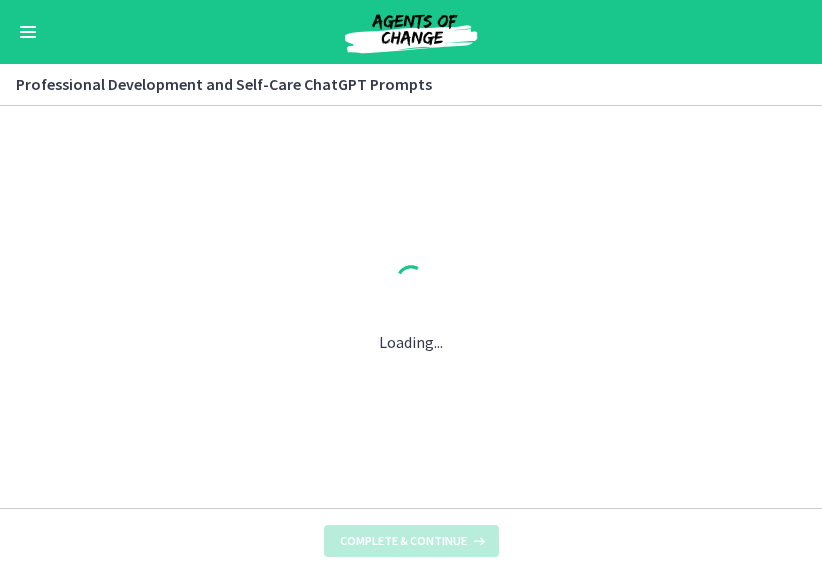 scroll, scrollTop: 0, scrollLeft: 0, axis: both 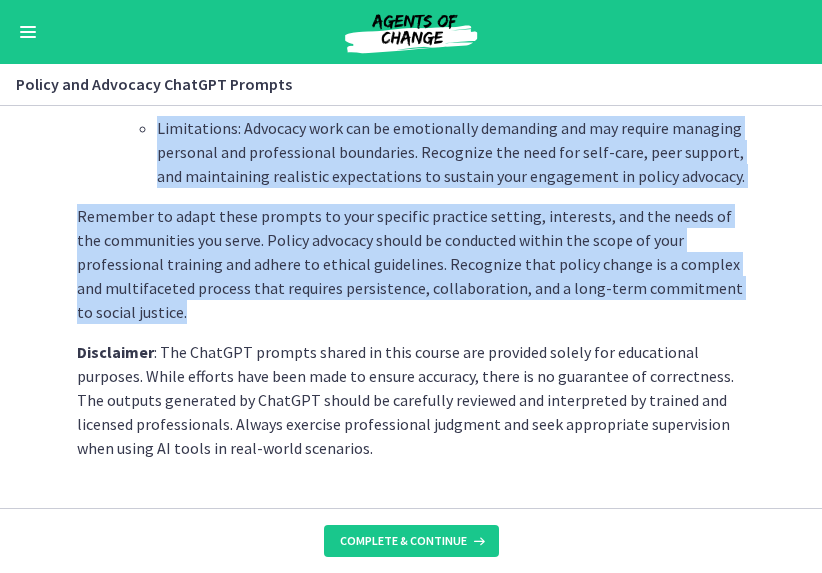 drag, startPoint x: 69, startPoint y: 306, endPoint x: 147, endPoint y: 263, distance: 89.06739 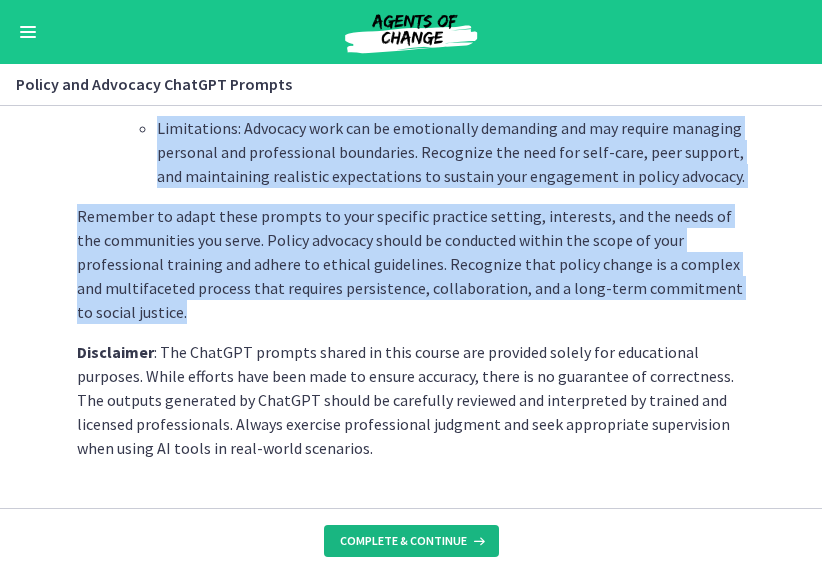 click on "Complete & continue" at bounding box center [403, 541] 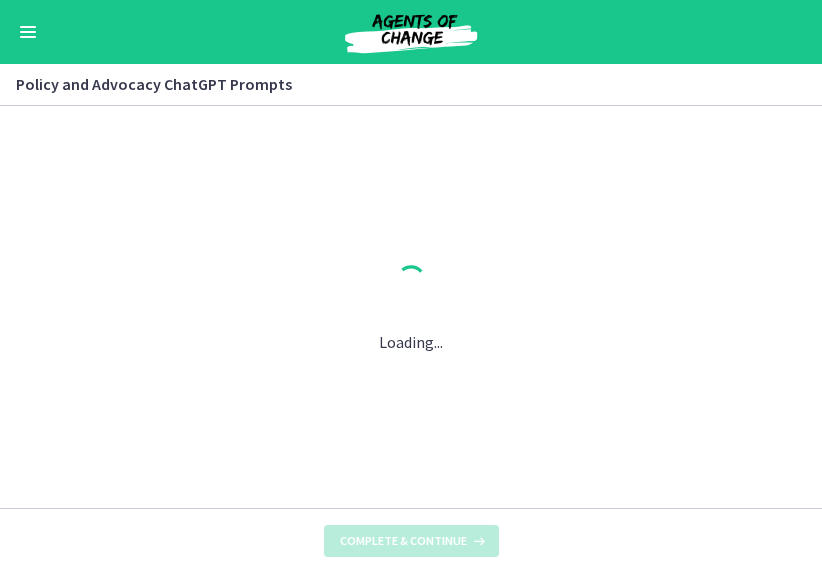 scroll, scrollTop: 0, scrollLeft: 0, axis: both 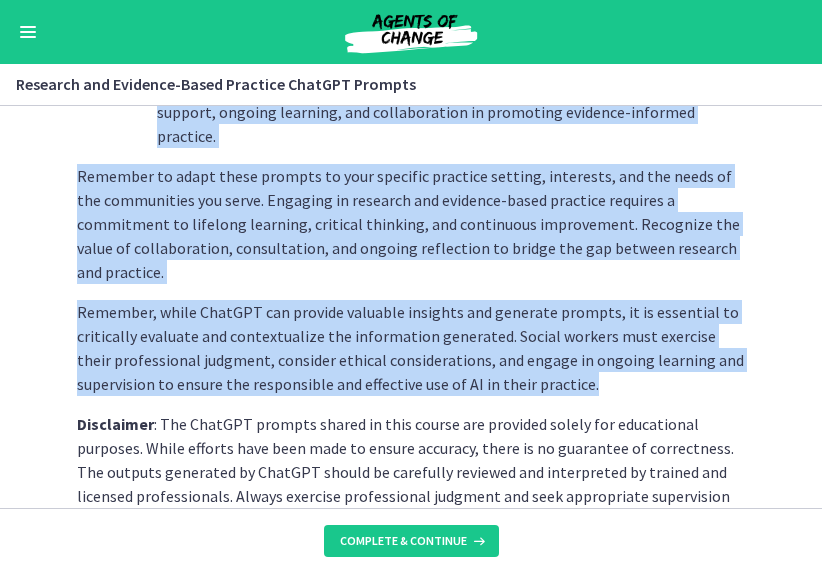drag, startPoint x: 70, startPoint y: 157, endPoint x: 583, endPoint y: 256, distance: 522.46533 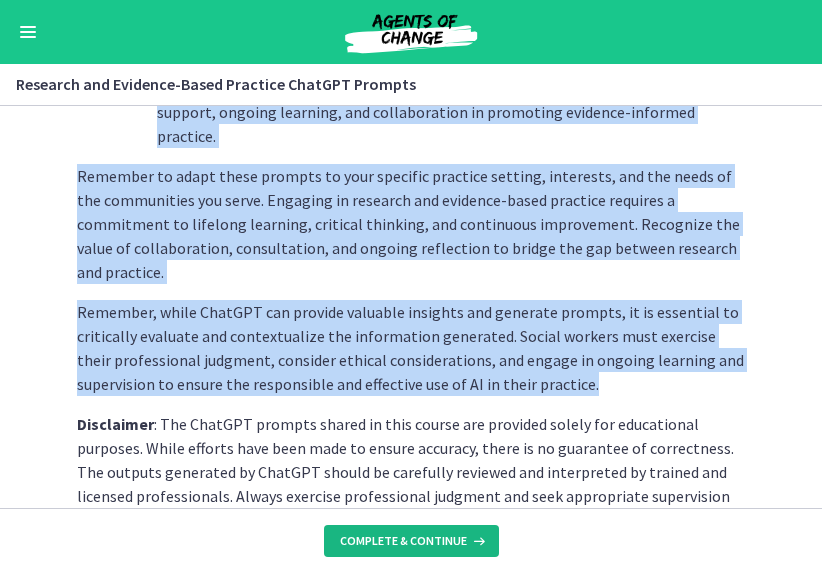 click on "Complete & continue" at bounding box center [403, 541] 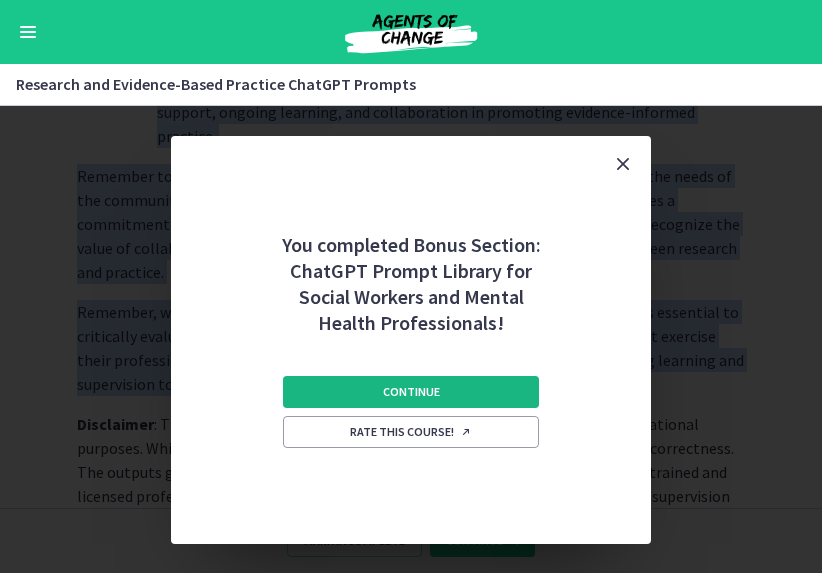 click on "Continue" at bounding box center [411, 392] 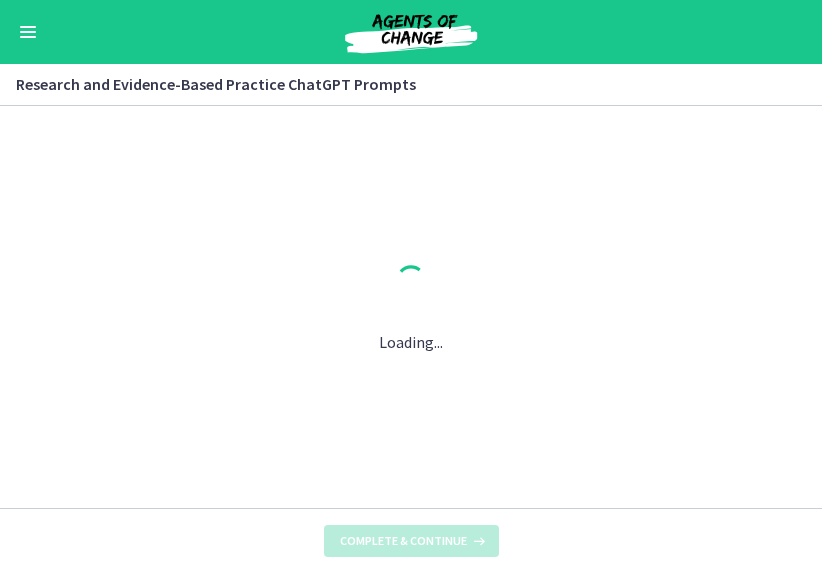 scroll, scrollTop: 0, scrollLeft: 0, axis: both 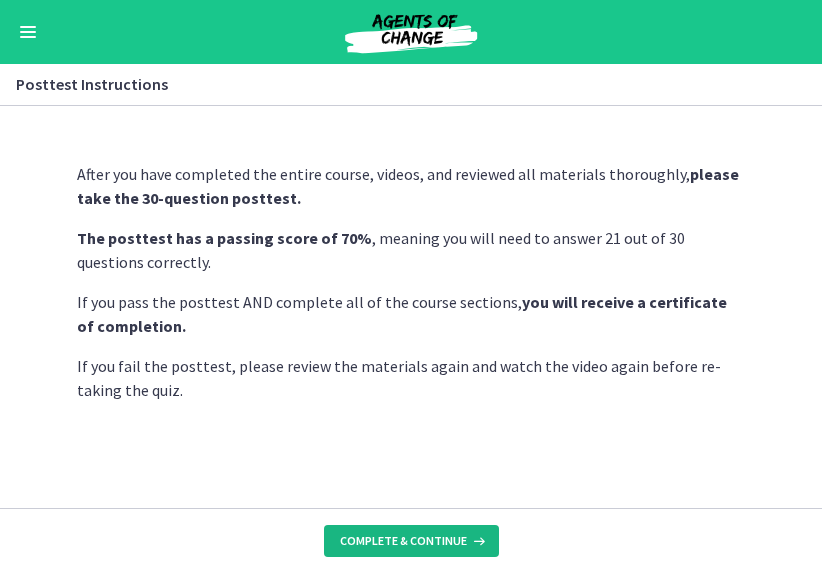 click on "Complete & continue" at bounding box center [403, 541] 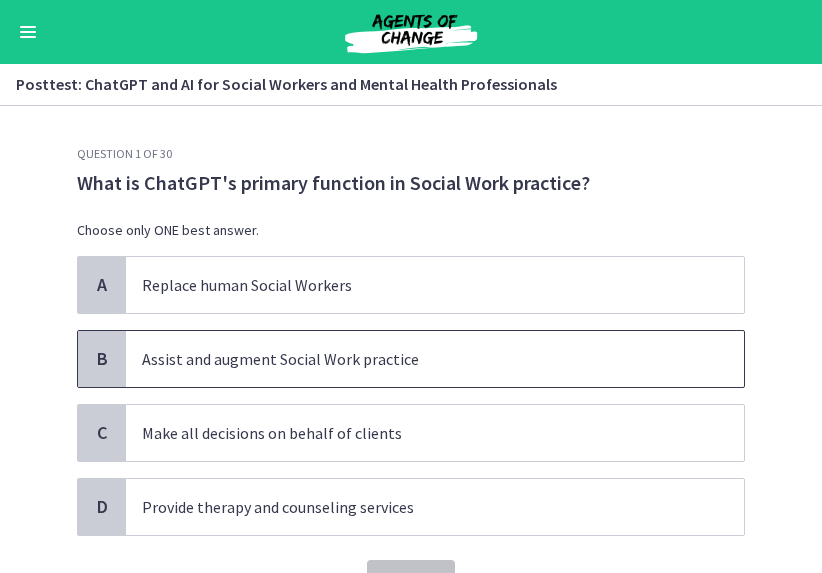 click on "Assist and augment Social Work practice" at bounding box center [415, 359] 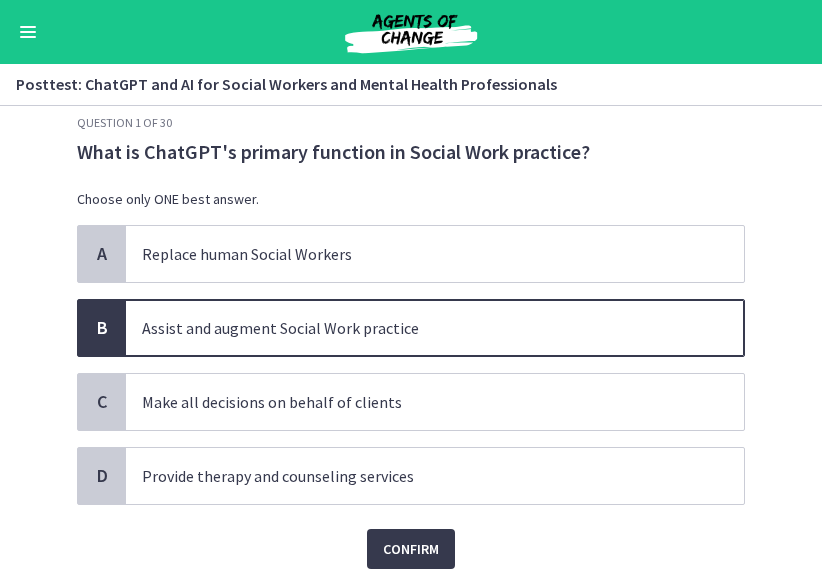scroll, scrollTop: 61, scrollLeft: 0, axis: vertical 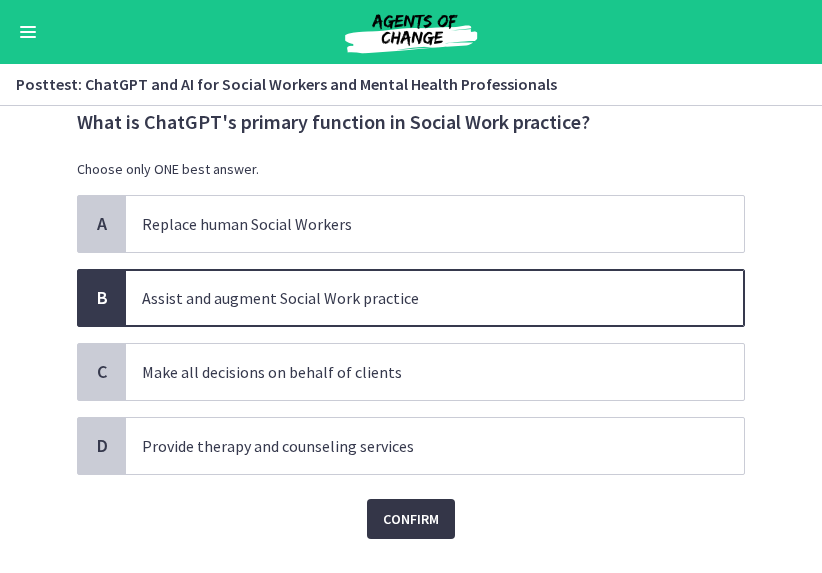 click on "Confirm" at bounding box center (411, 519) 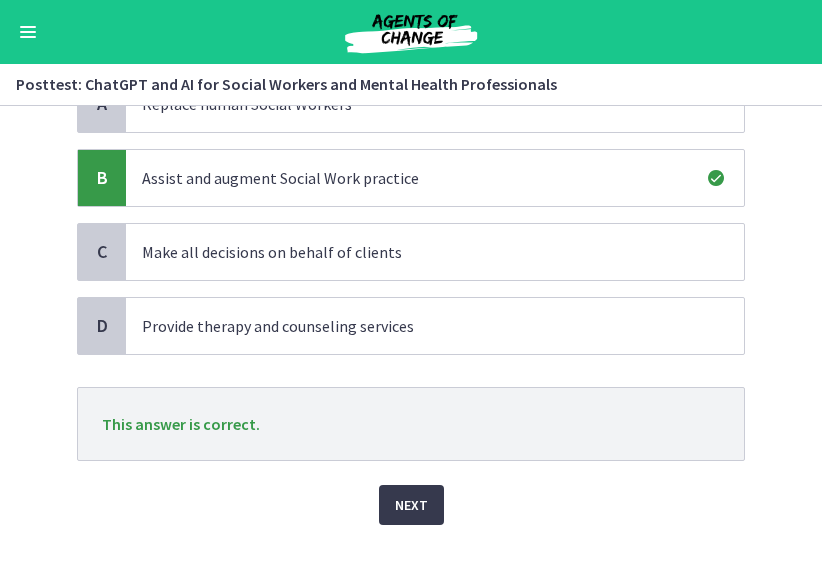 scroll, scrollTop: 213, scrollLeft: 0, axis: vertical 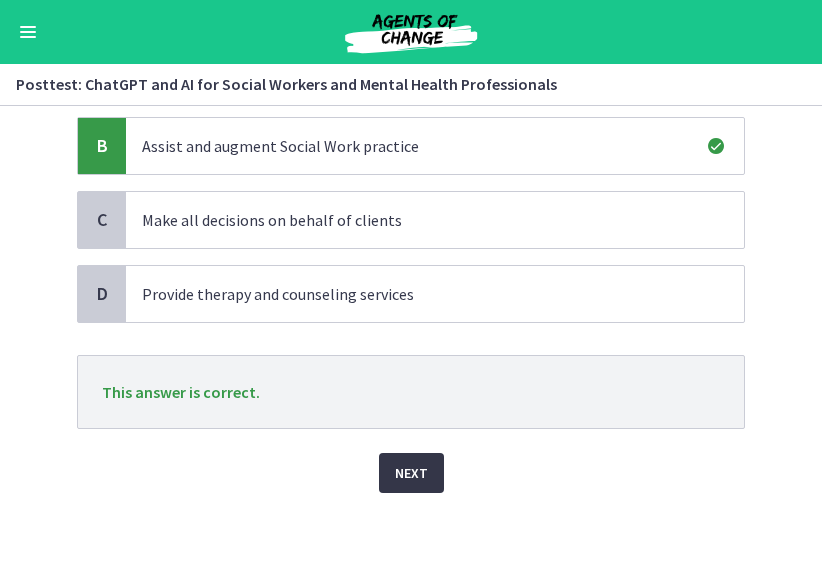 click on "Next" at bounding box center [411, 473] 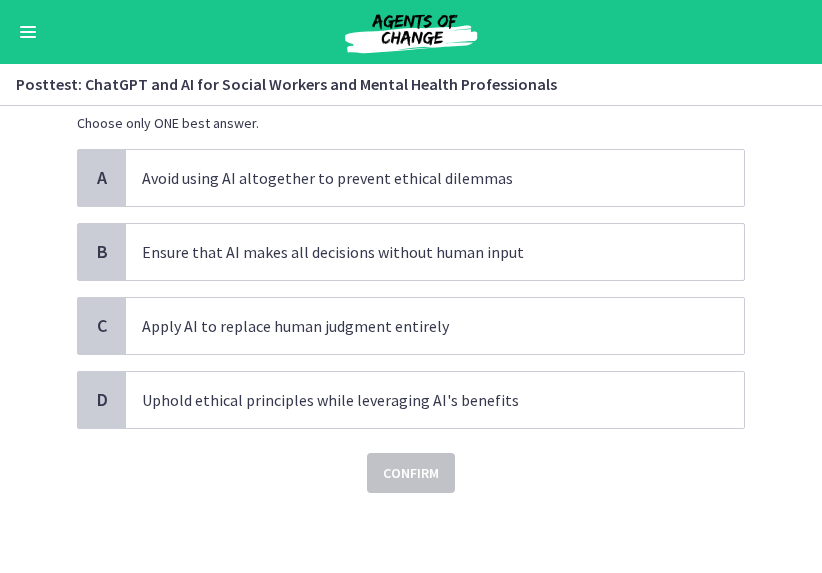 scroll, scrollTop: 0, scrollLeft: 0, axis: both 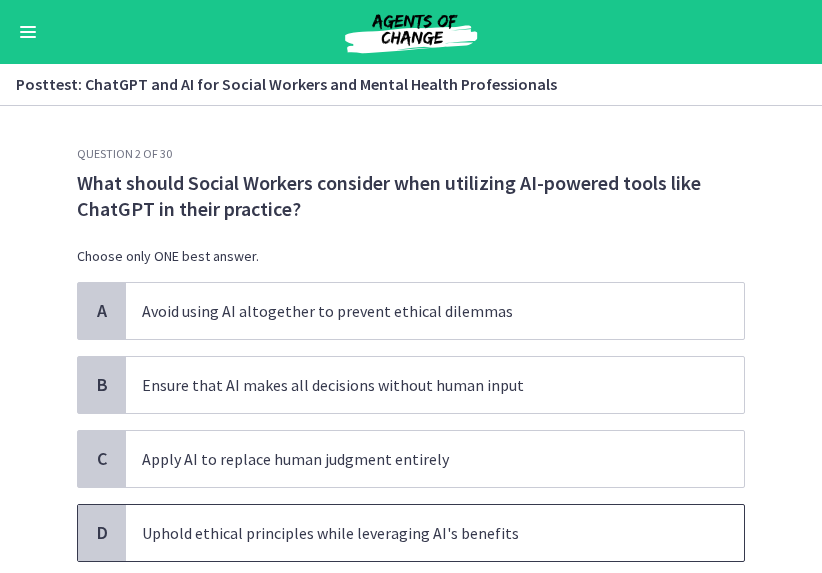 click on "Uphold ethical principles while leveraging AI's benefits" at bounding box center [415, 533] 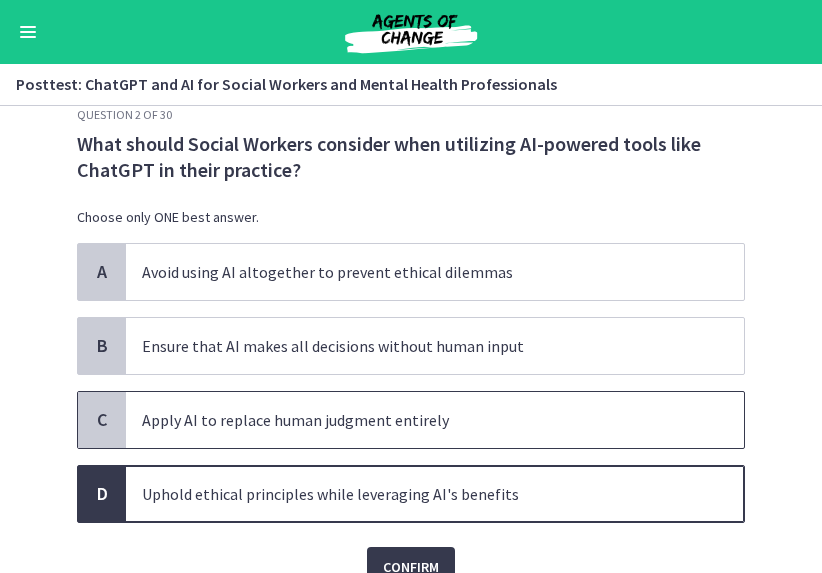scroll, scrollTop: 133, scrollLeft: 0, axis: vertical 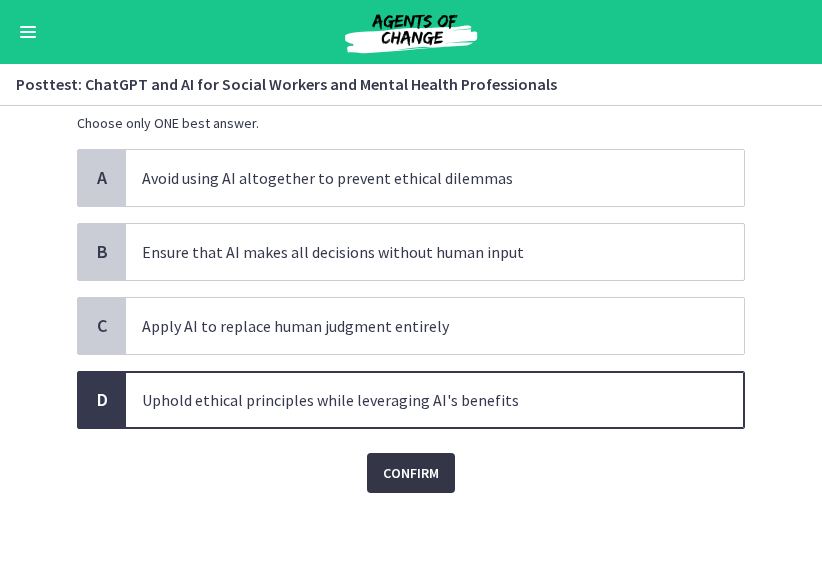 click on "Confirm" at bounding box center [411, 473] 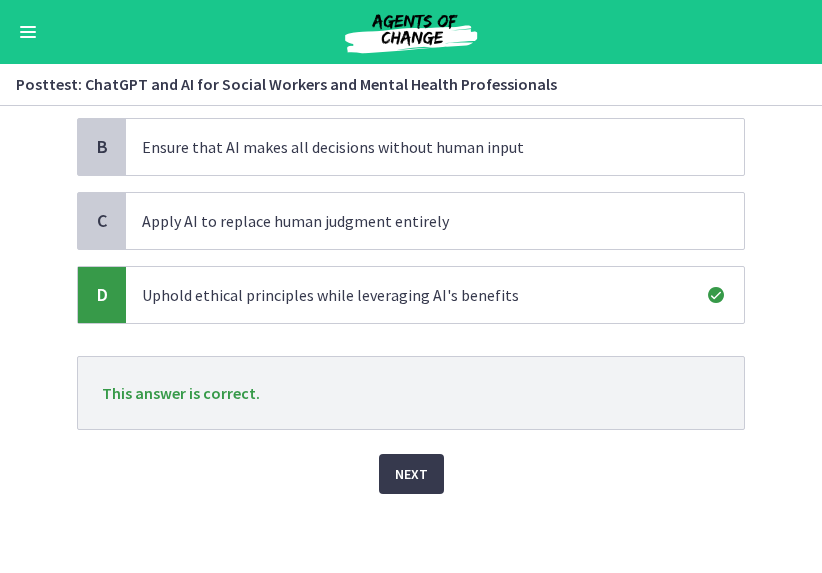 scroll, scrollTop: 239, scrollLeft: 0, axis: vertical 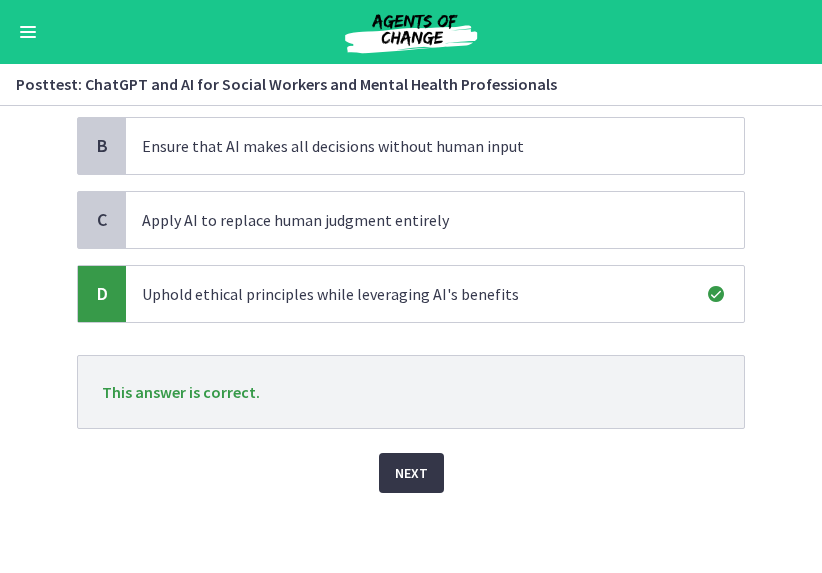 click on "Next" at bounding box center [411, 473] 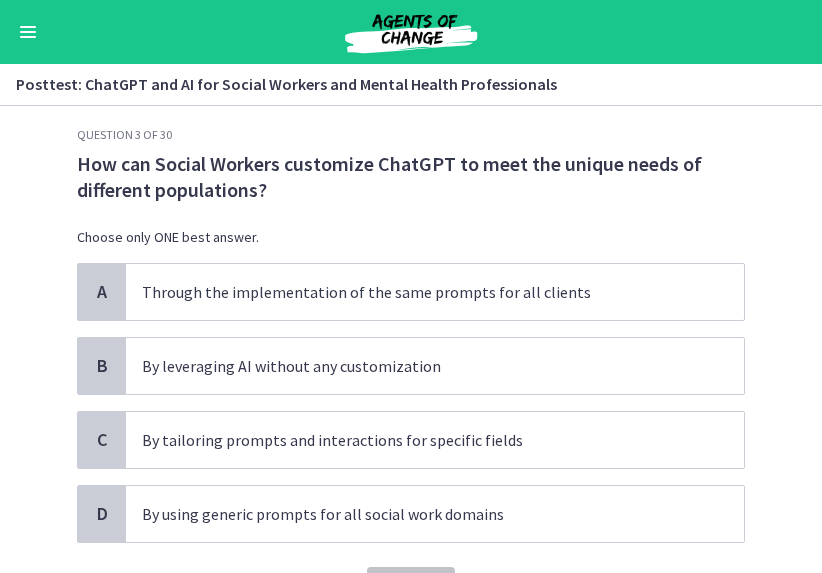 scroll, scrollTop: 43, scrollLeft: 0, axis: vertical 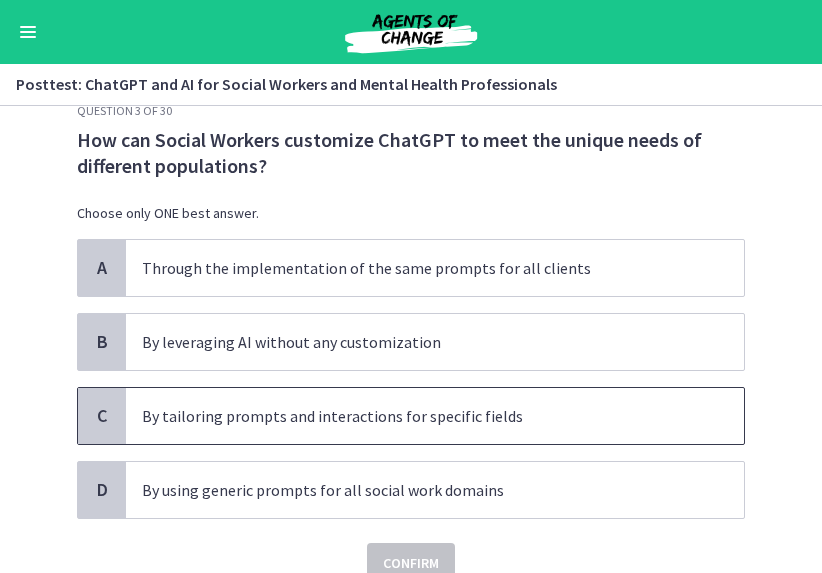 click on "By tailoring prompts and interactions for specific fields" at bounding box center [415, 416] 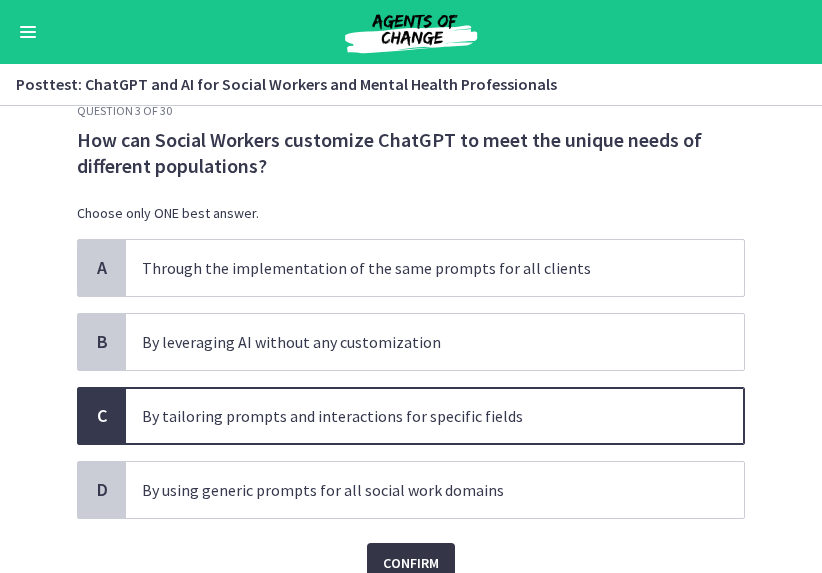 click on "Confirm" at bounding box center [411, 563] 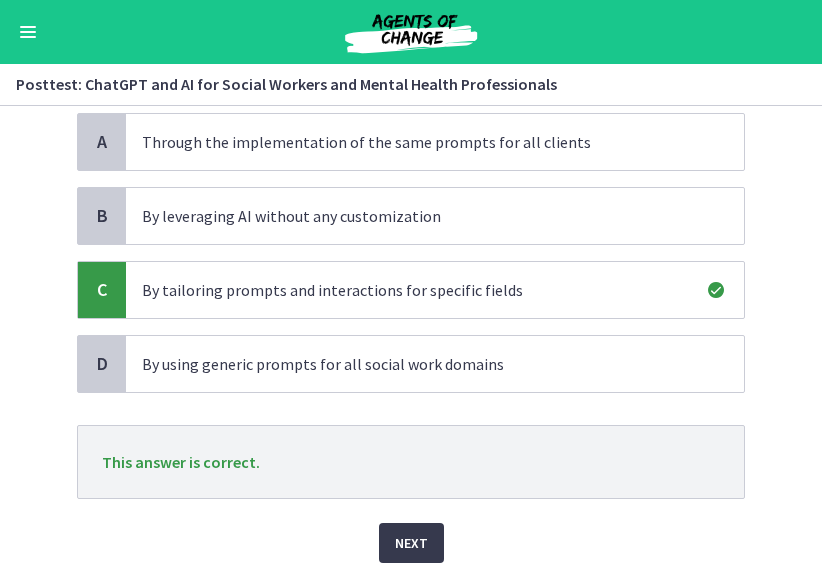 scroll, scrollTop: 177, scrollLeft: 0, axis: vertical 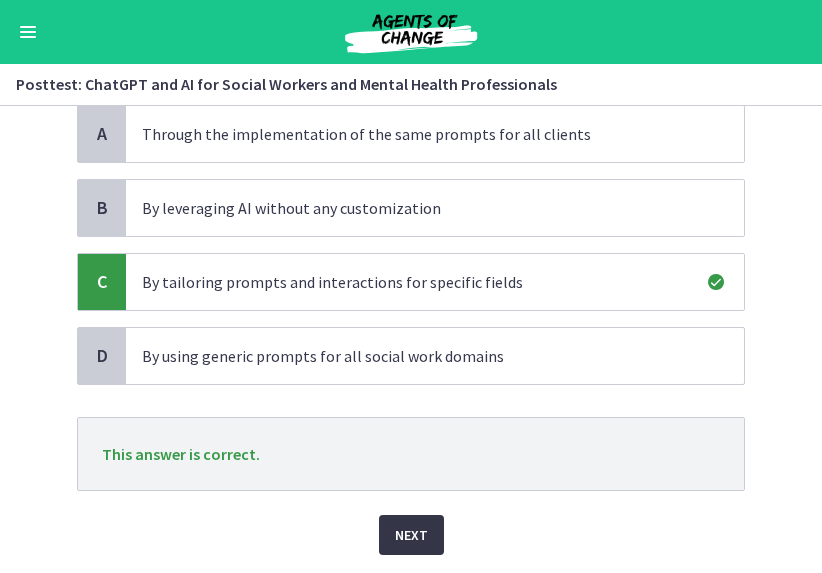 click on "Next" at bounding box center [411, 535] 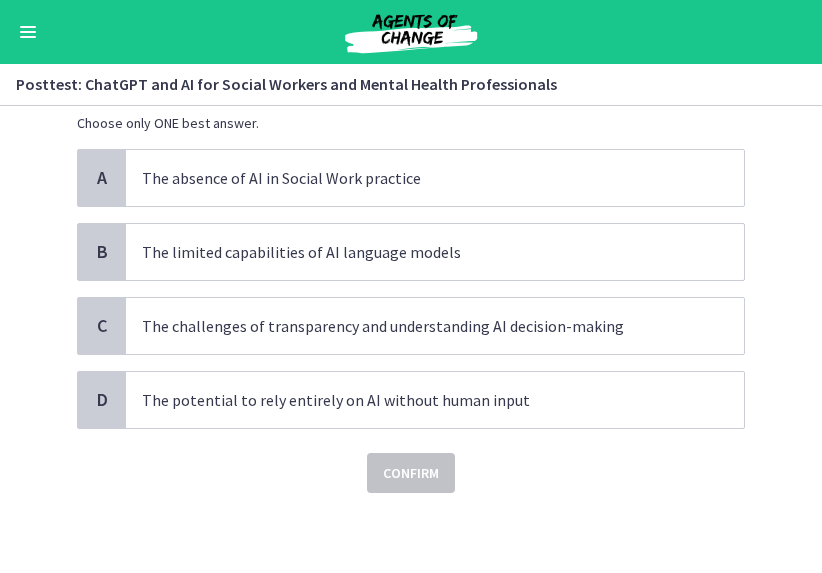 scroll, scrollTop: 0, scrollLeft: 0, axis: both 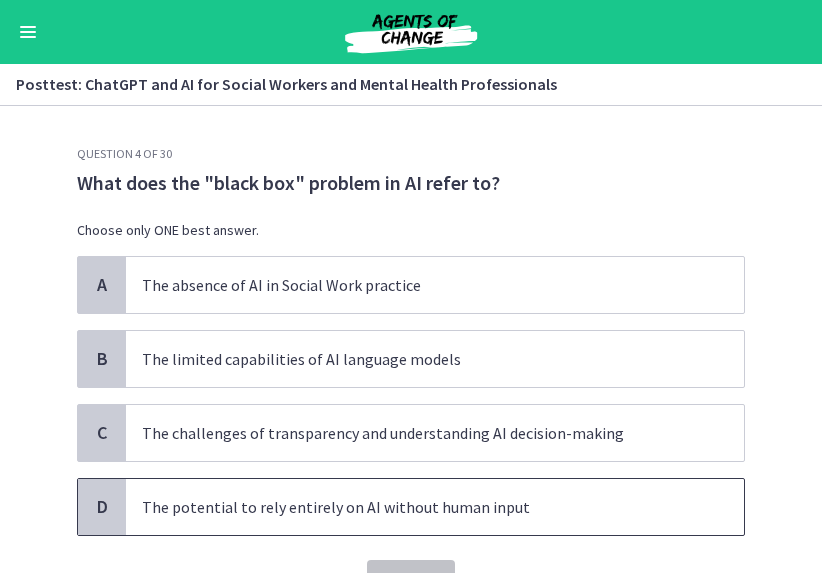 click on "The potential to rely entirely on AI without human input" at bounding box center (415, 507) 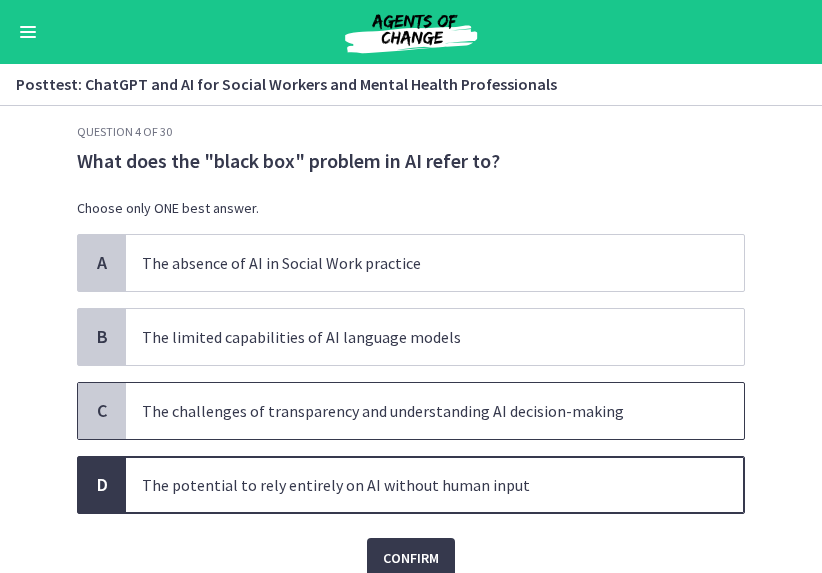 scroll, scrollTop: 26, scrollLeft: 0, axis: vertical 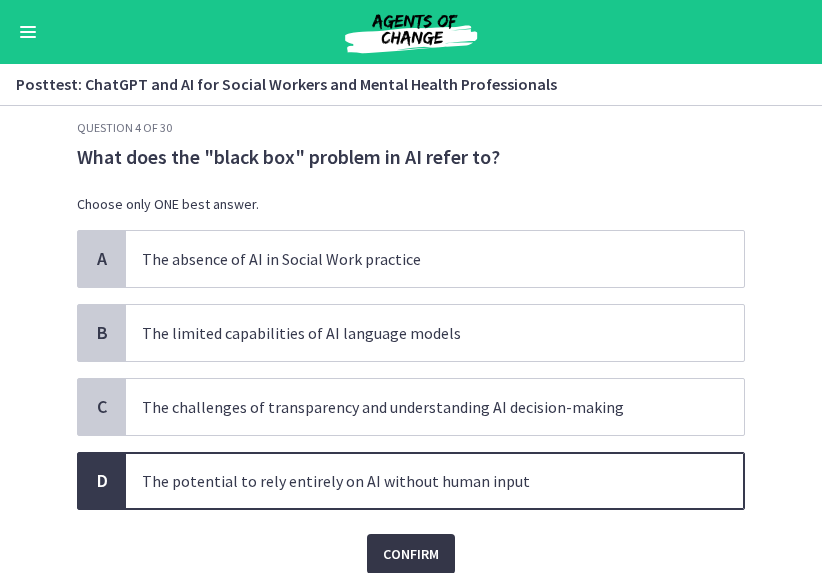 click on "Confirm" at bounding box center [411, 554] 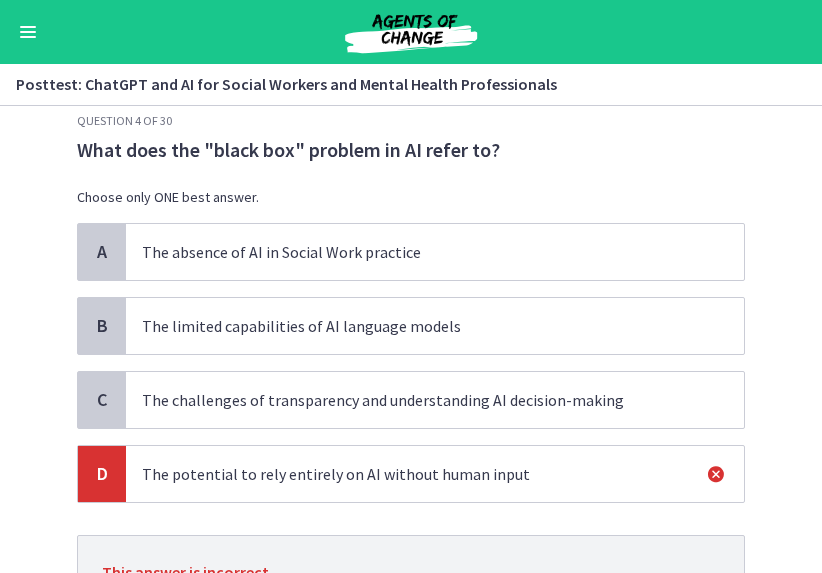 scroll, scrollTop: 32, scrollLeft: 0, axis: vertical 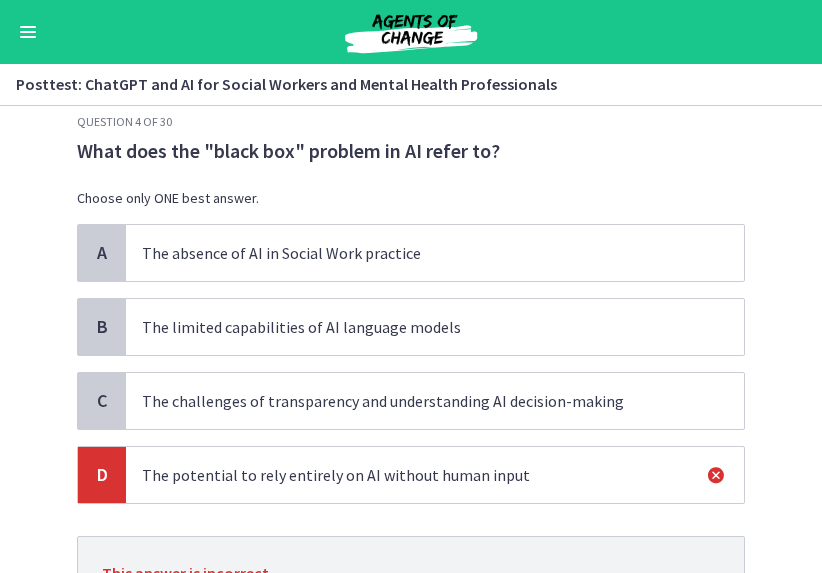 click on "The challenges of transparency and understanding AI decision-making" at bounding box center (415, 401) 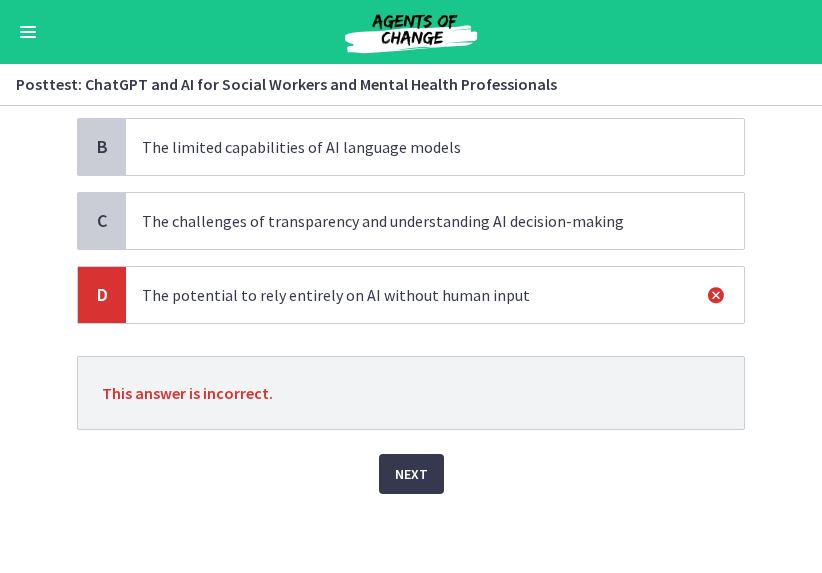 scroll, scrollTop: 213, scrollLeft: 0, axis: vertical 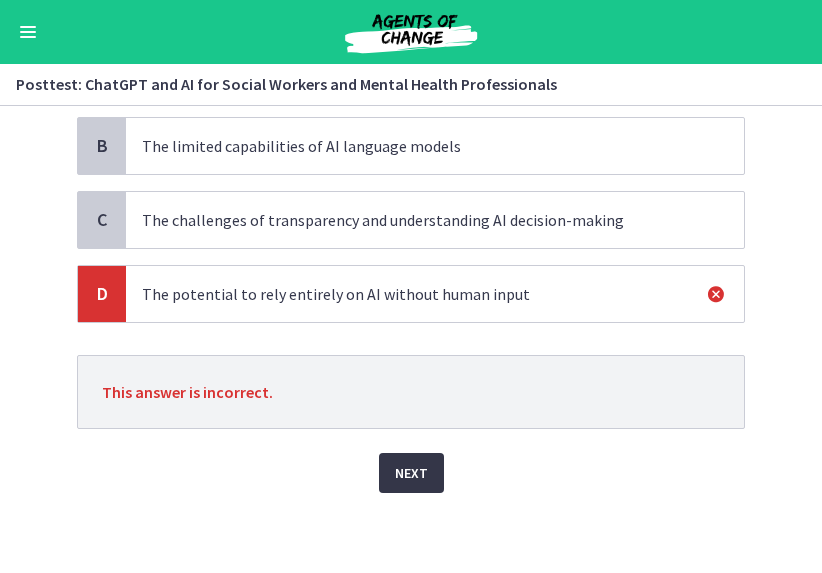 click on "Next" at bounding box center (411, 473) 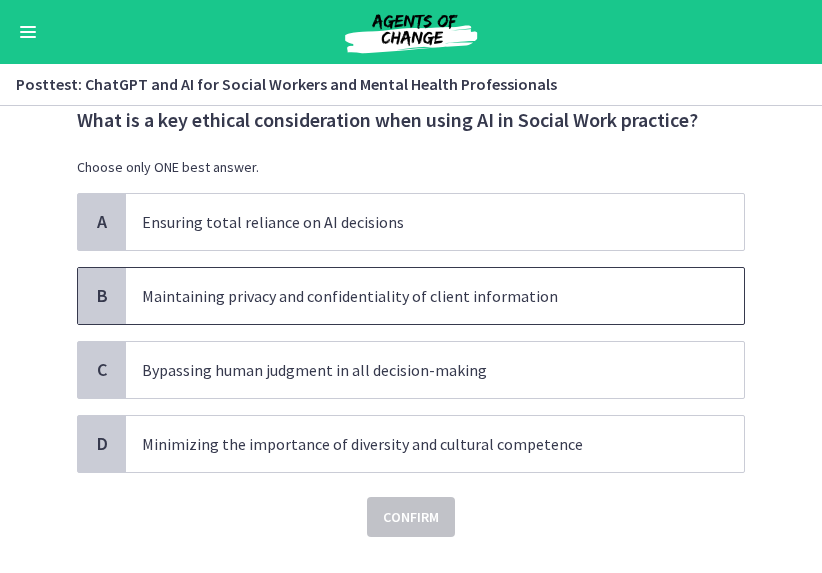 scroll, scrollTop: 62, scrollLeft: 0, axis: vertical 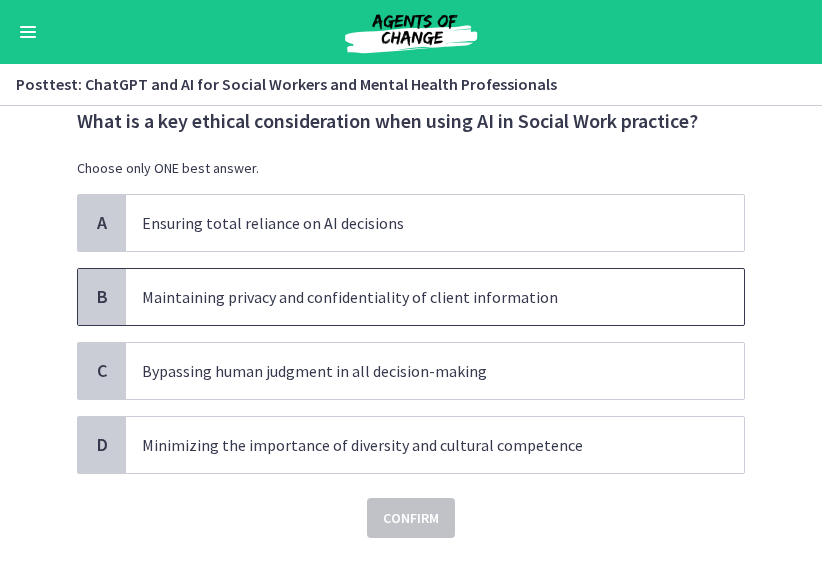 click on "Maintaining privacy and confidentiality of client information" at bounding box center [415, 297] 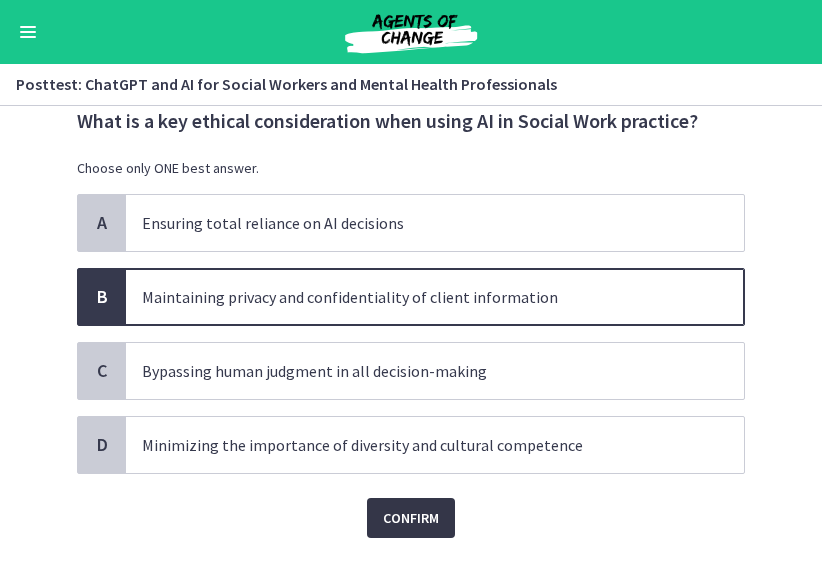 click on "Confirm" at bounding box center [411, 518] 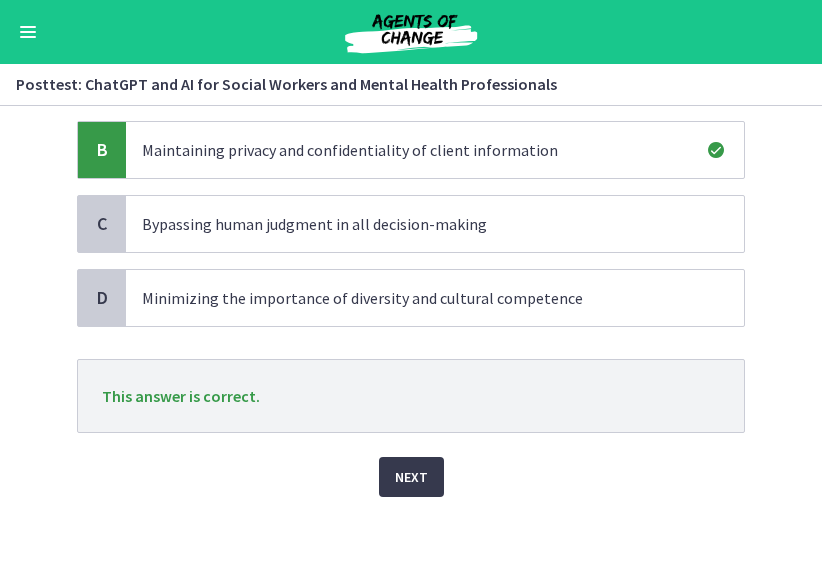scroll, scrollTop: 213, scrollLeft: 0, axis: vertical 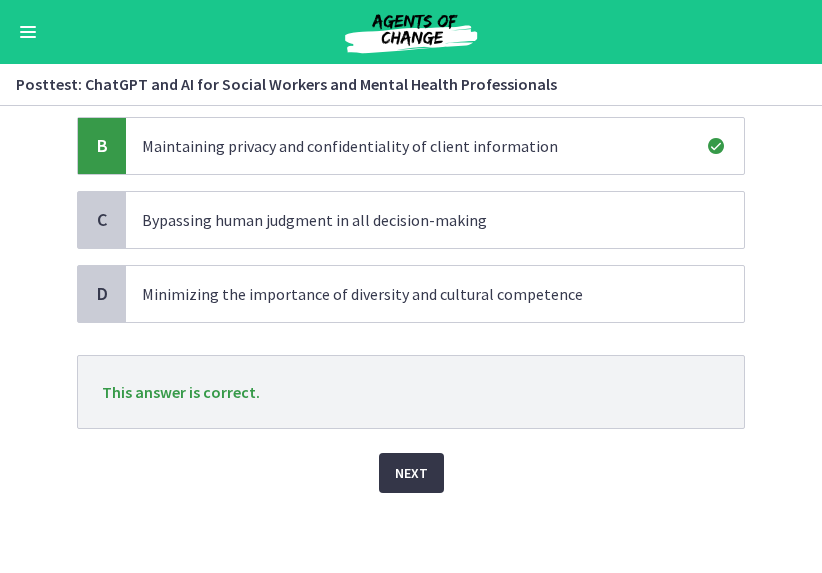 click on "Next" at bounding box center [411, 473] 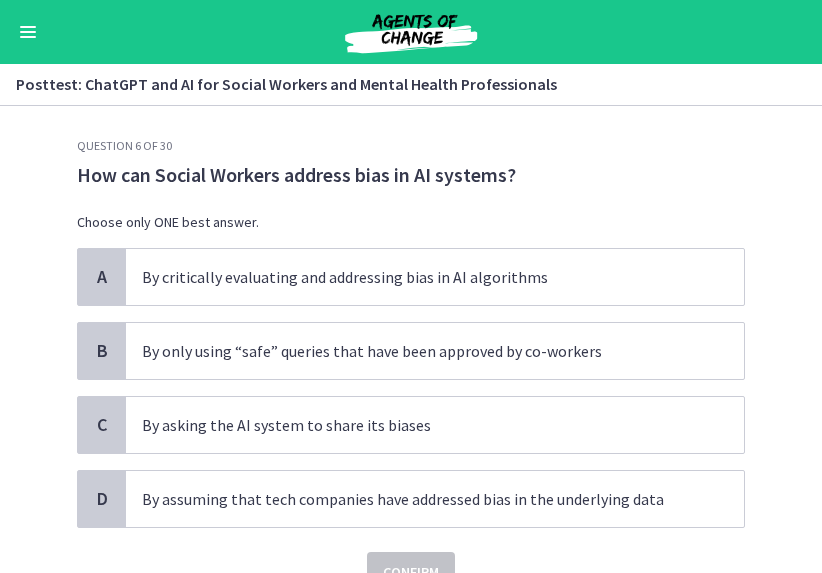 scroll, scrollTop: 24, scrollLeft: 0, axis: vertical 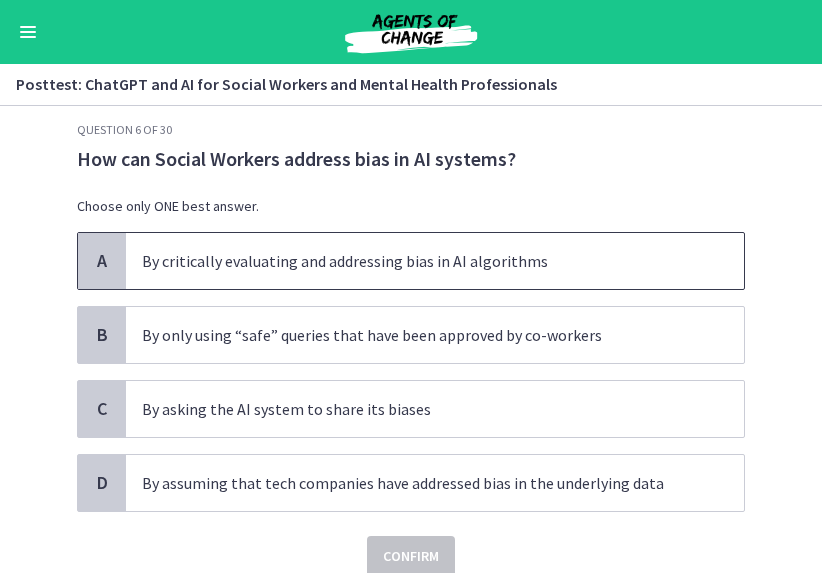 click on "By critically evaluating and addressing bias in AI algorithms" at bounding box center [435, 261] 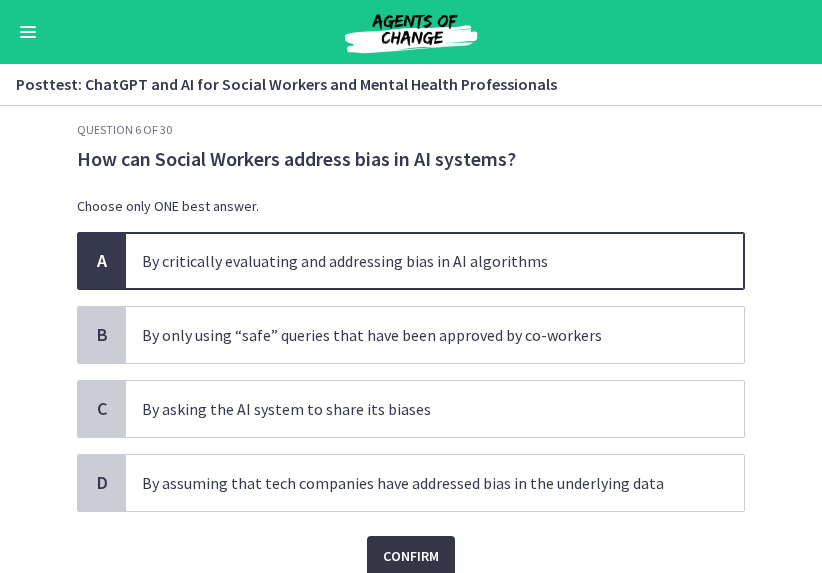 click on "Confirm" at bounding box center [411, 556] 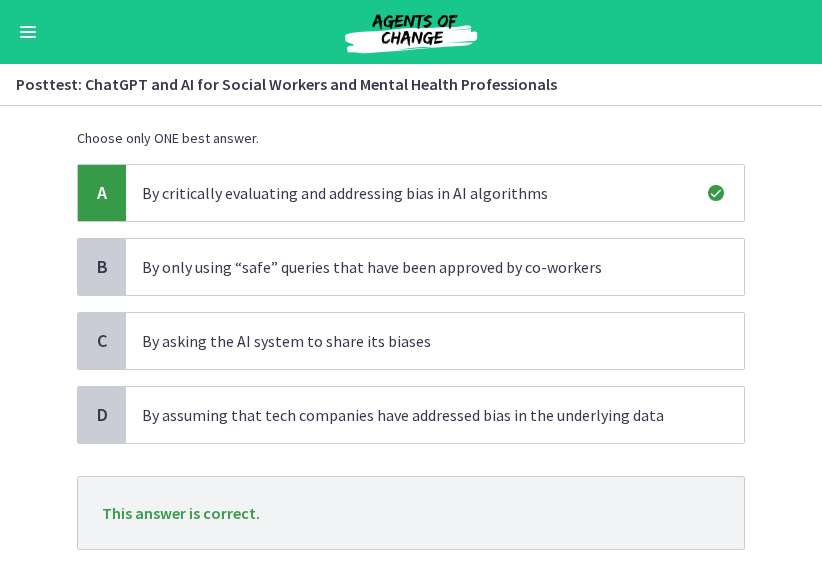 scroll, scrollTop: 213, scrollLeft: 0, axis: vertical 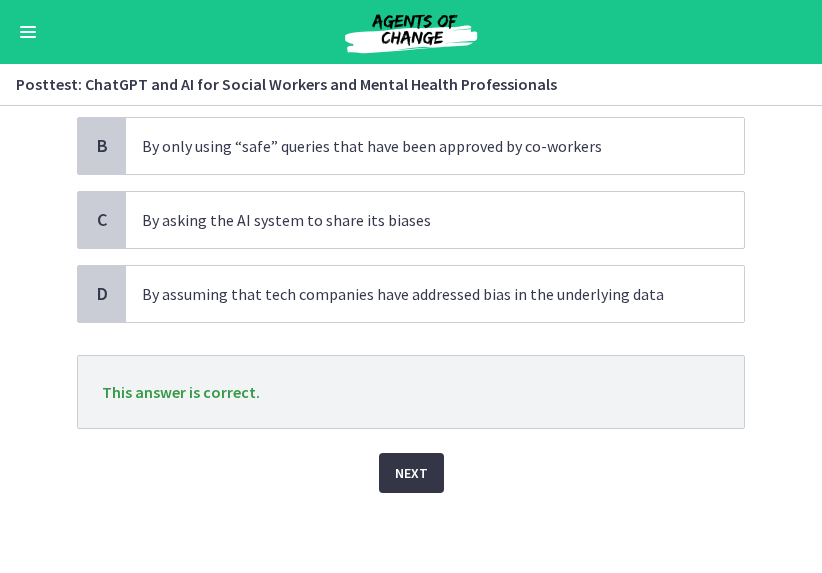 click on "Next" at bounding box center (411, 473) 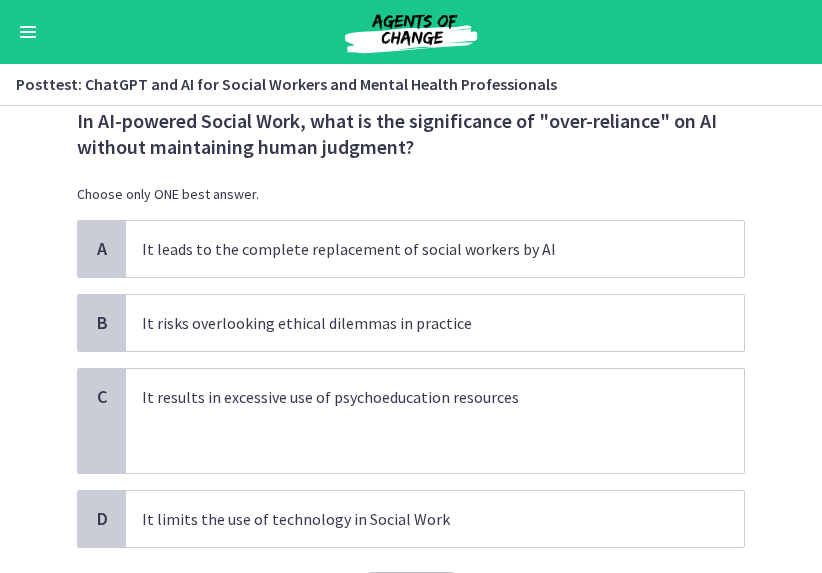 scroll, scrollTop: 61, scrollLeft: 0, axis: vertical 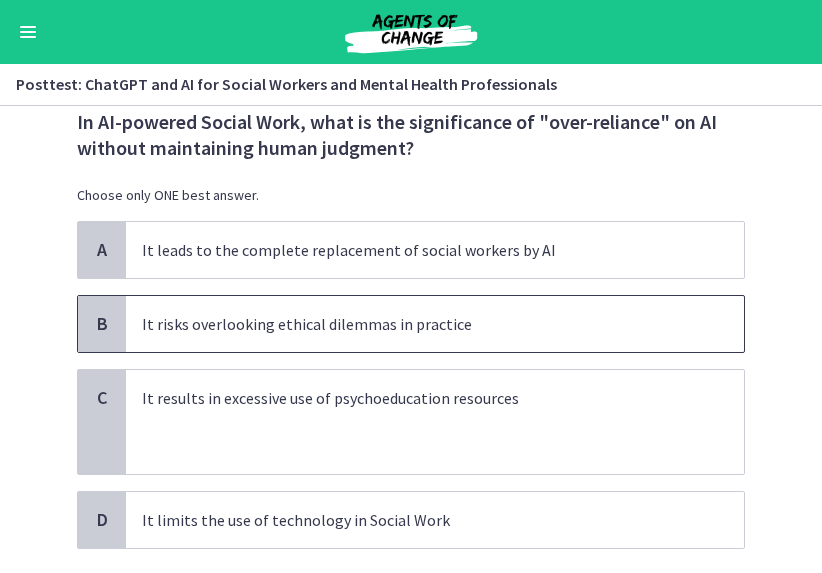 click on "It risks overlooking ethical dilemmas in practice" at bounding box center (415, 324) 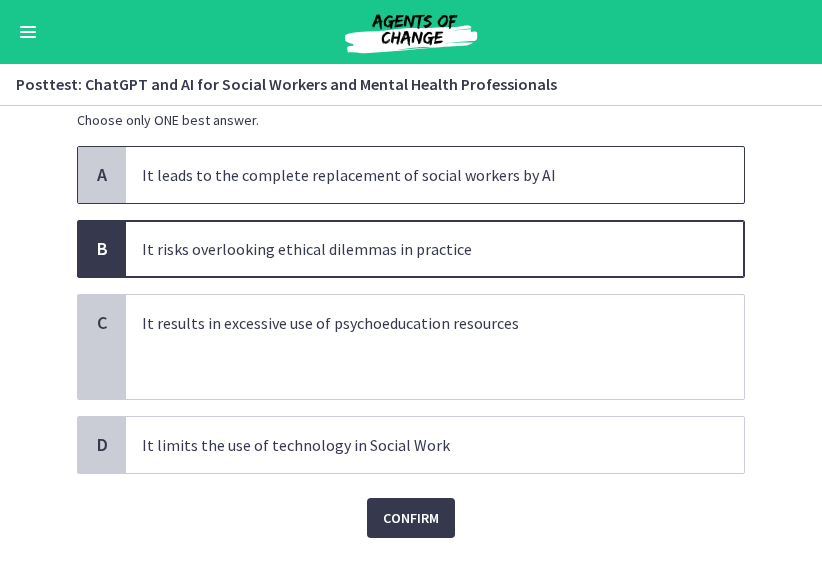 scroll, scrollTop: 181, scrollLeft: 0, axis: vertical 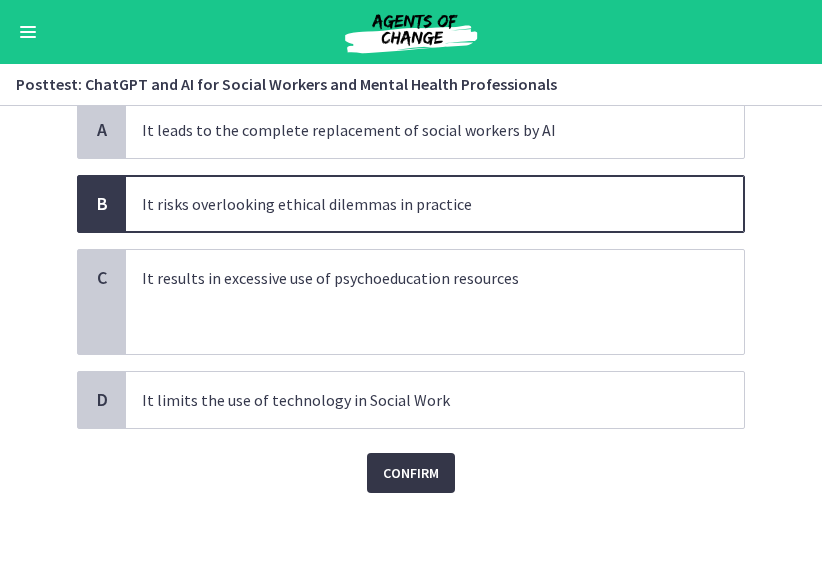 click on "Confirm" at bounding box center (411, 473) 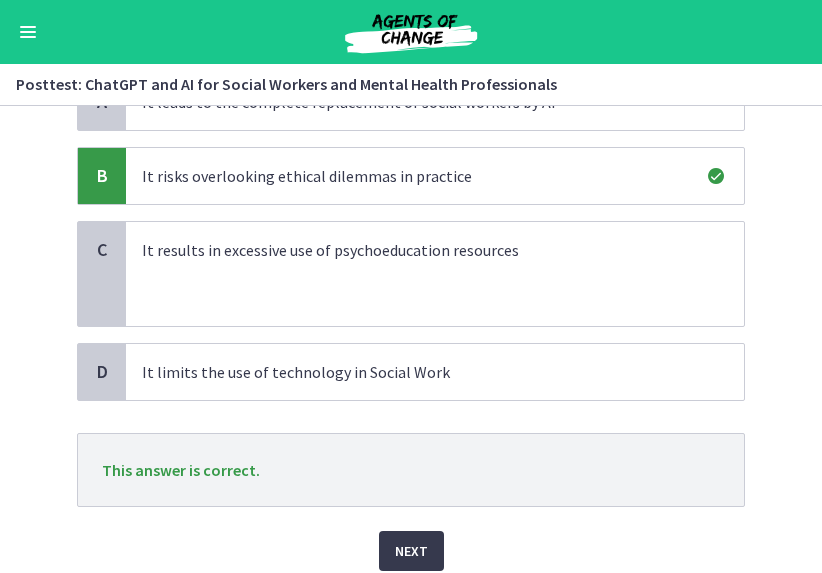 scroll, scrollTop: 210, scrollLeft: 0, axis: vertical 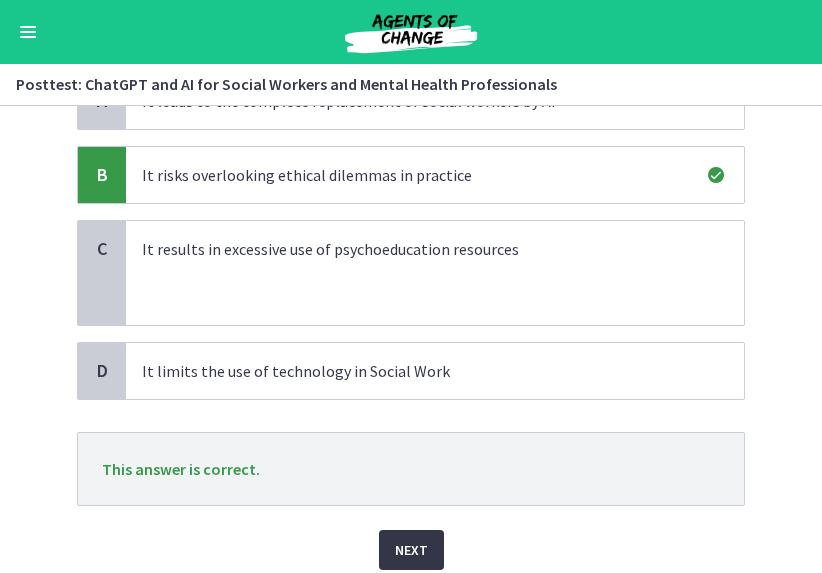 click on "Next" at bounding box center (411, 550) 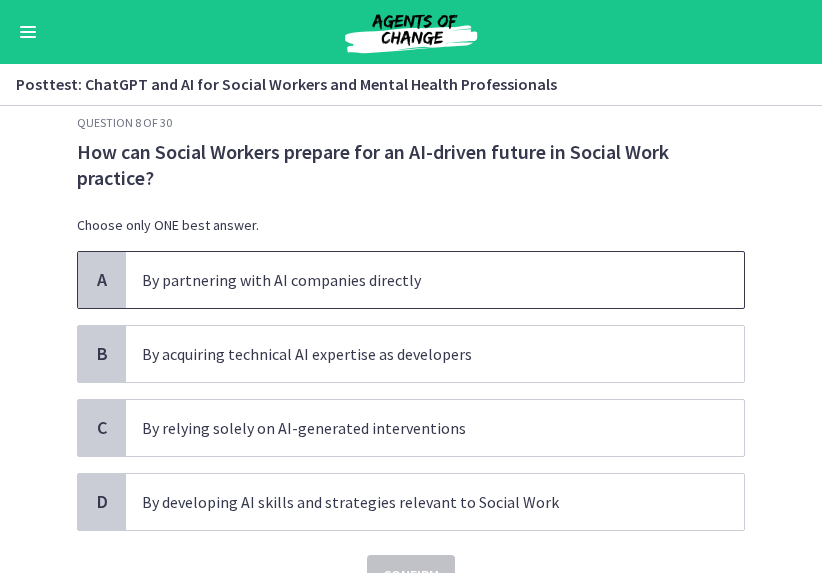 scroll, scrollTop: 56, scrollLeft: 0, axis: vertical 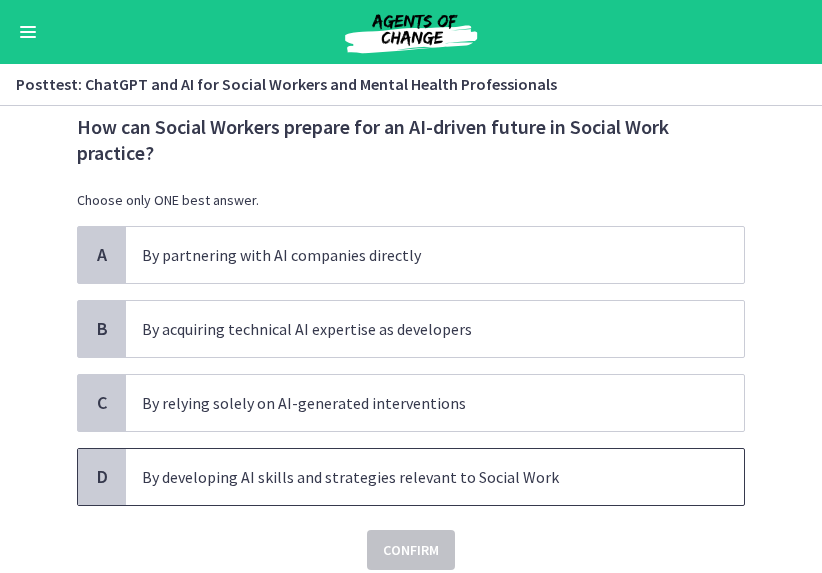 click on "By developing AI skills and strategies relevant to Social Work" at bounding box center (415, 477) 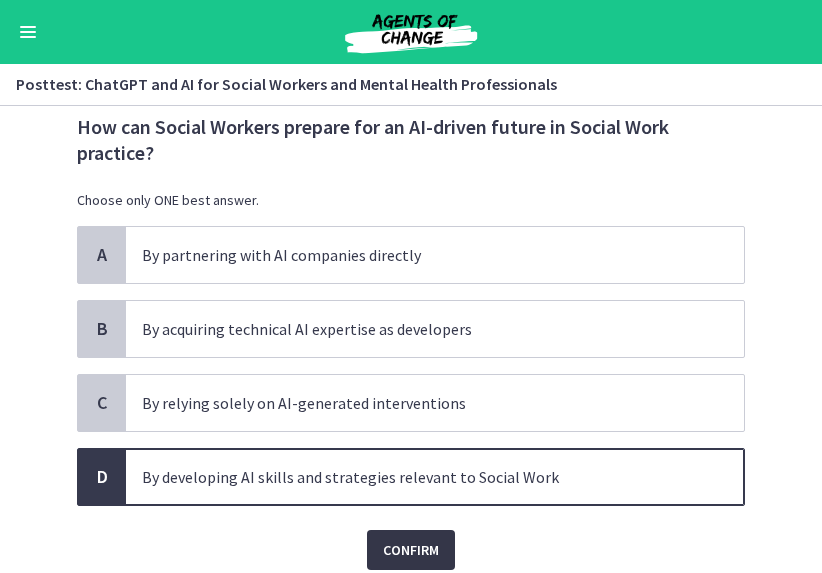 click on "Confirm" at bounding box center [411, 550] 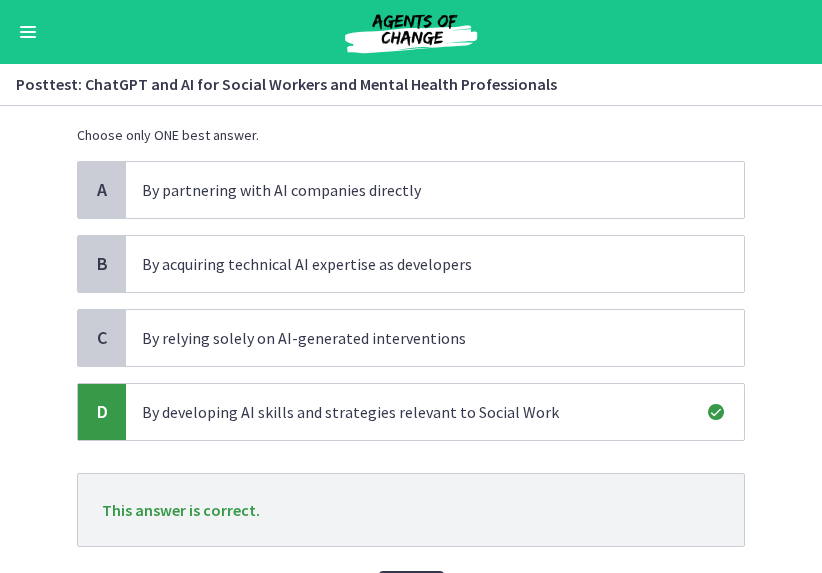 scroll, scrollTop: 162, scrollLeft: 0, axis: vertical 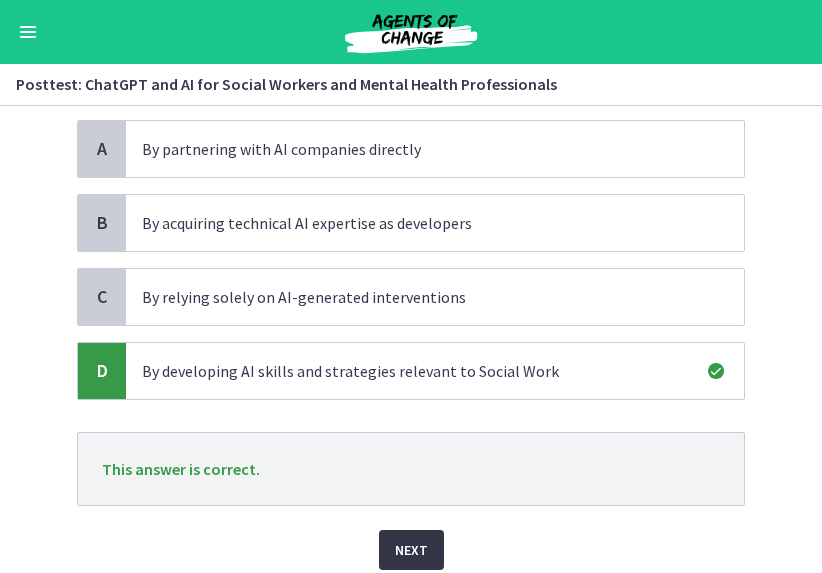 click on "Next" at bounding box center [411, 550] 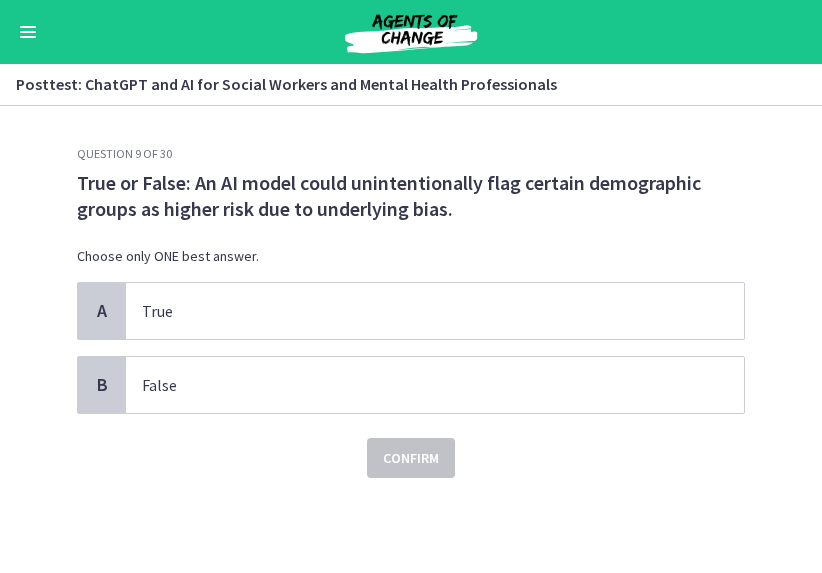 scroll, scrollTop: 0, scrollLeft: 0, axis: both 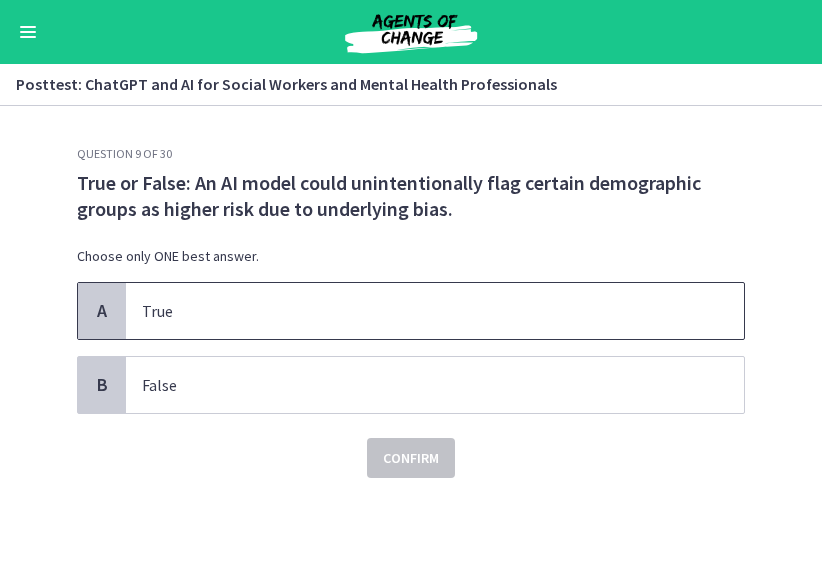 click on "True" at bounding box center (415, 311) 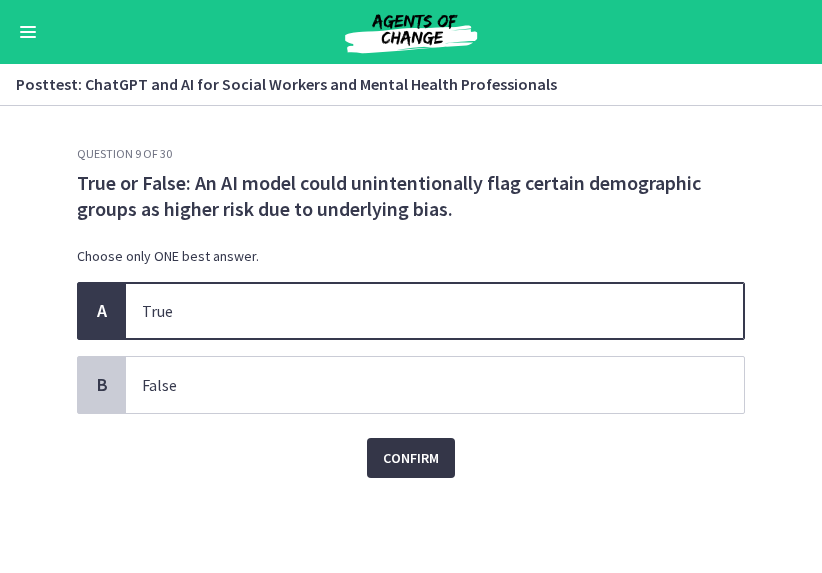 click on "Confirm" at bounding box center (411, 458) 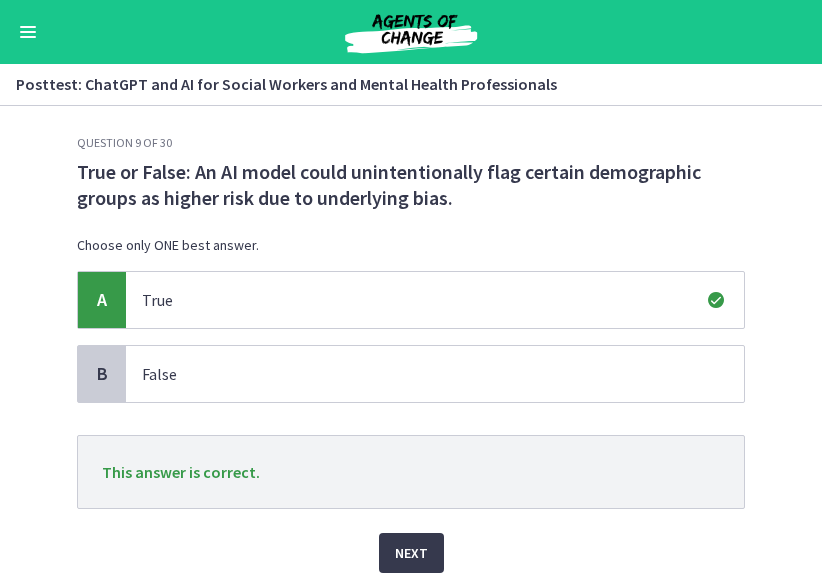 scroll, scrollTop: 27, scrollLeft: 0, axis: vertical 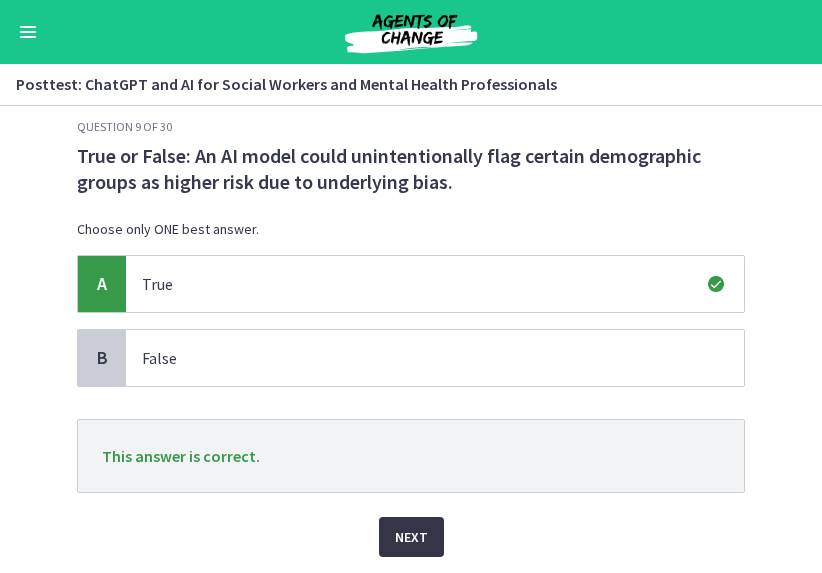 click on "Next" at bounding box center (411, 537) 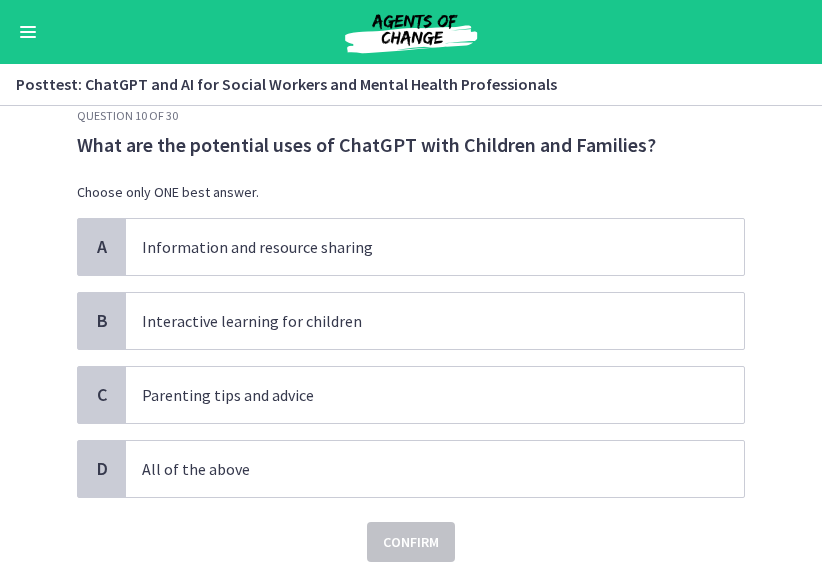 scroll, scrollTop: 39, scrollLeft: 0, axis: vertical 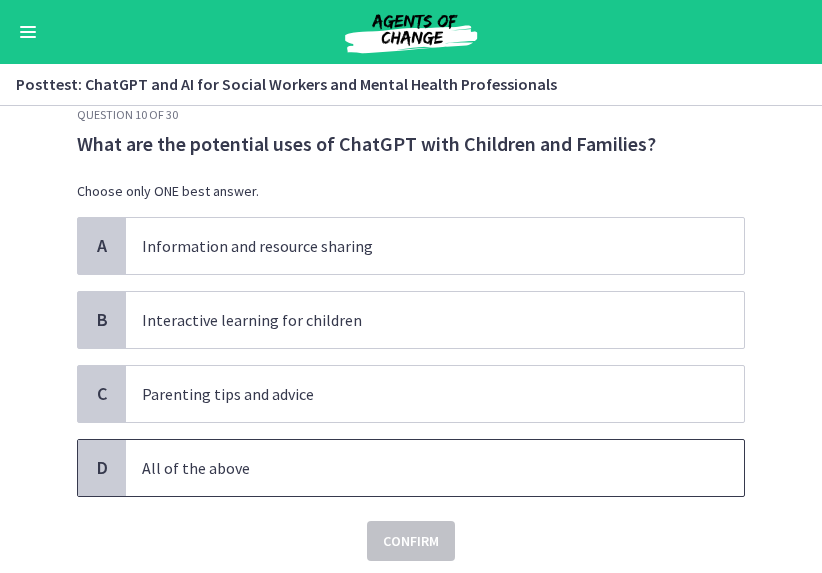 click on "All of the above" at bounding box center [435, 468] 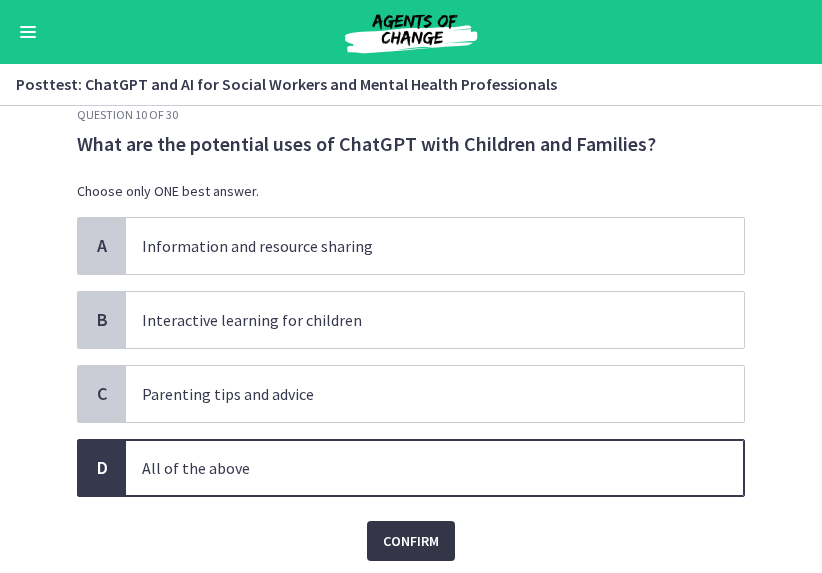 click on "Confirm" at bounding box center [411, 541] 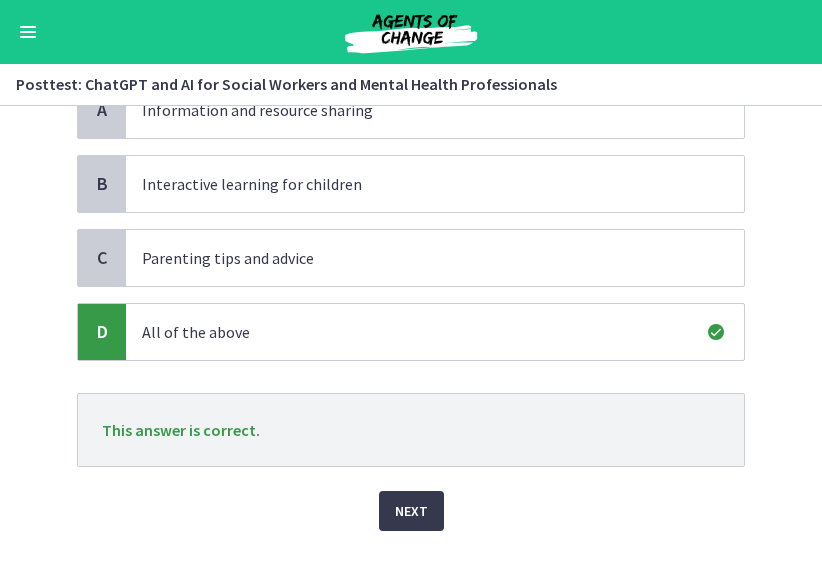 scroll, scrollTop: 213, scrollLeft: 0, axis: vertical 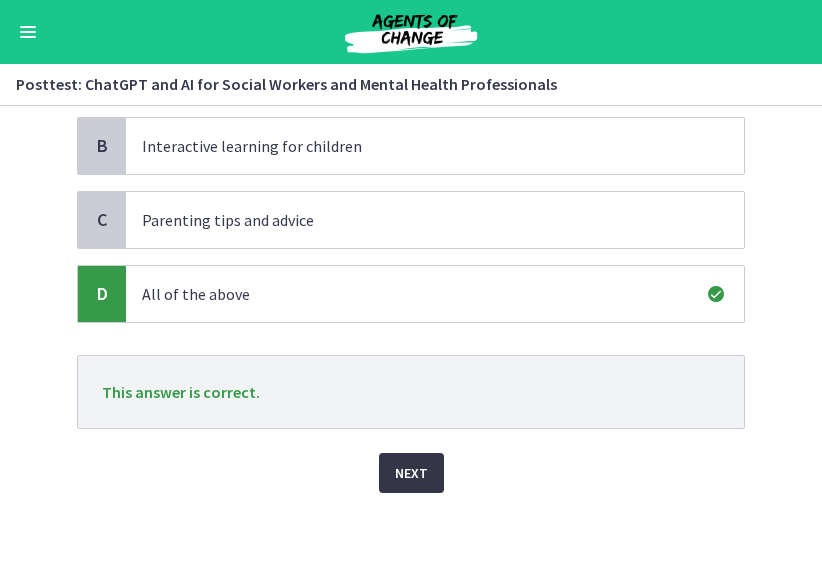 click on "Next" at bounding box center (411, 473) 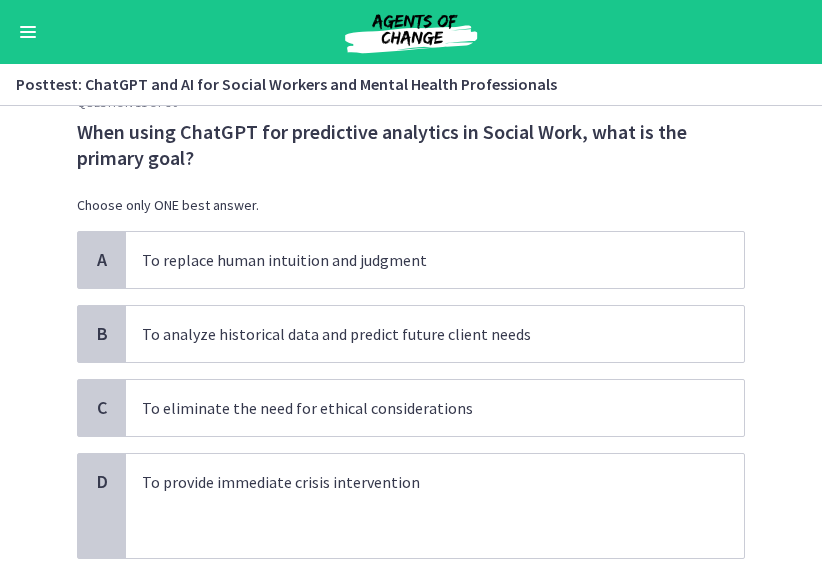 scroll, scrollTop: 52, scrollLeft: 0, axis: vertical 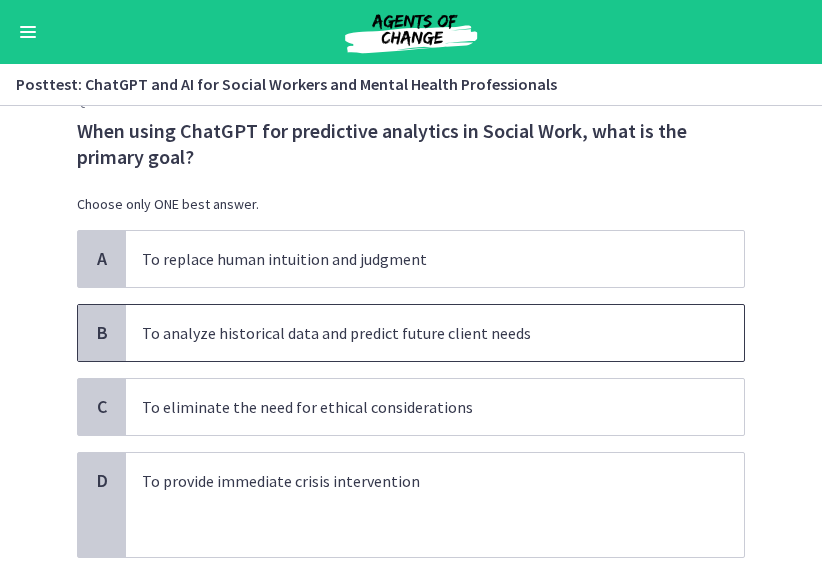 click on "To analyze historical data and predict future client needs" at bounding box center [415, 333] 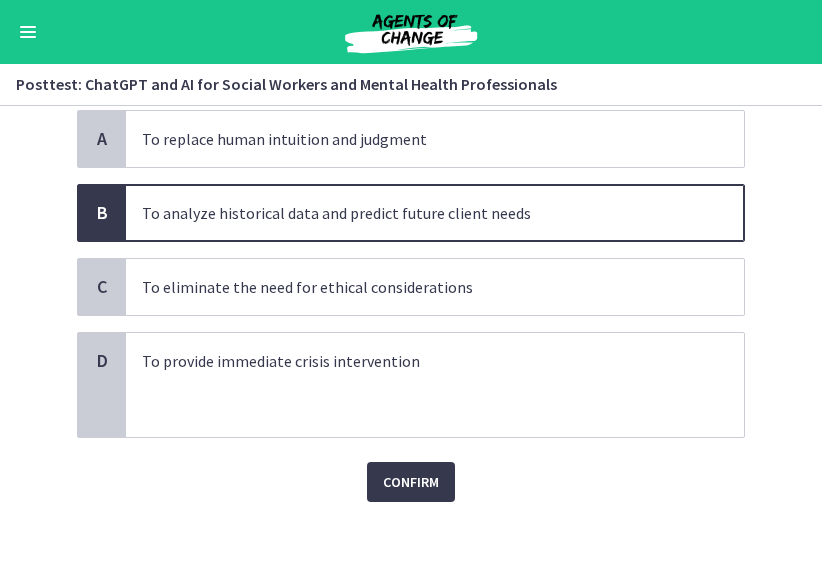 scroll, scrollTop: 181, scrollLeft: 0, axis: vertical 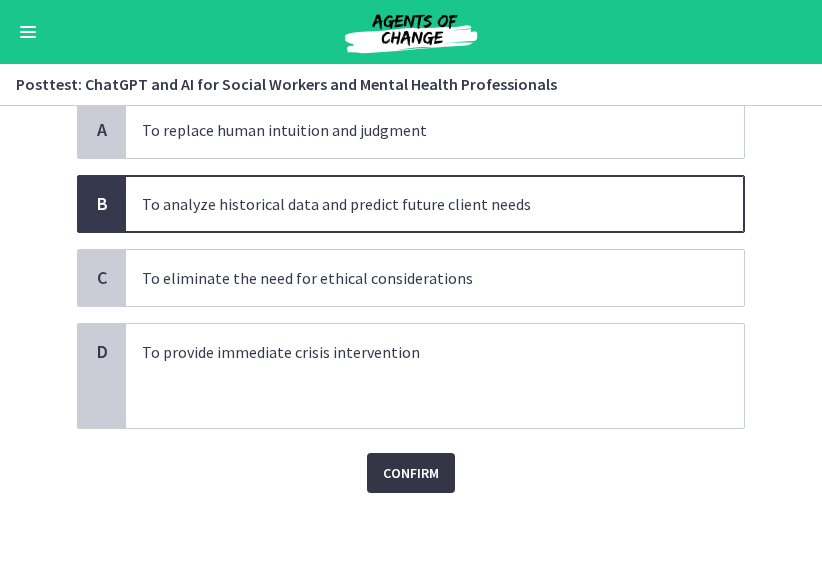 click on "Confirm" at bounding box center (411, 473) 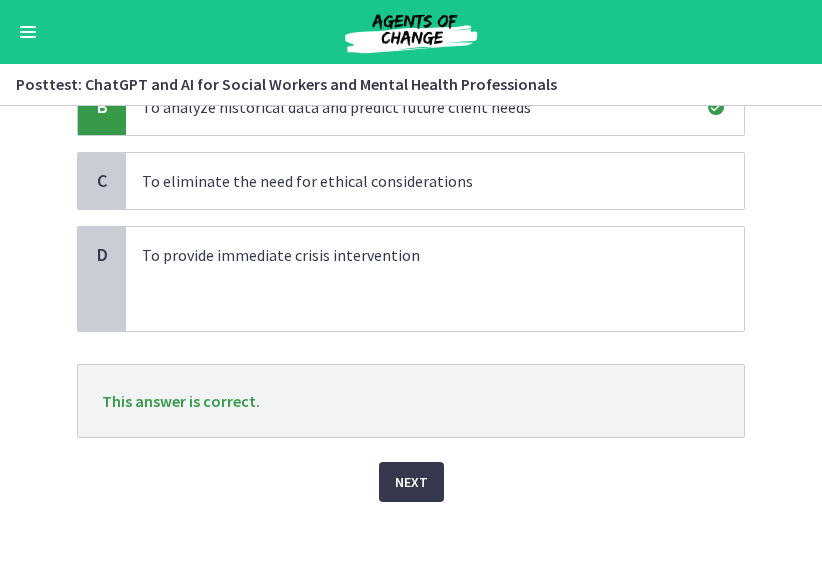 scroll, scrollTop: 287, scrollLeft: 0, axis: vertical 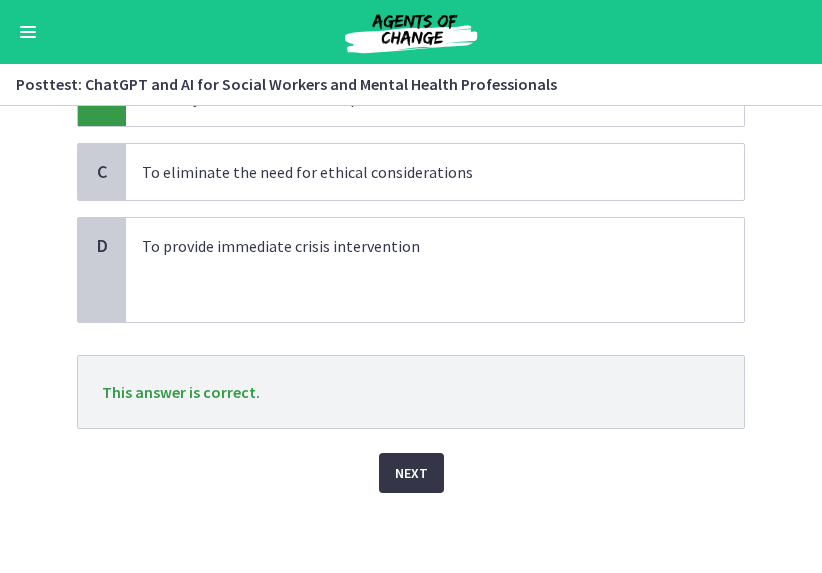 click on "Next" at bounding box center (411, 473) 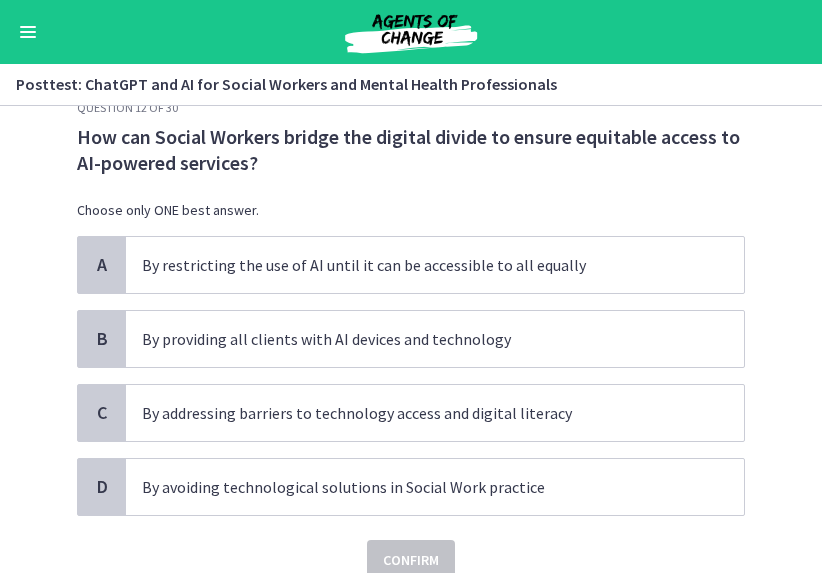 scroll, scrollTop: 62, scrollLeft: 0, axis: vertical 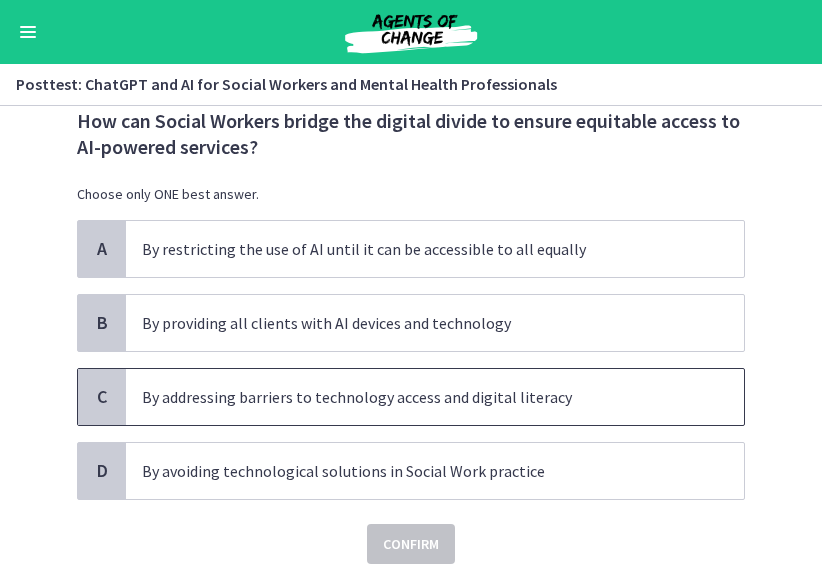 click on "By addressing barriers to technology access and digital literacy" at bounding box center [415, 397] 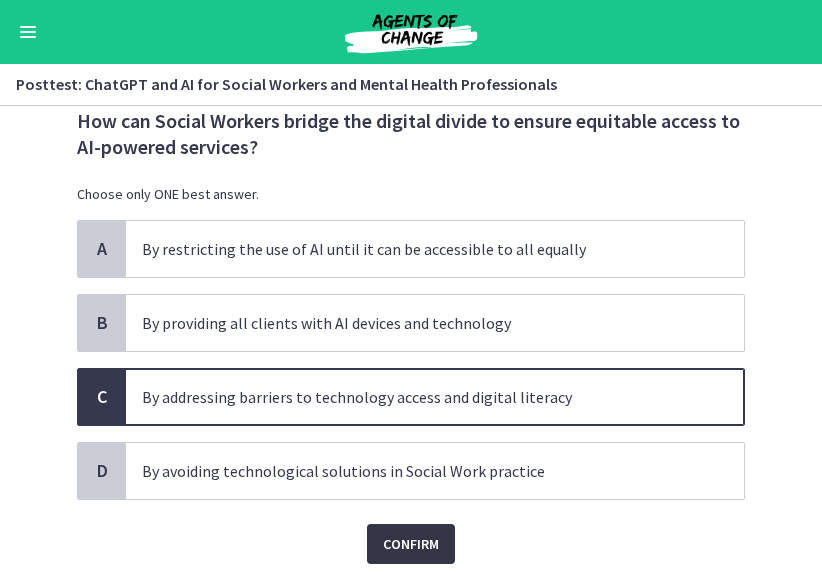 click on "Confirm" at bounding box center (411, 544) 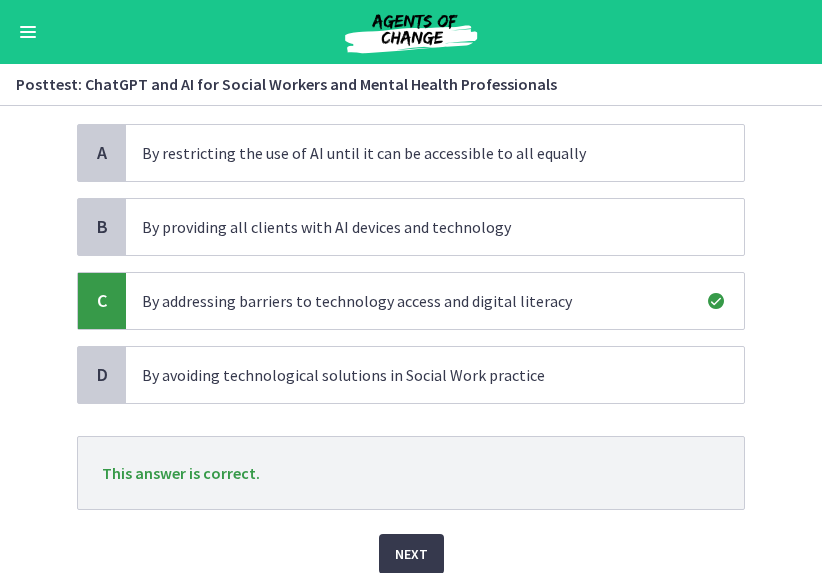 scroll, scrollTop: 239, scrollLeft: 0, axis: vertical 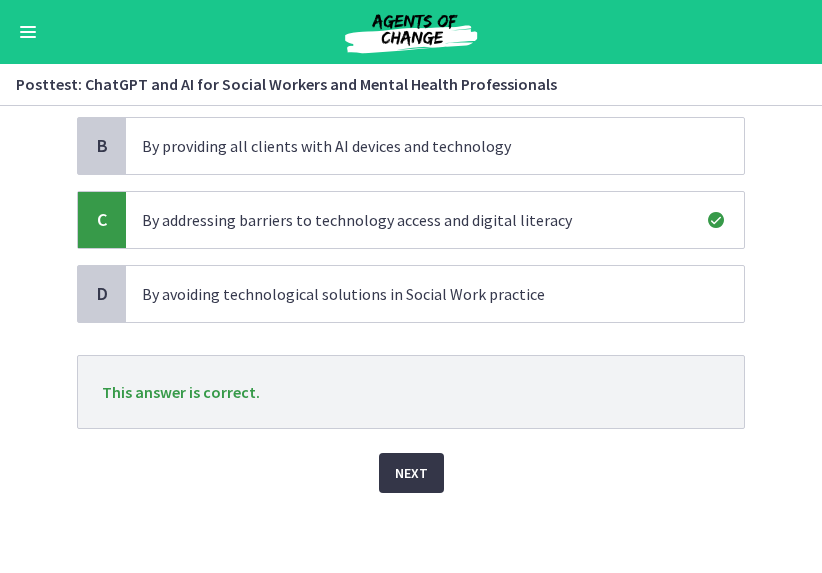 click on "Next" at bounding box center [411, 473] 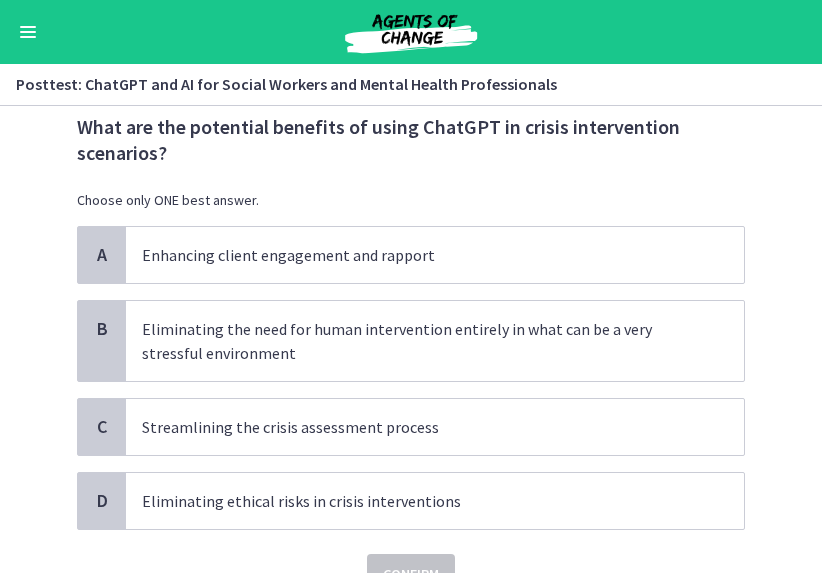 scroll, scrollTop: 57, scrollLeft: 0, axis: vertical 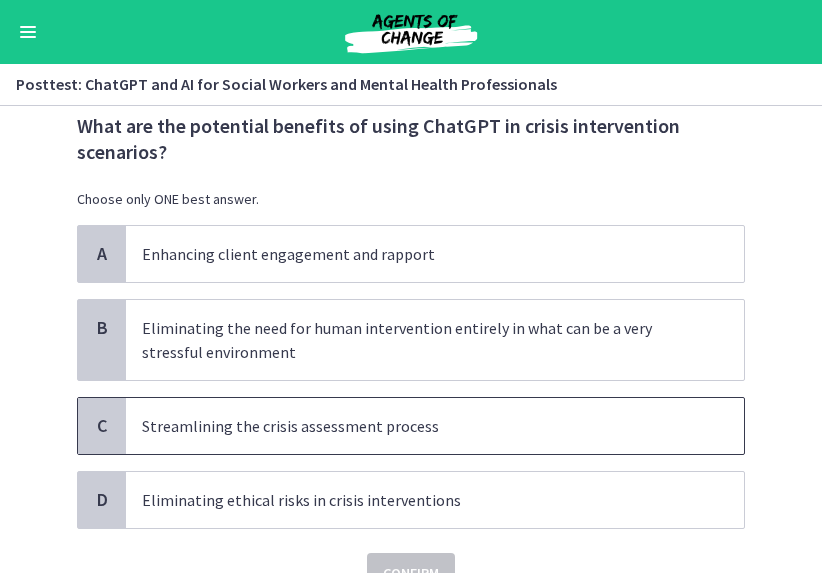 click on "Streamlining the crisis assessment process" at bounding box center [415, 426] 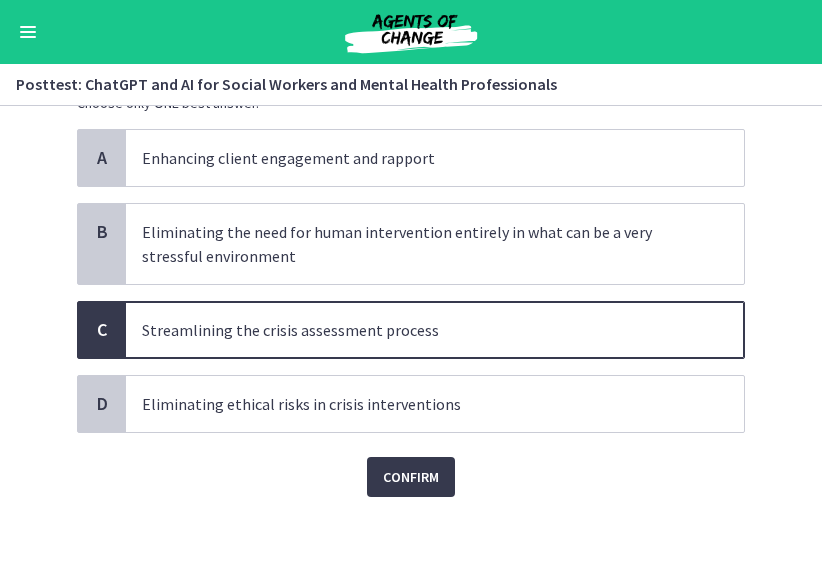 scroll, scrollTop: 157, scrollLeft: 0, axis: vertical 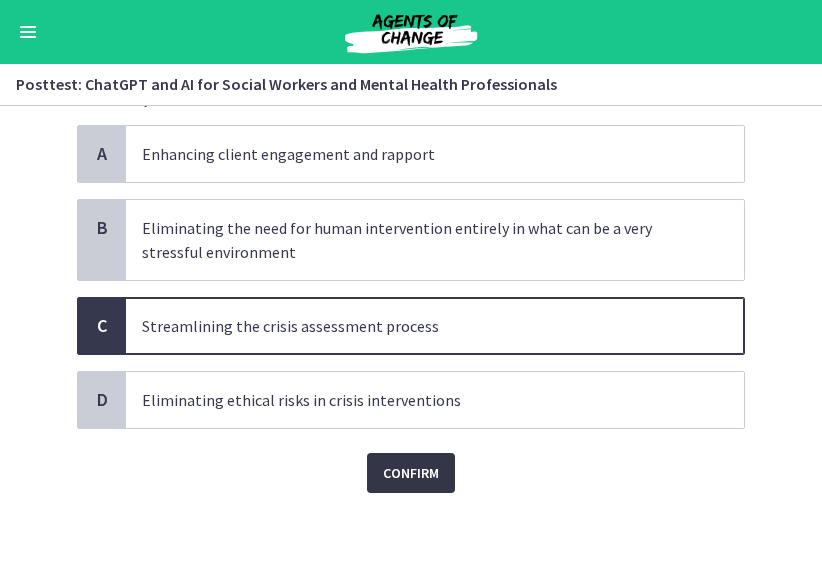 click on "Confirm" at bounding box center (411, 473) 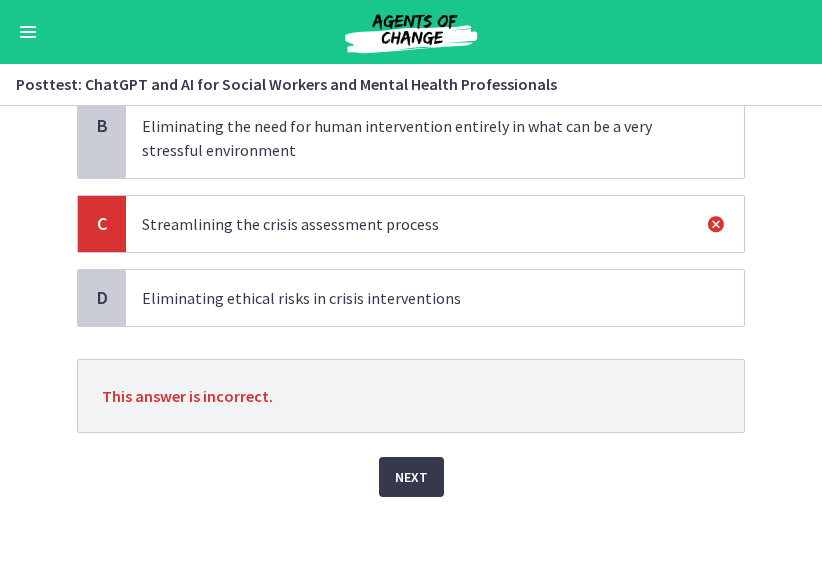 scroll, scrollTop: 259, scrollLeft: 0, axis: vertical 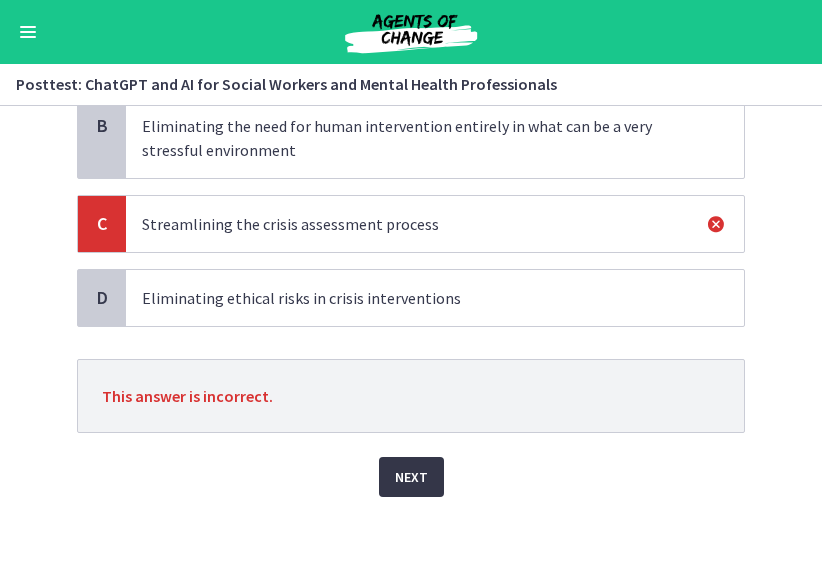 click on "Next" at bounding box center (411, 477) 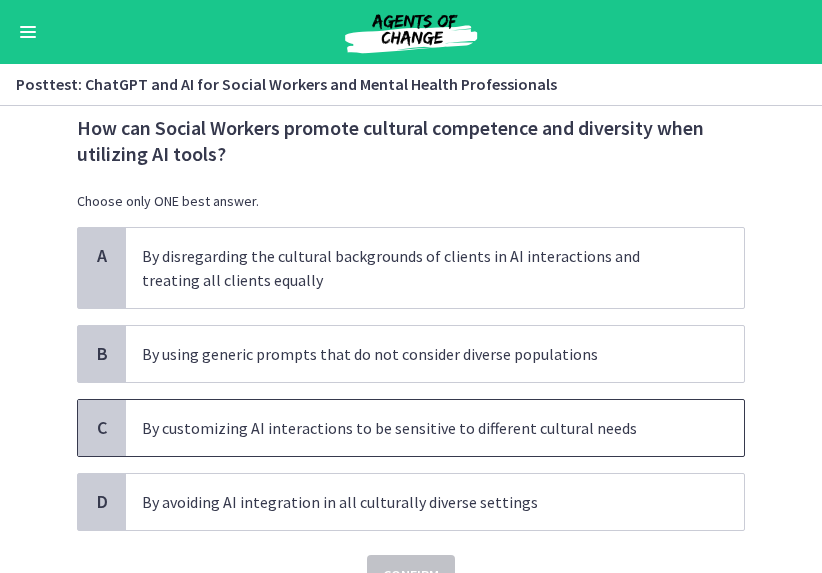 scroll, scrollTop: 57, scrollLeft: 0, axis: vertical 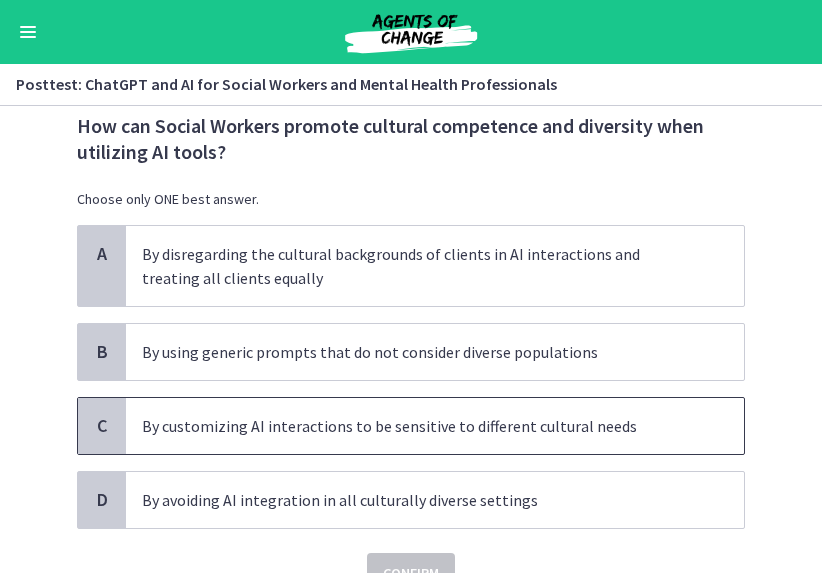 click on "By customizing AI interactions to be sensitive to different cultural needs" at bounding box center (415, 426) 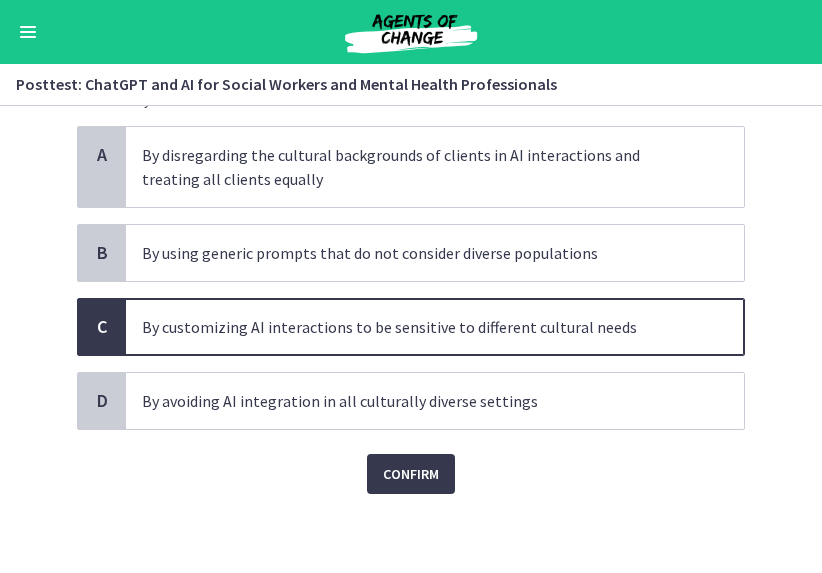 scroll, scrollTop: 157, scrollLeft: 0, axis: vertical 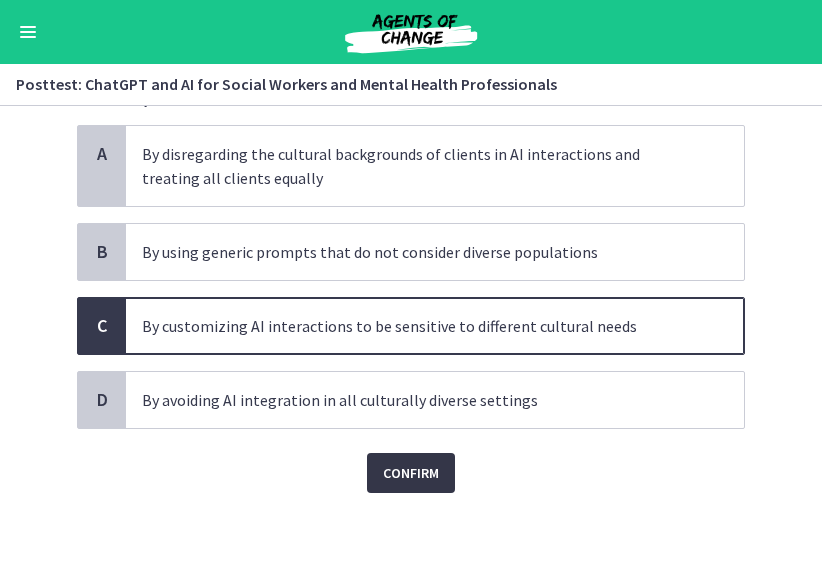click on "Confirm" at bounding box center [411, 473] 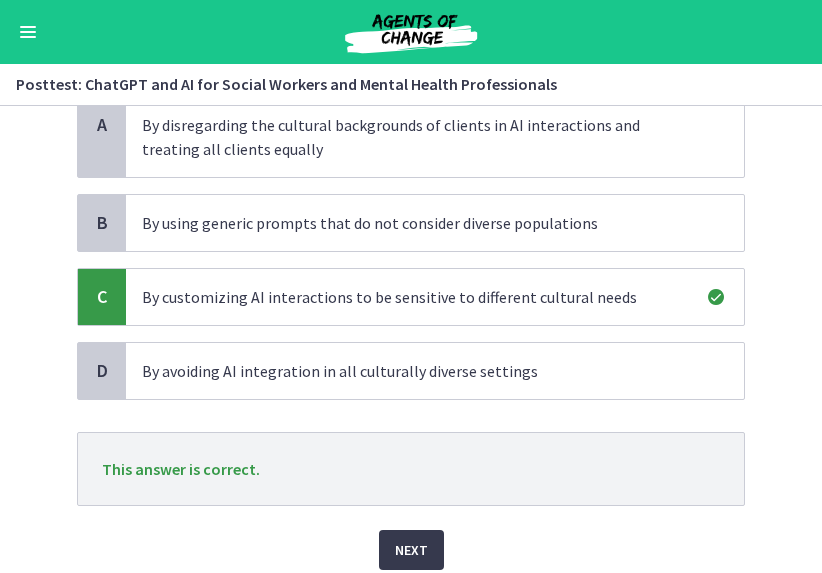 scroll, scrollTop: 263, scrollLeft: 0, axis: vertical 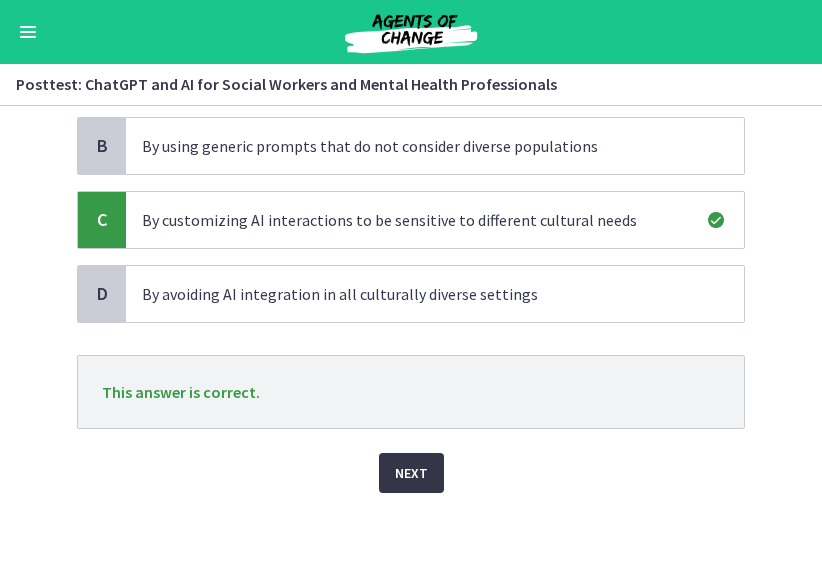 click on "Next" at bounding box center (411, 473) 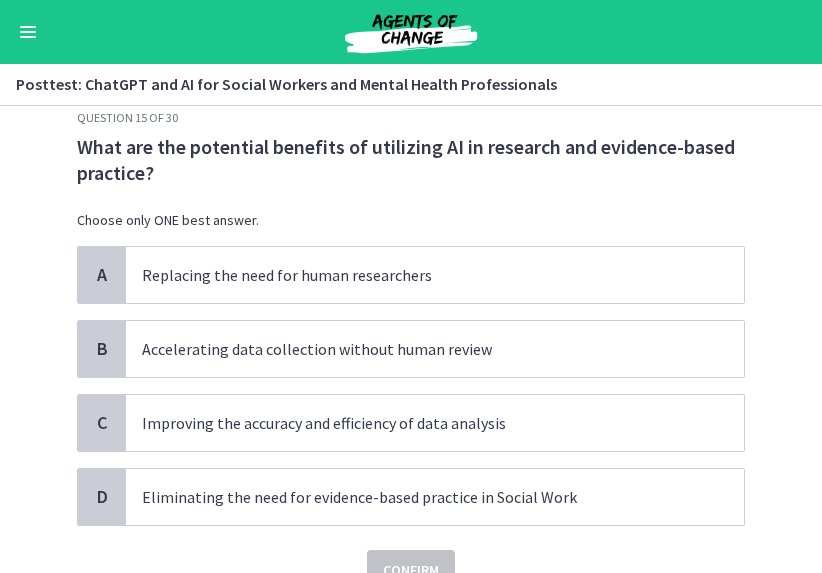 scroll, scrollTop: 36, scrollLeft: 0, axis: vertical 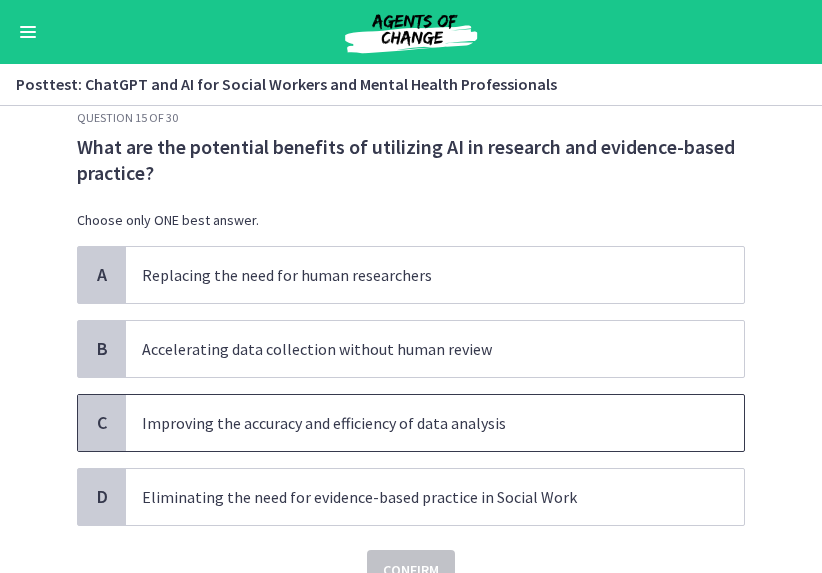 click on "Improving the accuracy and efficiency of data analysis" at bounding box center [415, 423] 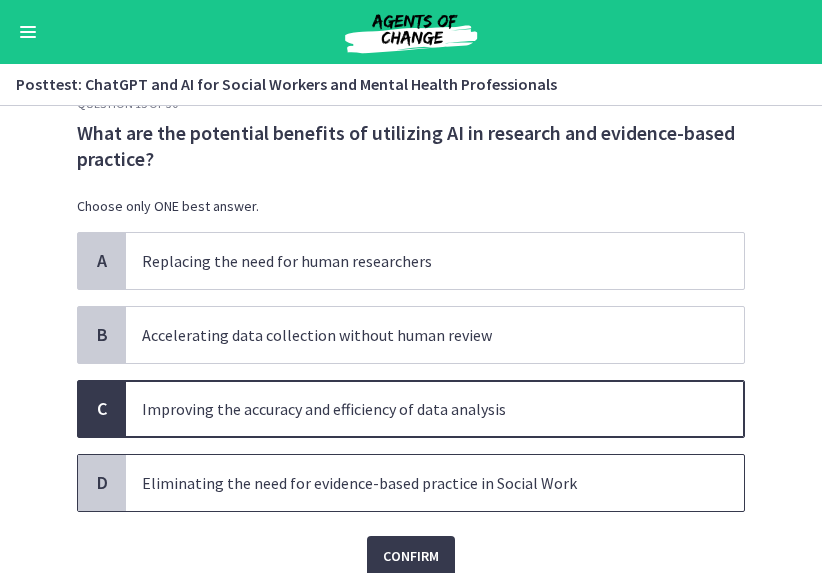 scroll, scrollTop: 66, scrollLeft: 0, axis: vertical 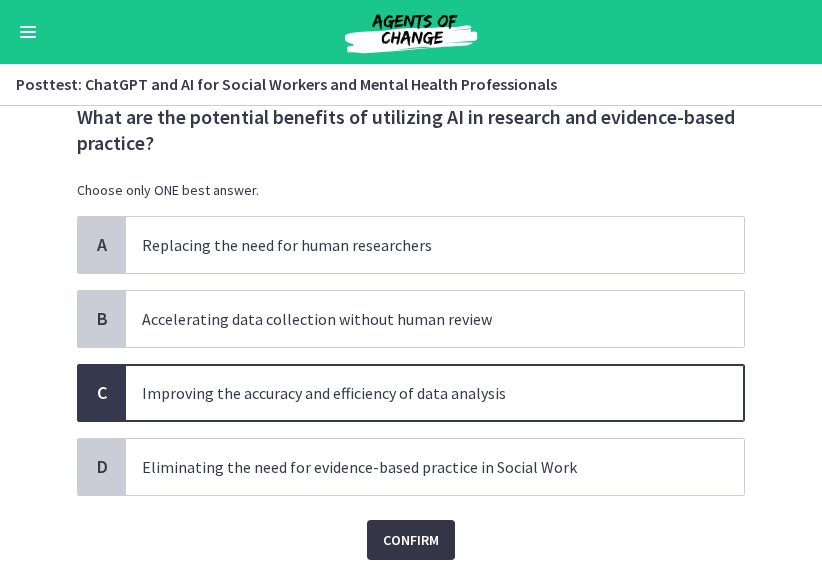 click on "Confirm" at bounding box center [411, 540] 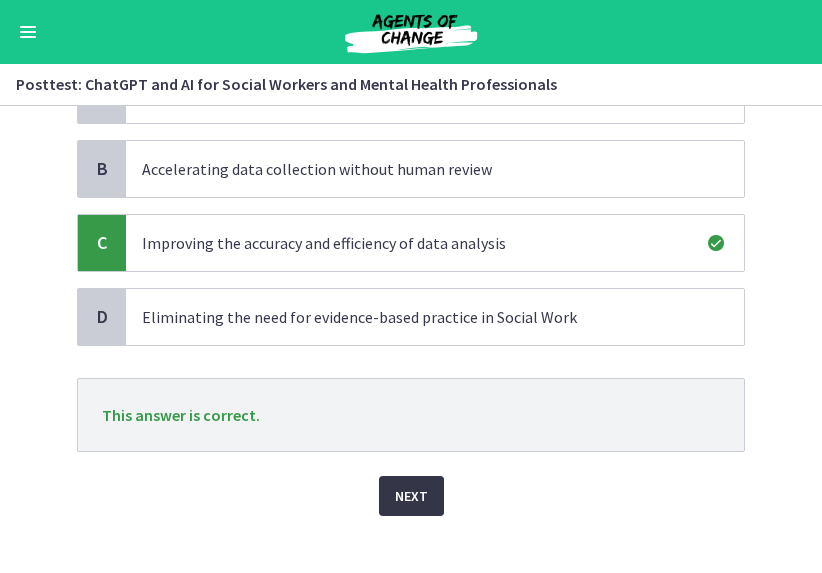 scroll, scrollTop: 222, scrollLeft: 0, axis: vertical 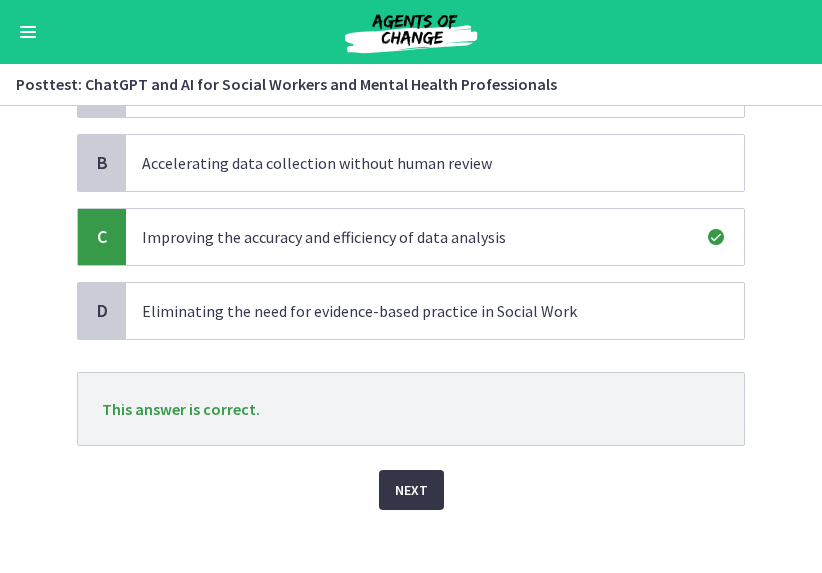 click on "Next" at bounding box center [411, 490] 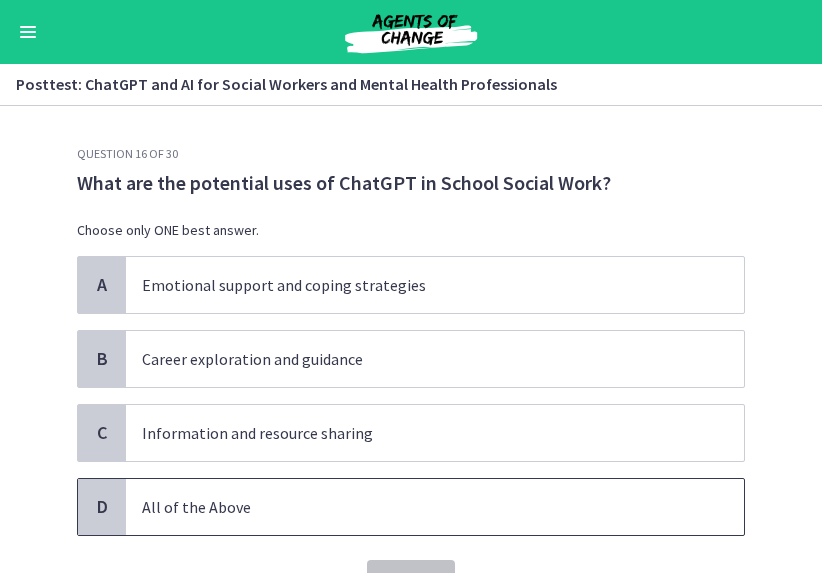 click on "All of the Above" at bounding box center (415, 507) 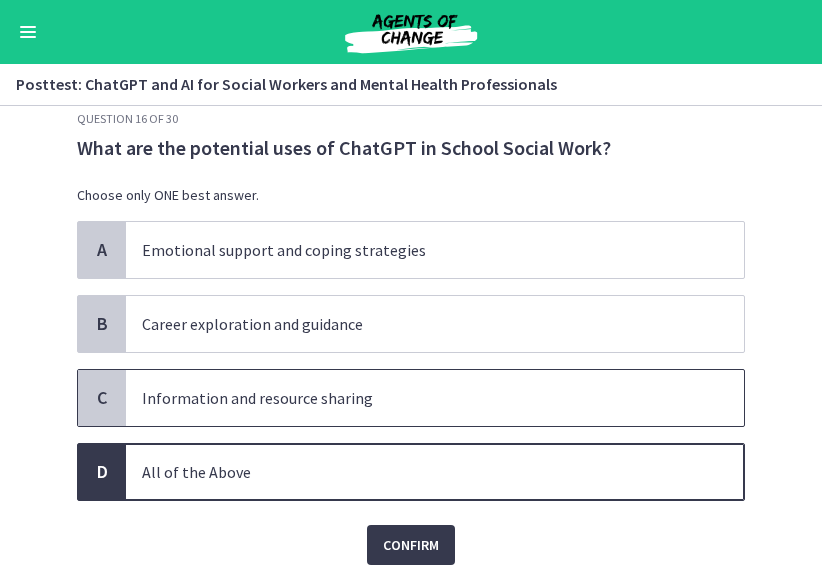 scroll, scrollTop: 38, scrollLeft: 0, axis: vertical 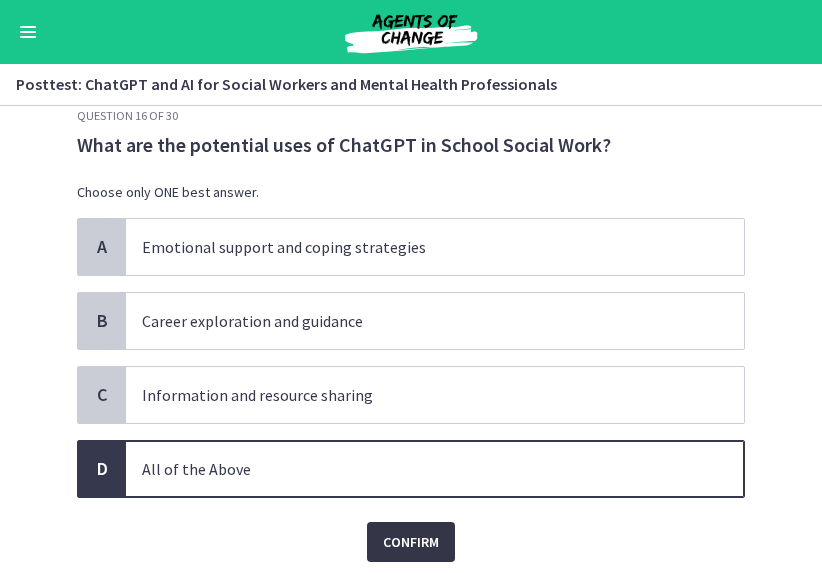 click on "Confirm" at bounding box center (411, 542) 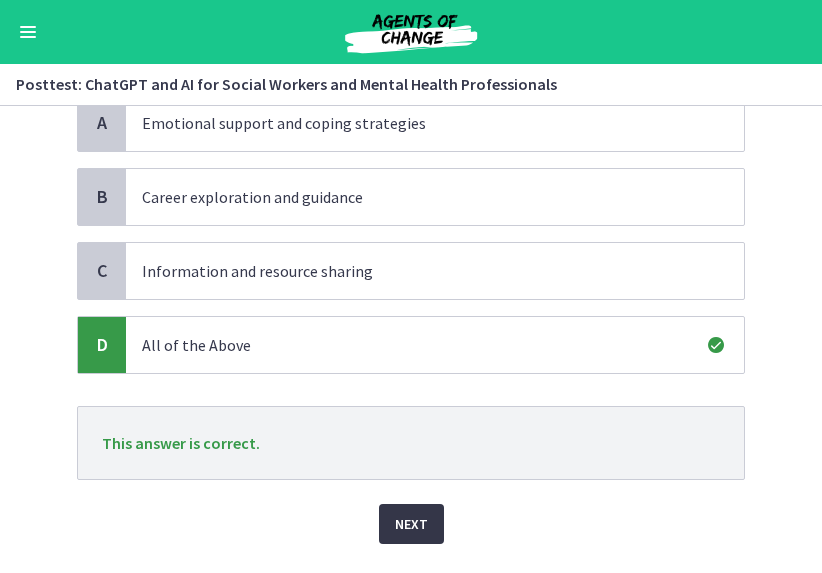 scroll, scrollTop: 172, scrollLeft: 0, axis: vertical 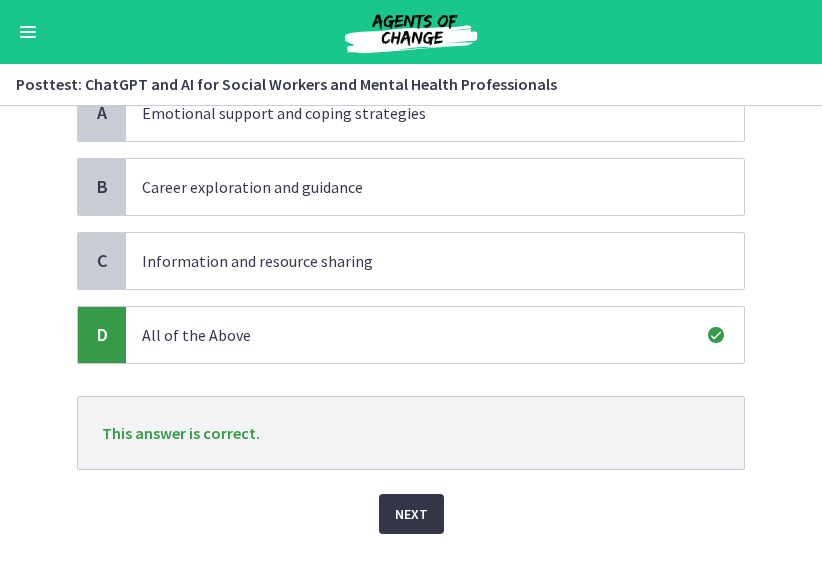 click on "Next" at bounding box center [411, 514] 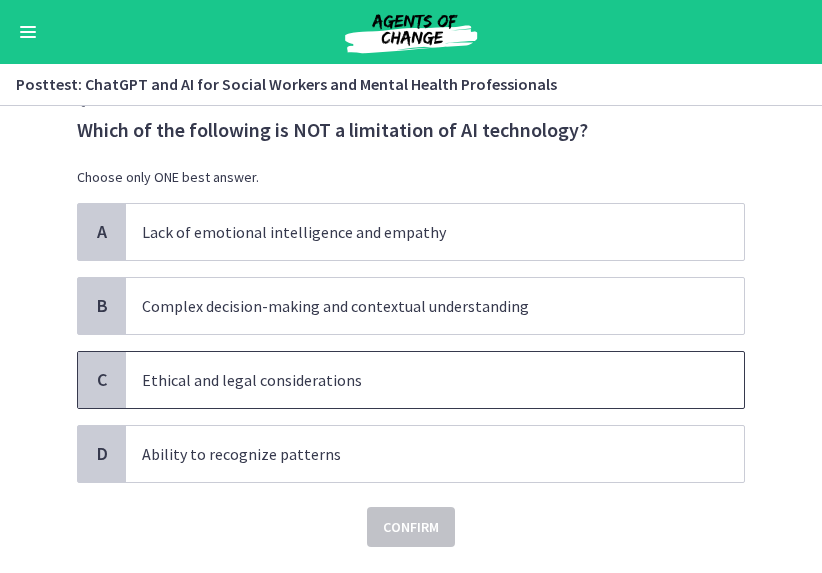 scroll, scrollTop: 52, scrollLeft: 0, axis: vertical 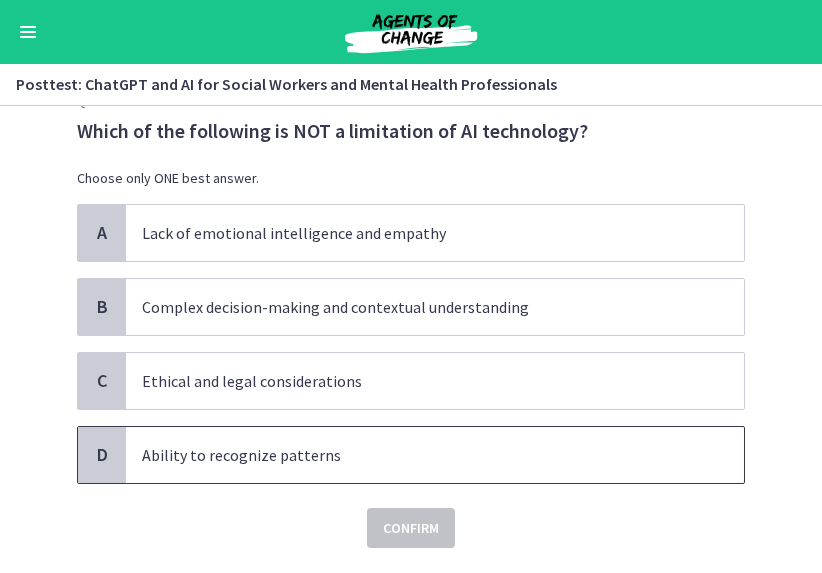 click on "Ability to recognize patterns" at bounding box center (415, 455) 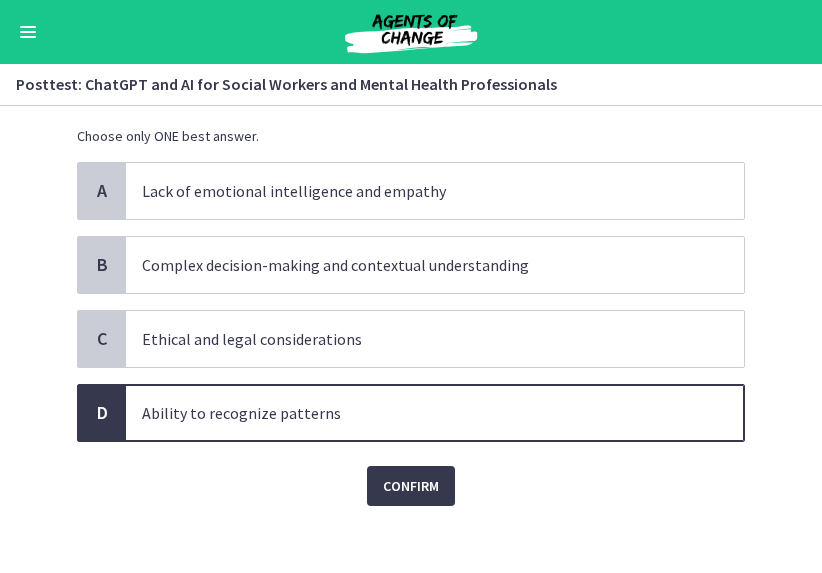 scroll, scrollTop: 107, scrollLeft: 0, axis: vertical 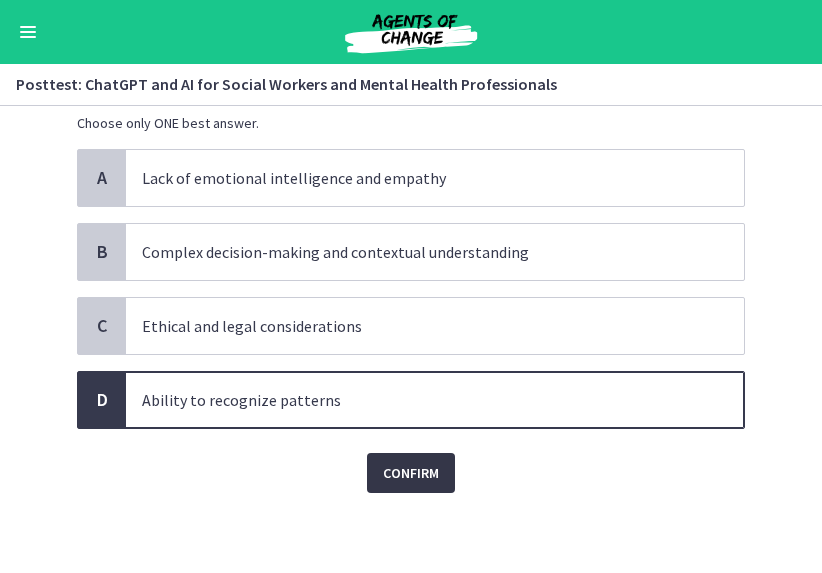 click on "Confirm" at bounding box center [411, 473] 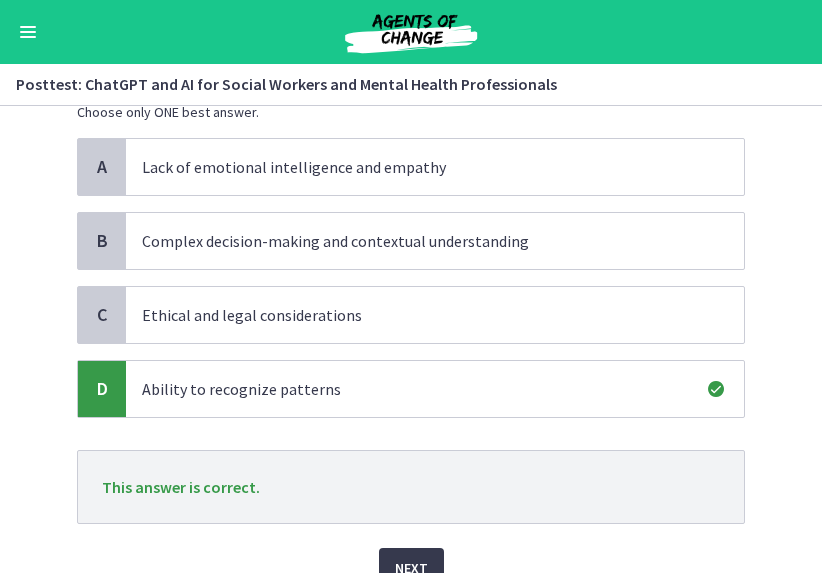 scroll, scrollTop: 134, scrollLeft: 0, axis: vertical 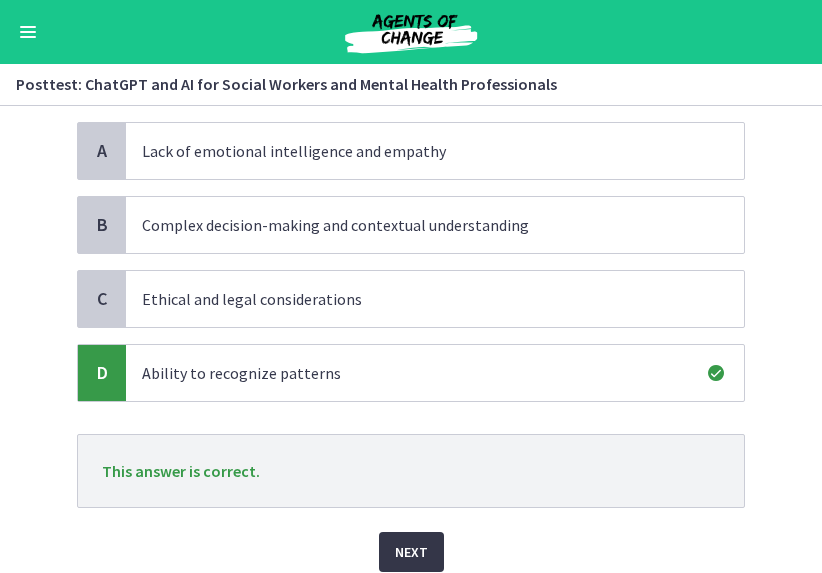 click on "Next" at bounding box center [411, 552] 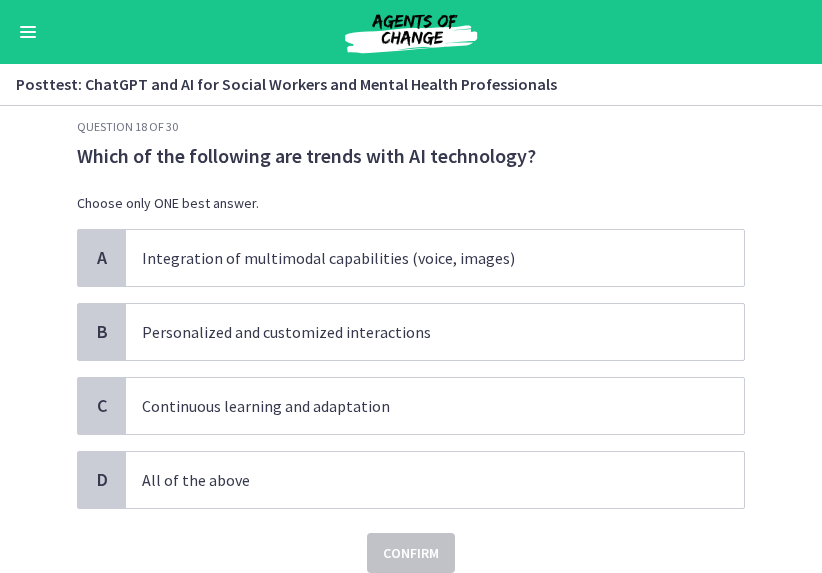scroll, scrollTop: 51, scrollLeft: 0, axis: vertical 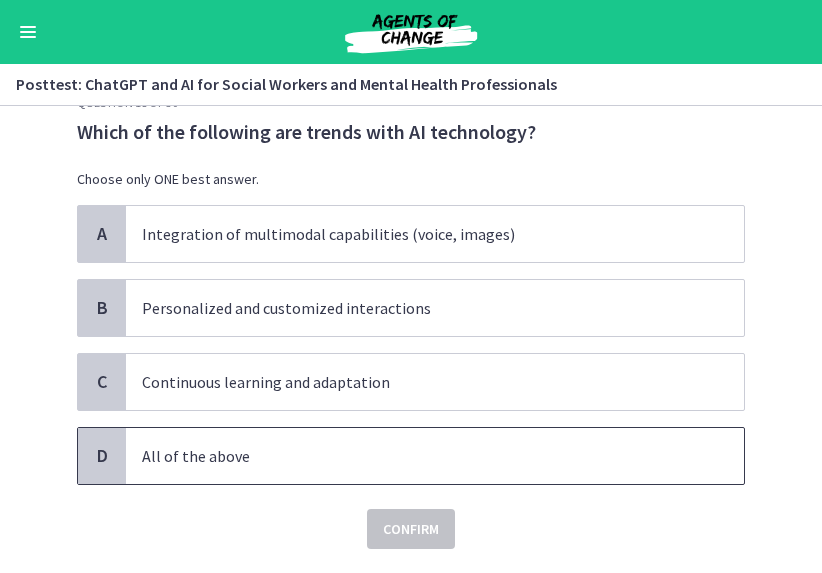 click on "All of the above" at bounding box center (415, 456) 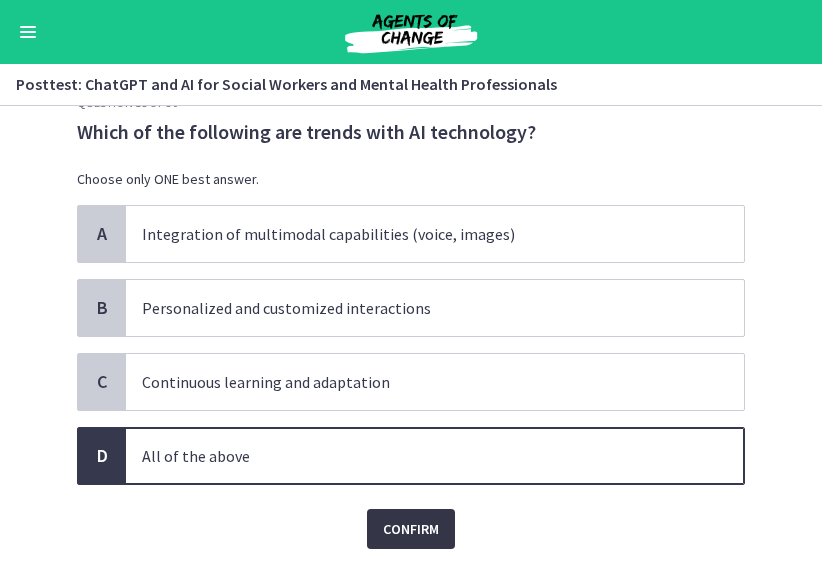 click on "Confirm" at bounding box center (411, 529) 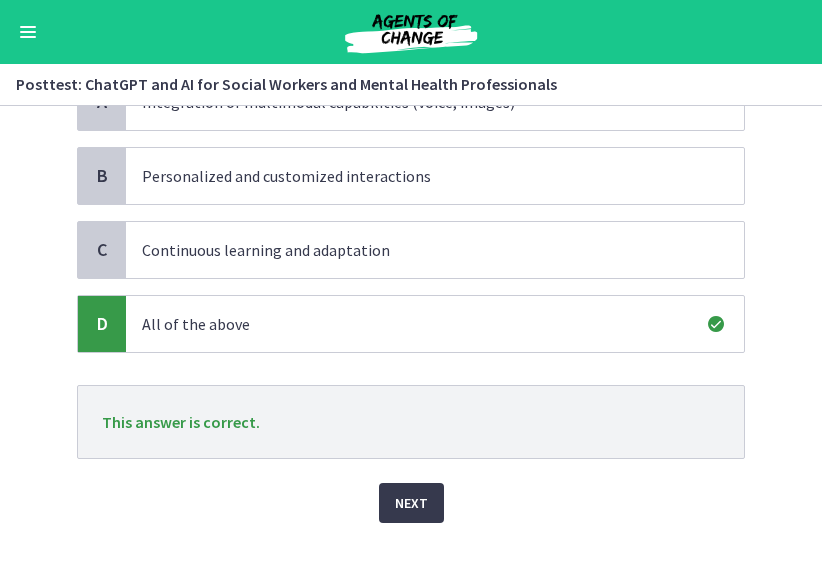 scroll, scrollTop: 188, scrollLeft: 0, axis: vertical 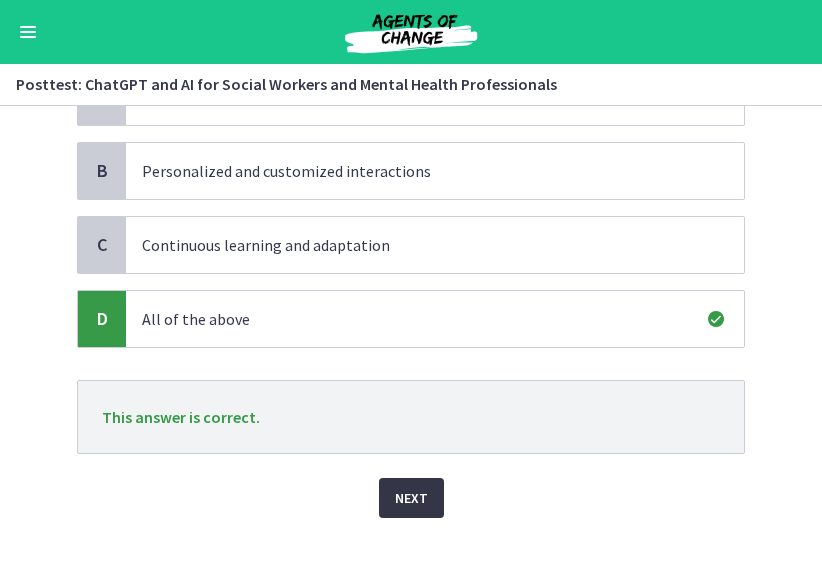 click on "Next" at bounding box center [411, 498] 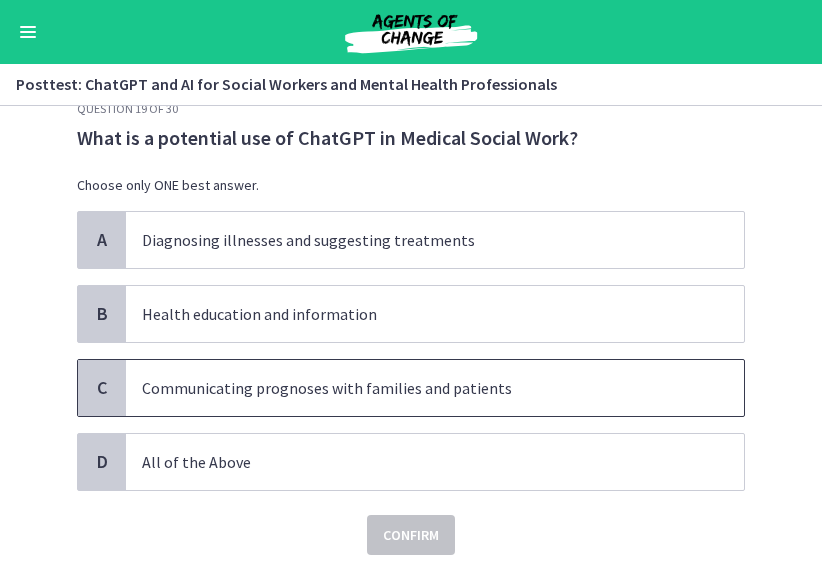 scroll, scrollTop: 44, scrollLeft: 0, axis: vertical 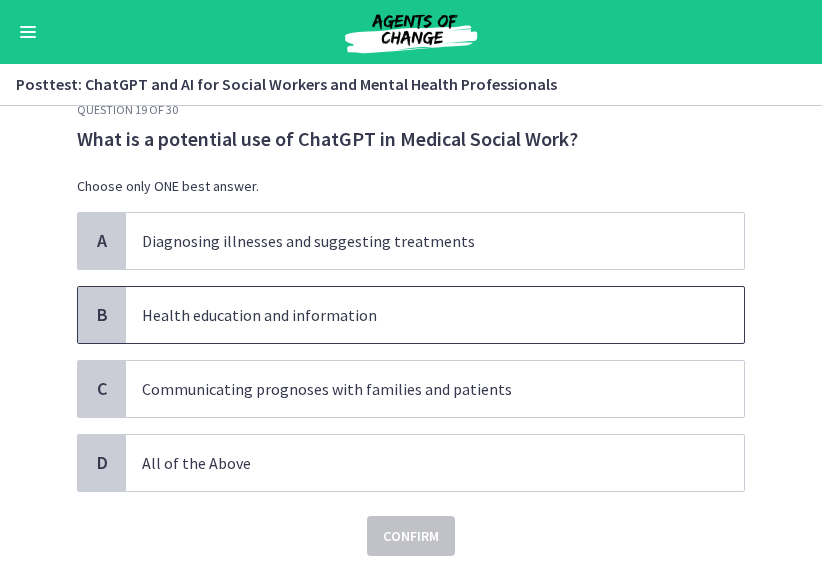 click on "Health education and information" at bounding box center [415, 315] 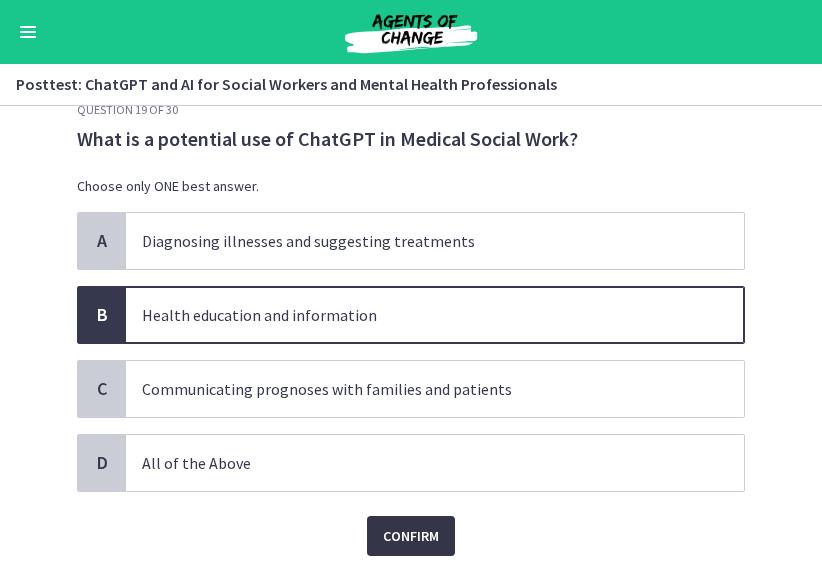 click on "Confirm" at bounding box center (411, 536) 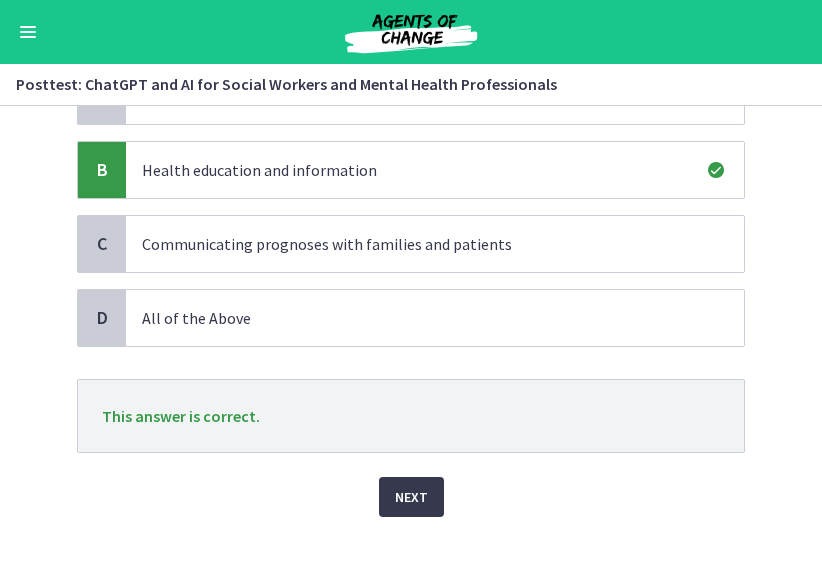 scroll, scrollTop: 213, scrollLeft: 0, axis: vertical 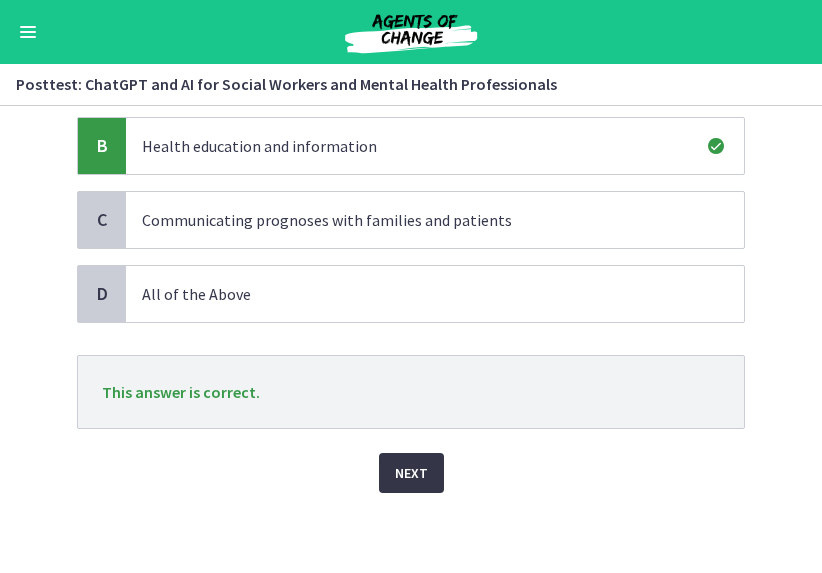 click on "Next" at bounding box center (411, 473) 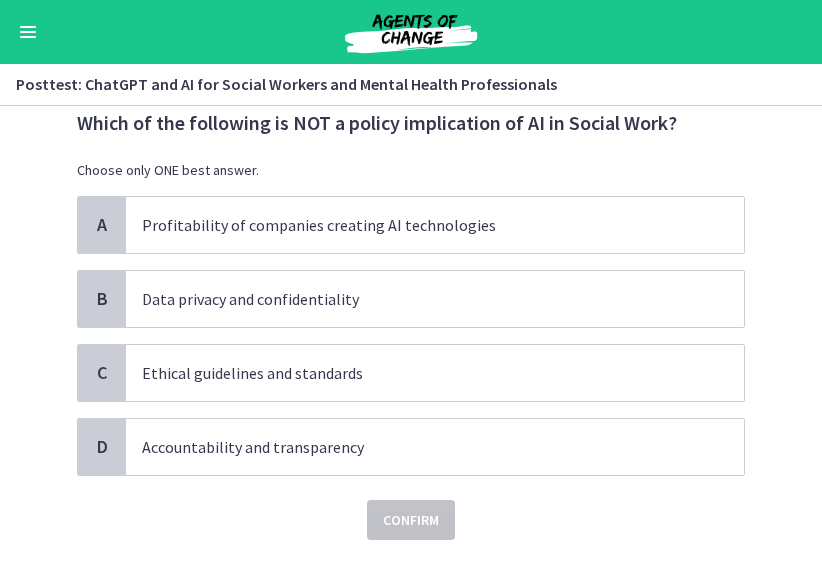scroll, scrollTop: 59, scrollLeft: 0, axis: vertical 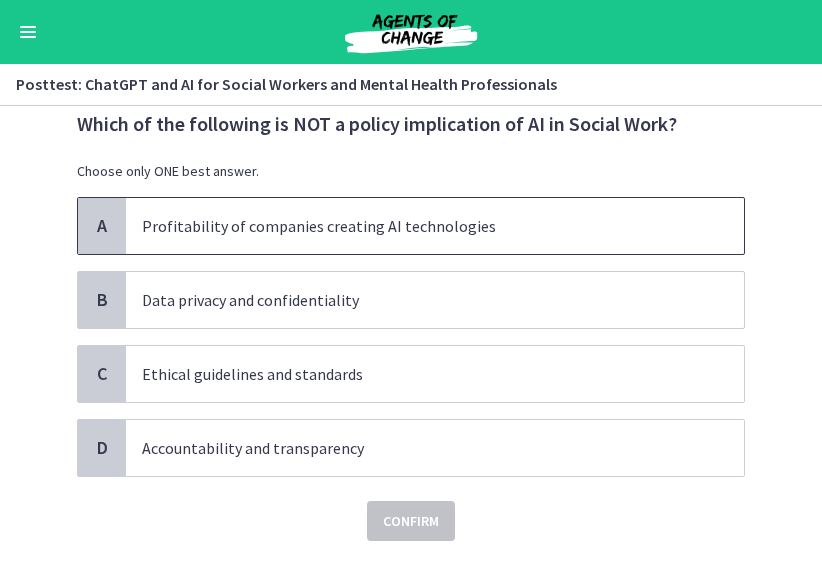 click on "Profitability of companies creating AI technologies" at bounding box center [415, 226] 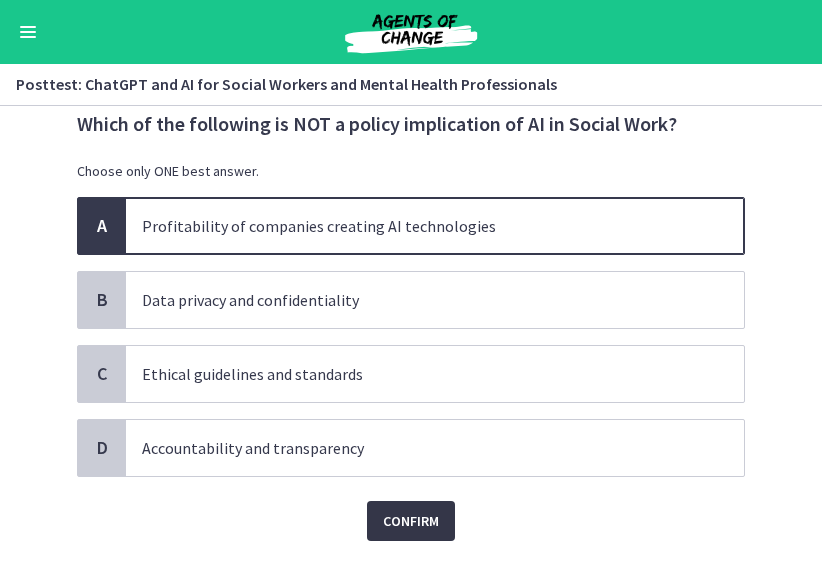 click on "Confirm" at bounding box center [411, 521] 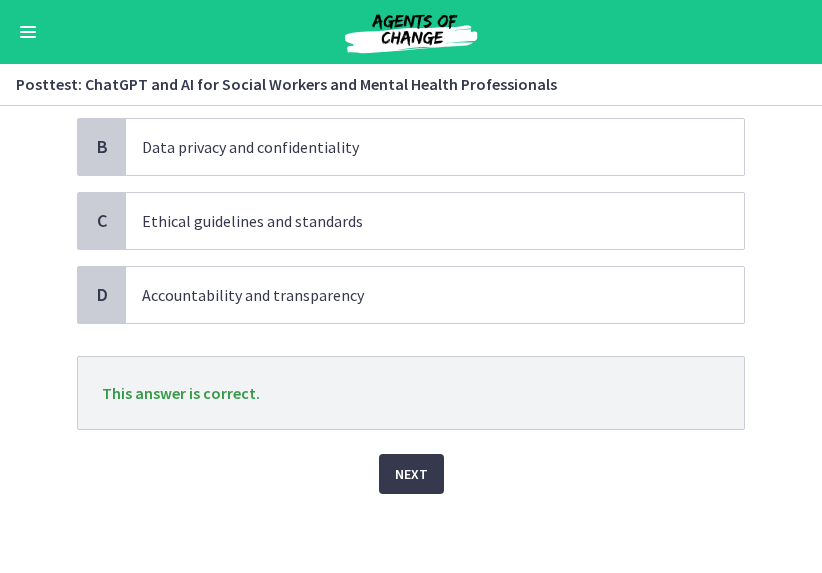 scroll, scrollTop: 213, scrollLeft: 0, axis: vertical 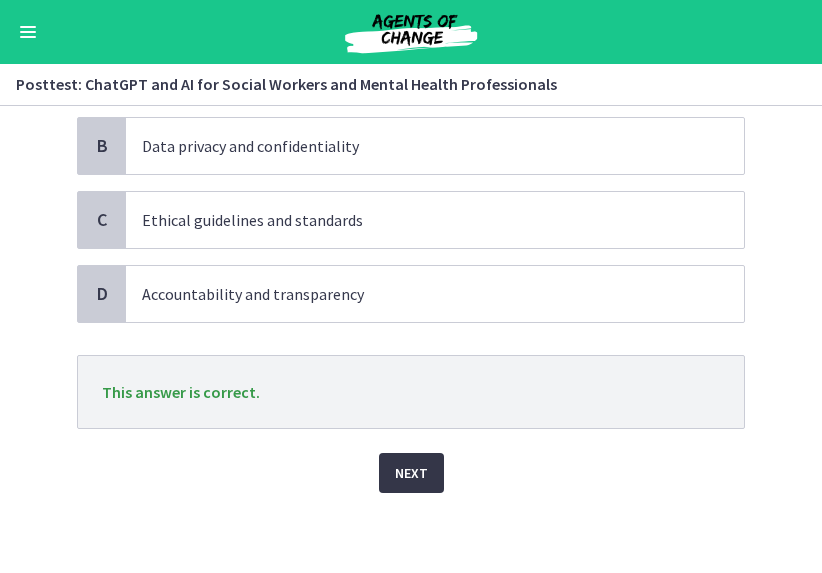 click on "Next" at bounding box center [411, 473] 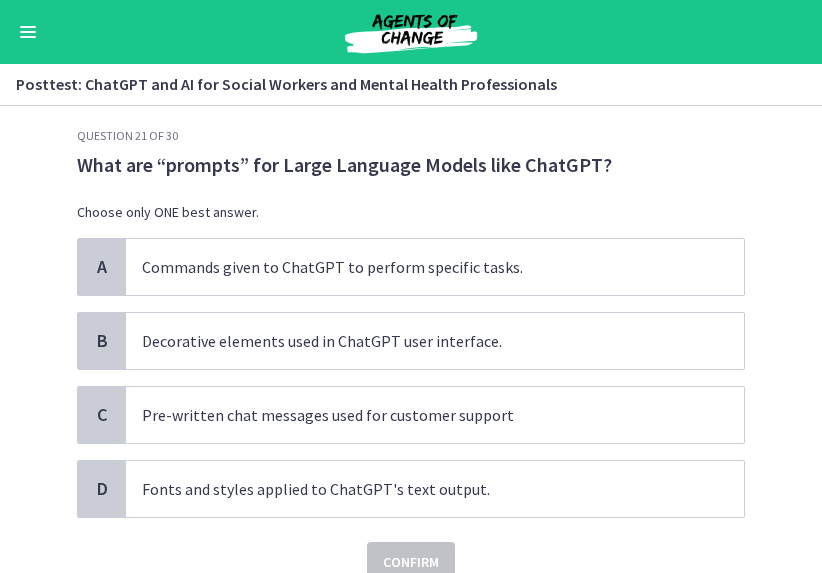 scroll, scrollTop: 19, scrollLeft: 0, axis: vertical 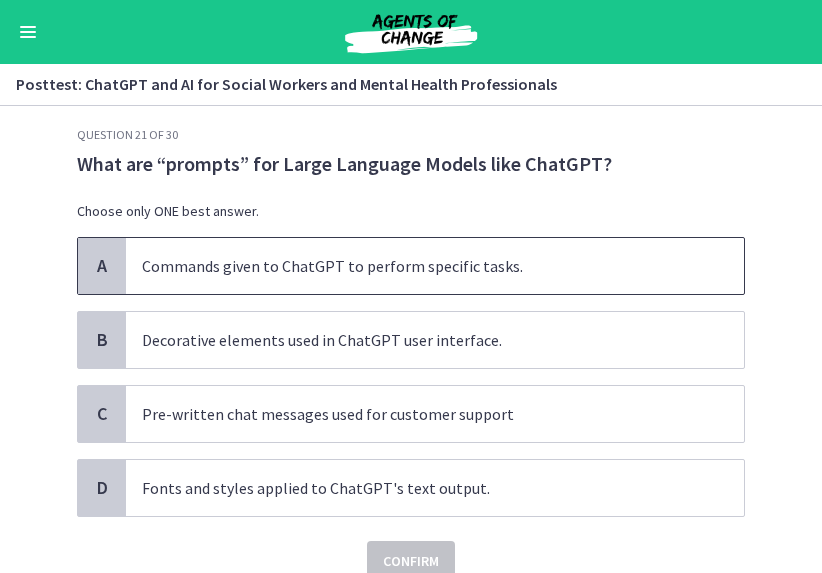 click on "Commands given to ChatGPT to perform specific tasks." at bounding box center [415, 266] 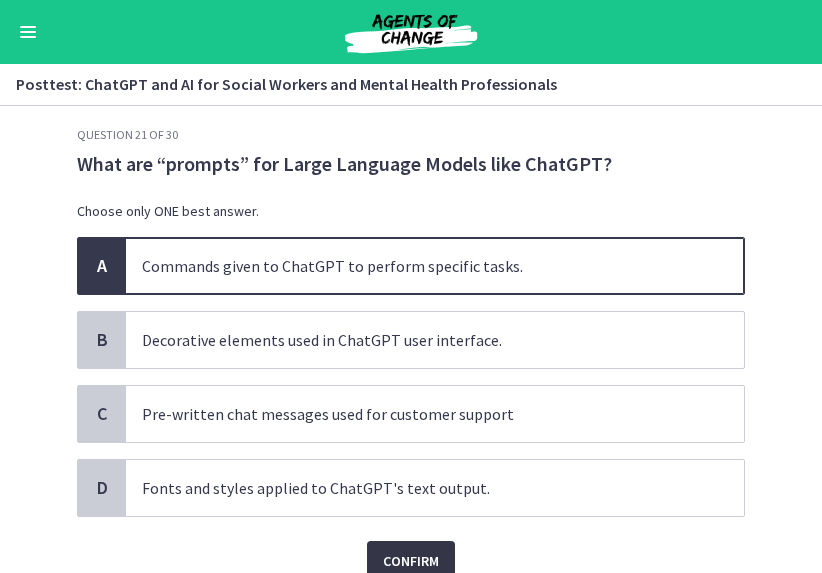 click on "Confirm" at bounding box center (411, 561) 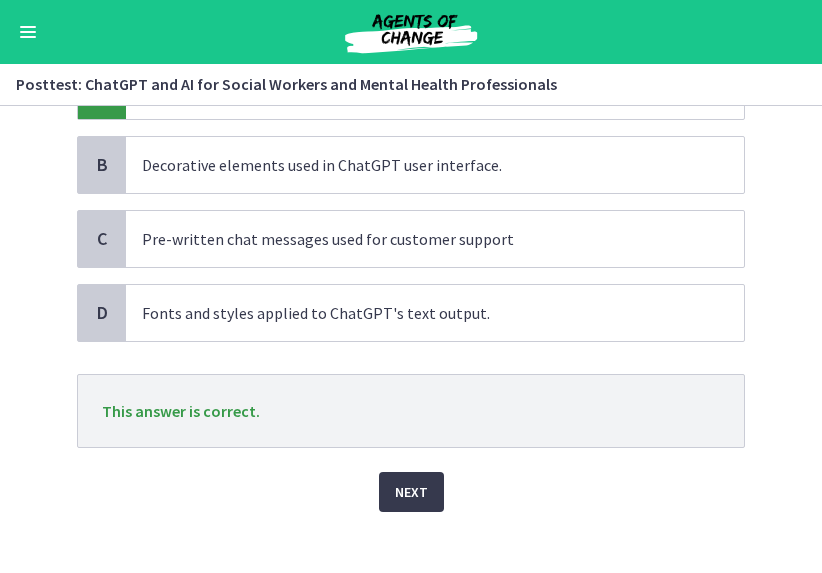 scroll, scrollTop: 213, scrollLeft: 0, axis: vertical 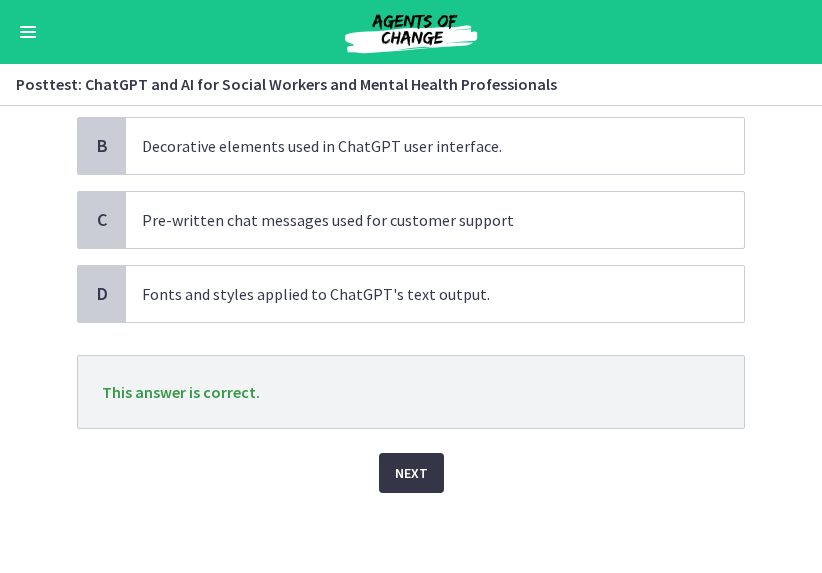 click on "Next" at bounding box center [411, 473] 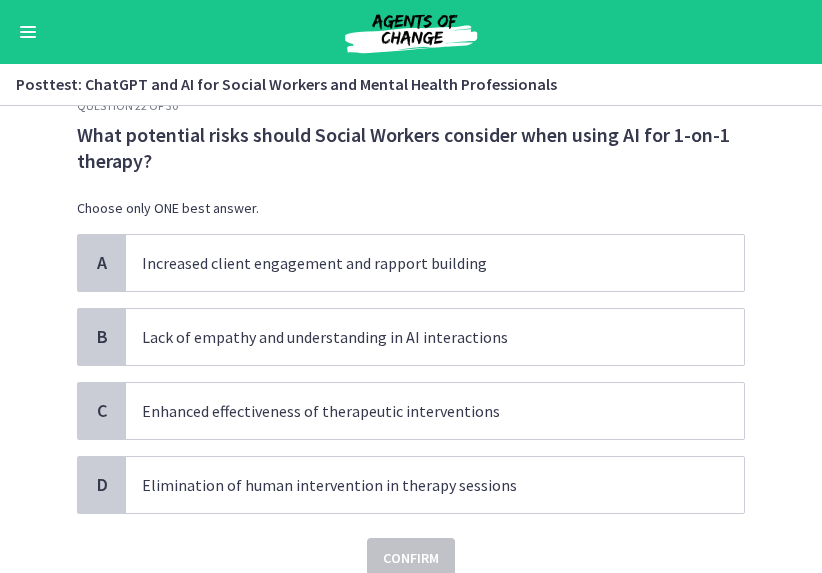 scroll, scrollTop: 49, scrollLeft: 0, axis: vertical 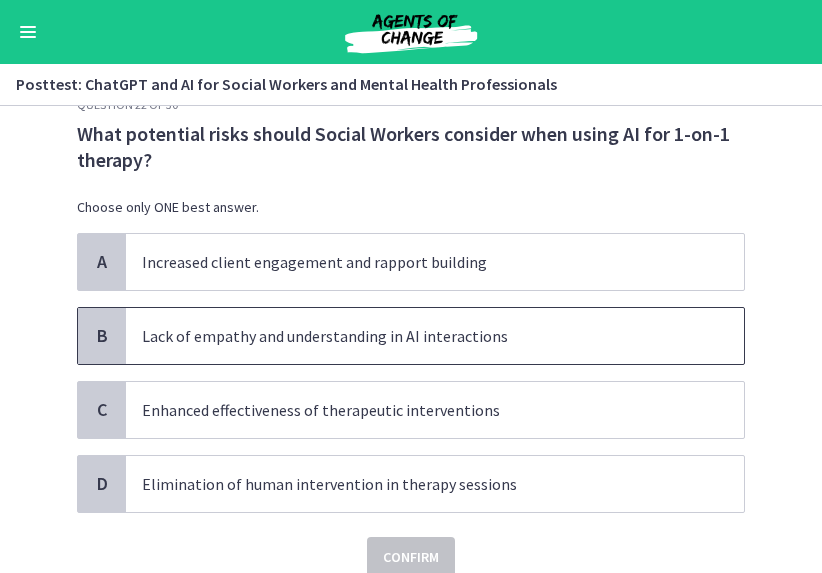 click on "Lack of empathy and understanding in AI interactions" at bounding box center [415, 336] 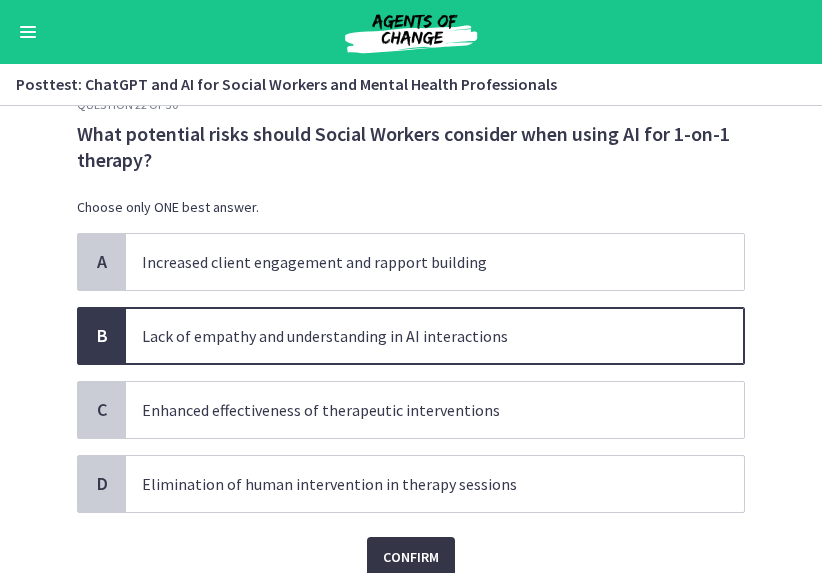 click on "Confirm" at bounding box center (411, 557) 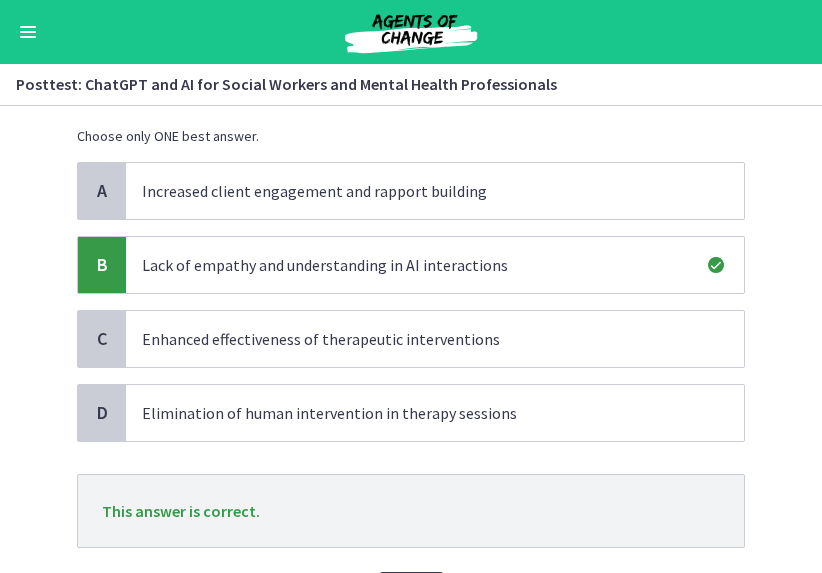 scroll, scrollTop: 239, scrollLeft: 0, axis: vertical 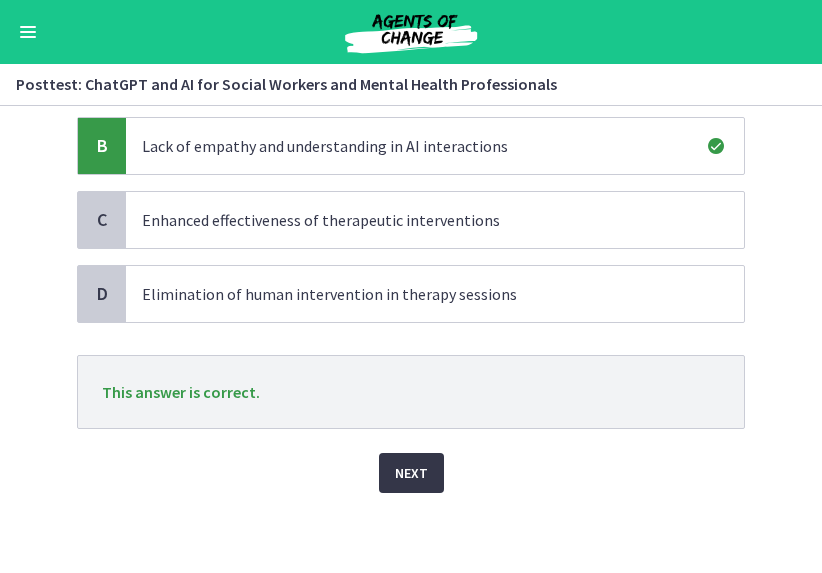 click on "Next" at bounding box center (411, 473) 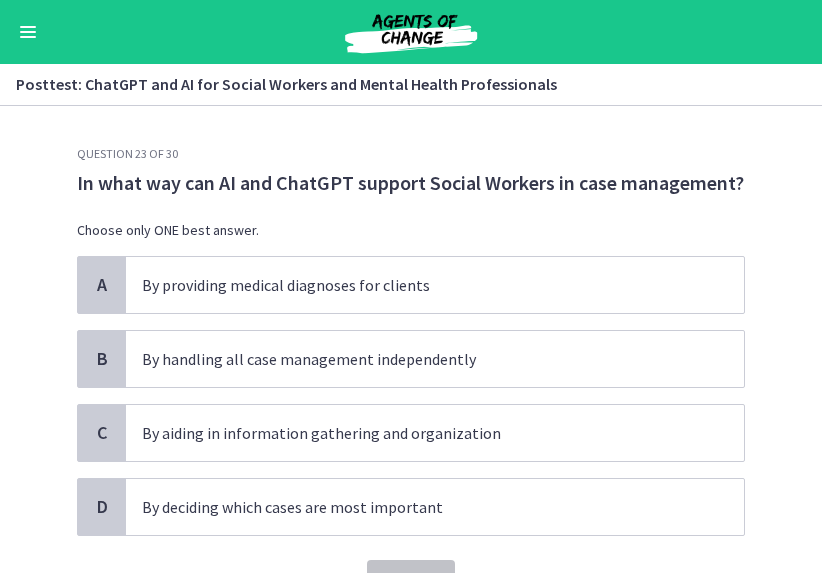 scroll, scrollTop: 21, scrollLeft: 0, axis: vertical 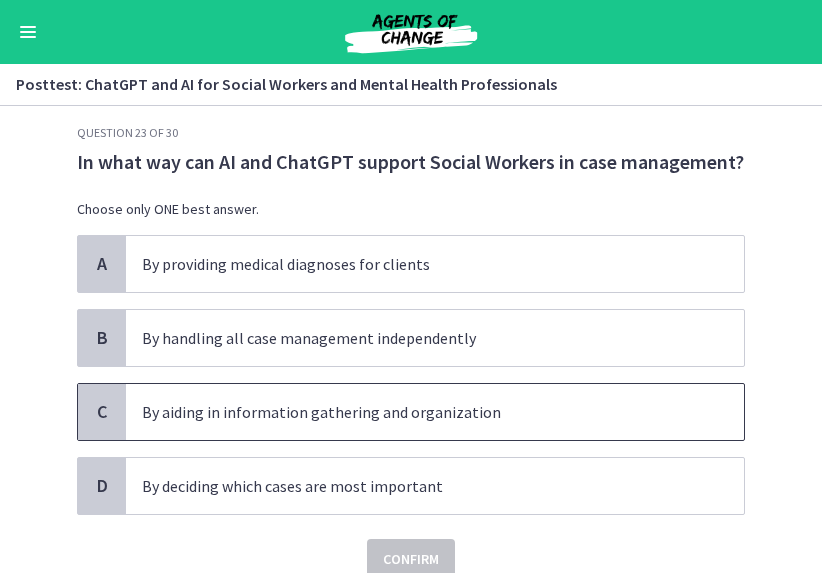 click on "By aiding in information gathering and organization" at bounding box center [415, 412] 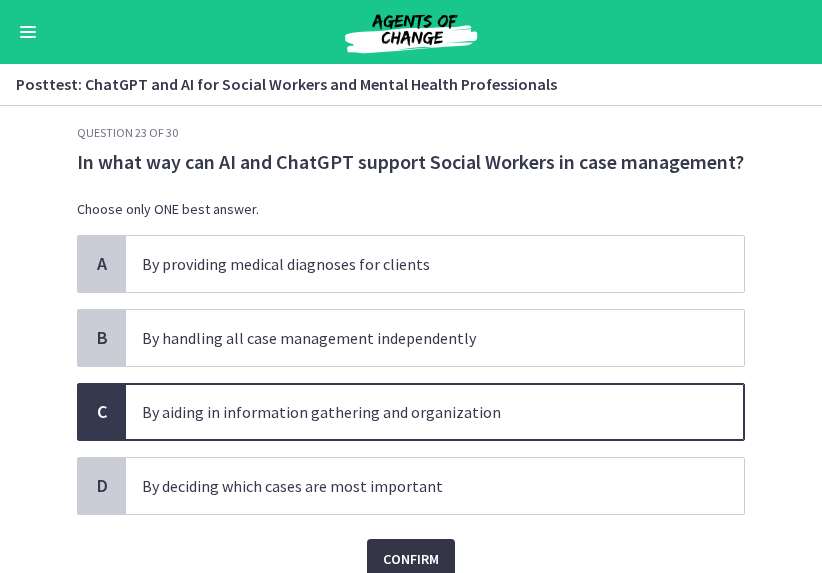 click on "Confirm" at bounding box center (411, 559) 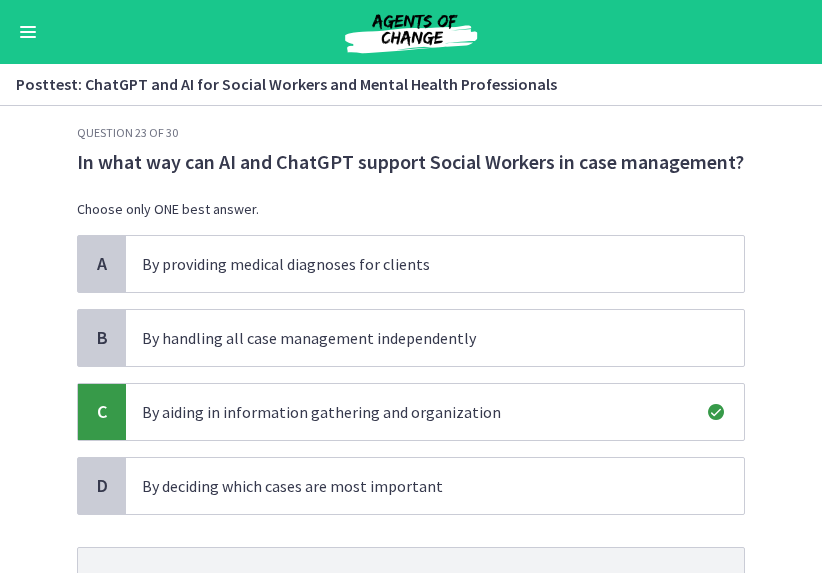 scroll, scrollTop: 147, scrollLeft: 0, axis: vertical 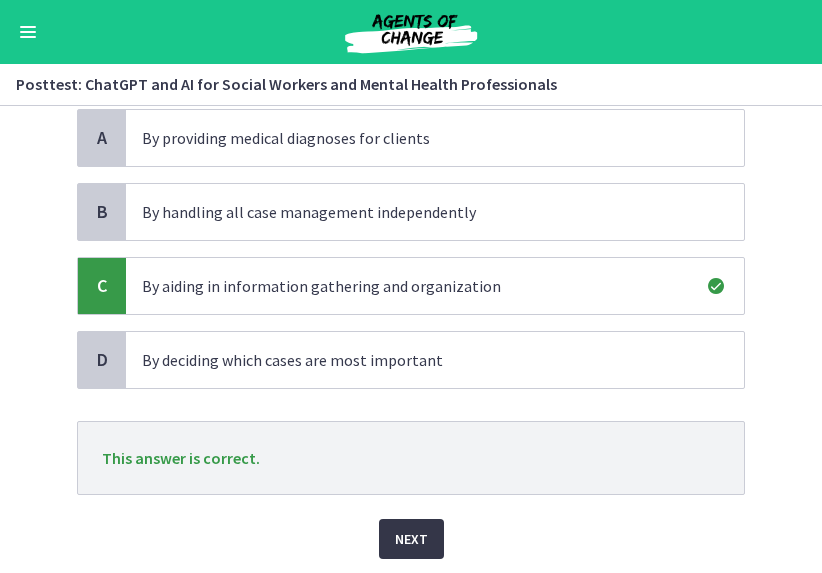 click on "Next" at bounding box center (411, 539) 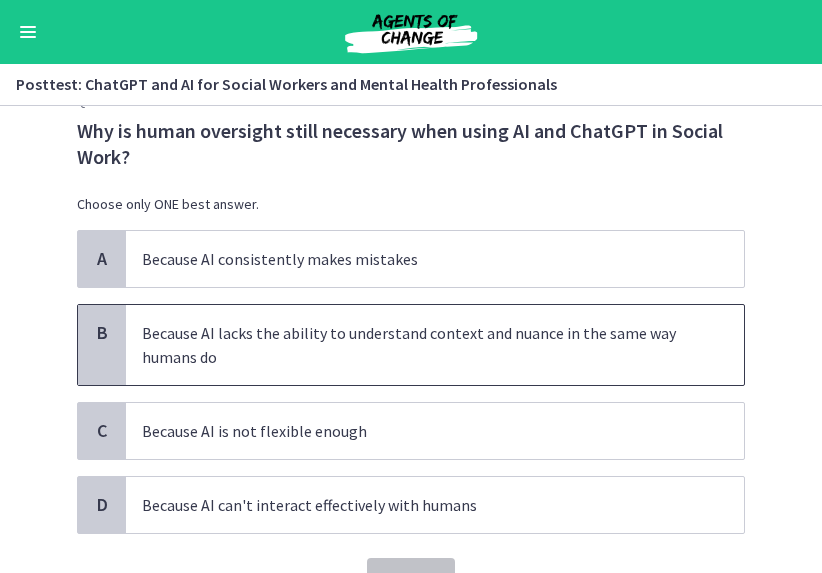 scroll, scrollTop: 51, scrollLeft: 0, axis: vertical 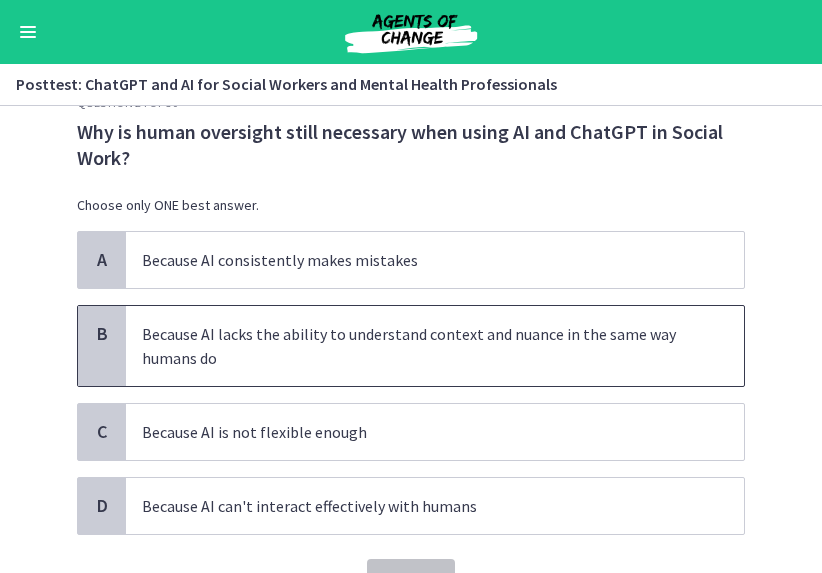 click on "Because AI lacks the ability to understand context and nuance in the same way humans do" at bounding box center (415, 346) 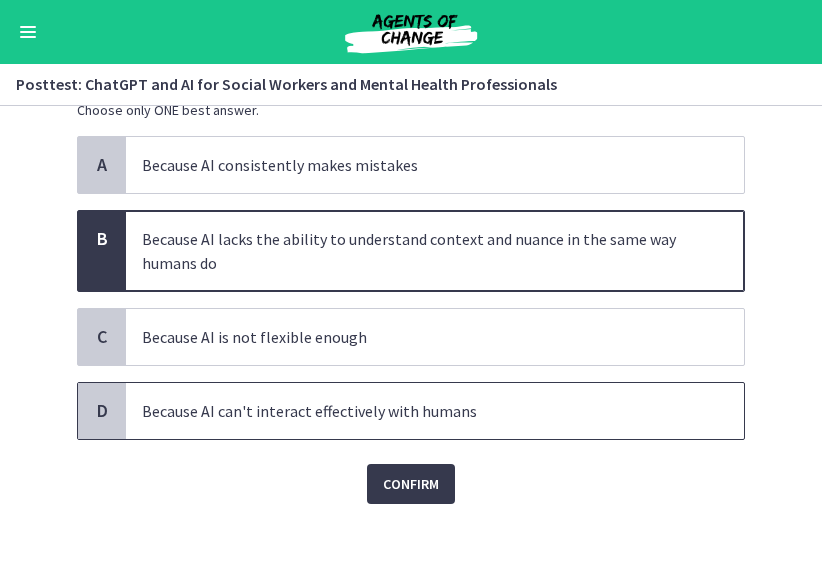 scroll, scrollTop: 157, scrollLeft: 0, axis: vertical 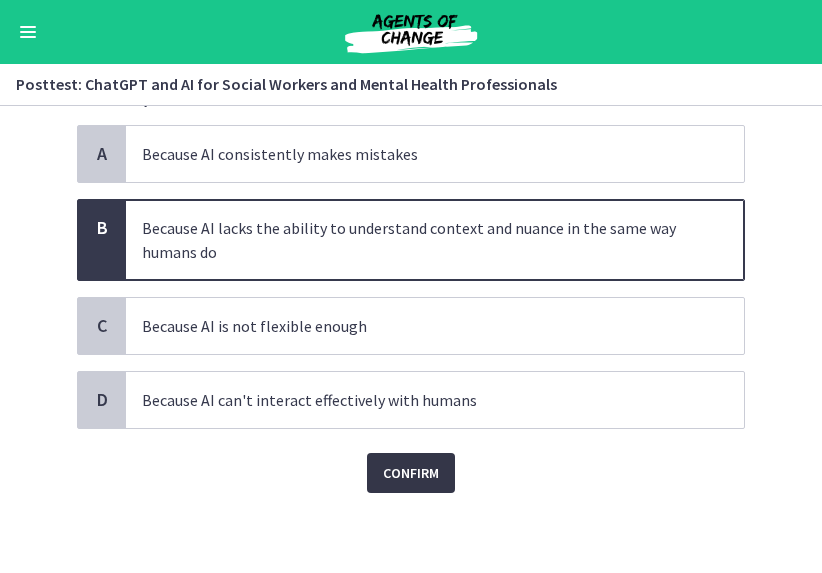 click on "Confirm" at bounding box center (411, 473) 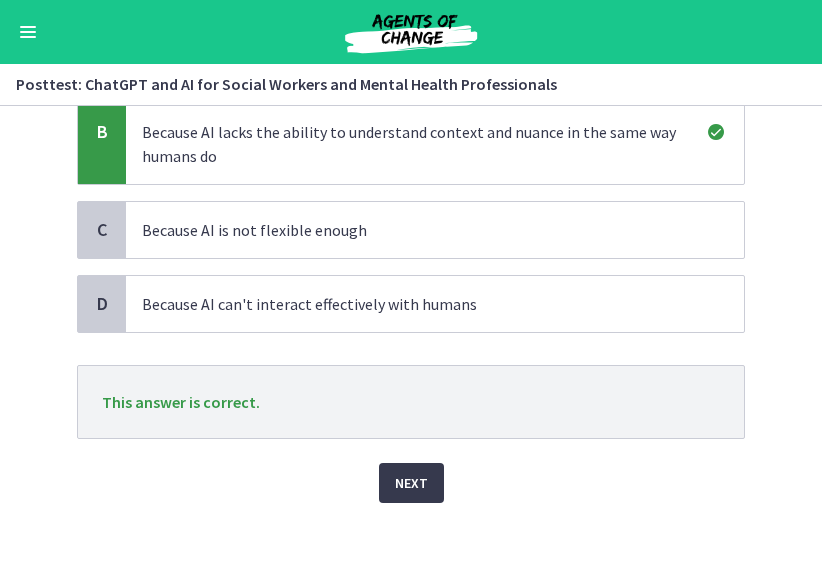 scroll, scrollTop: 263, scrollLeft: 0, axis: vertical 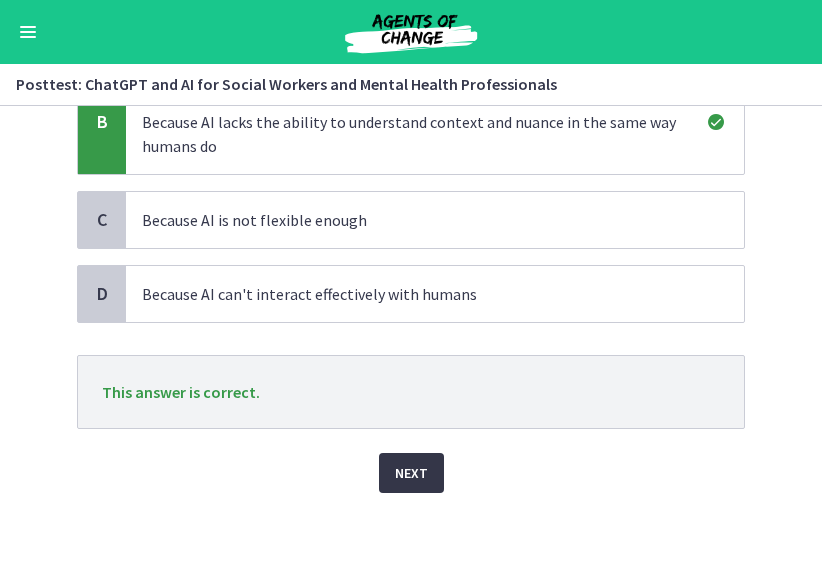 click on "Next" at bounding box center [411, 473] 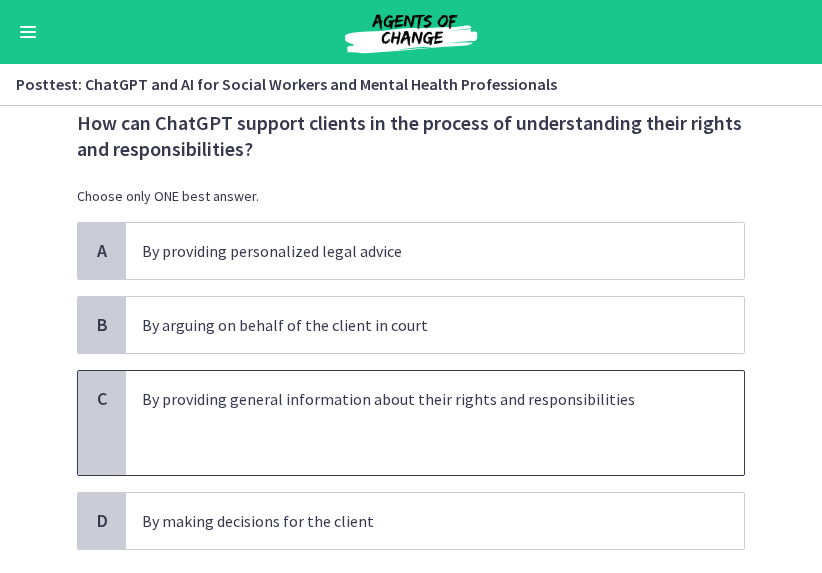 scroll, scrollTop: 59, scrollLeft: 0, axis: vertical 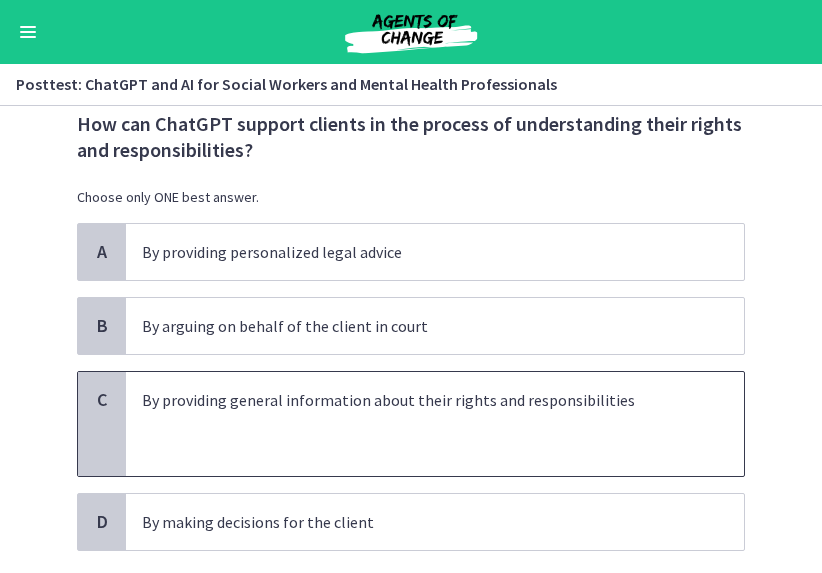 click at bounding box center (415, 448) 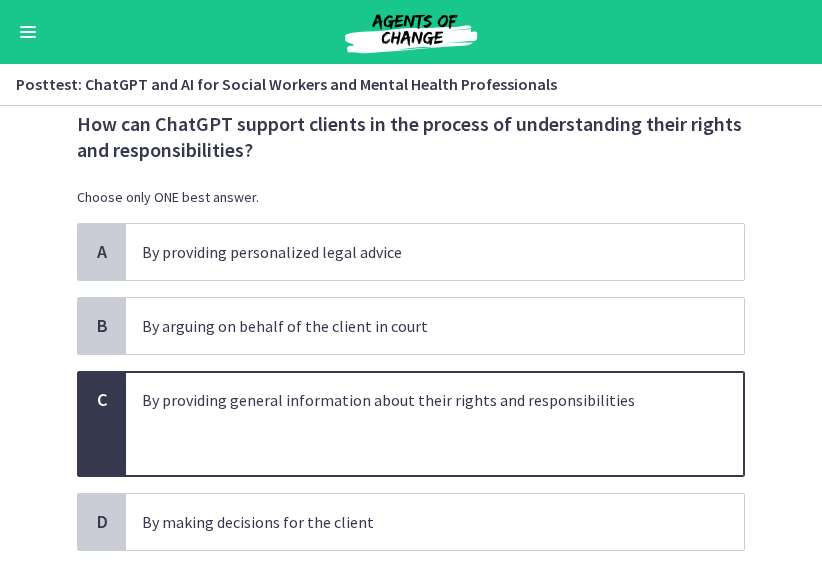 click at bounding box center (415, 424) 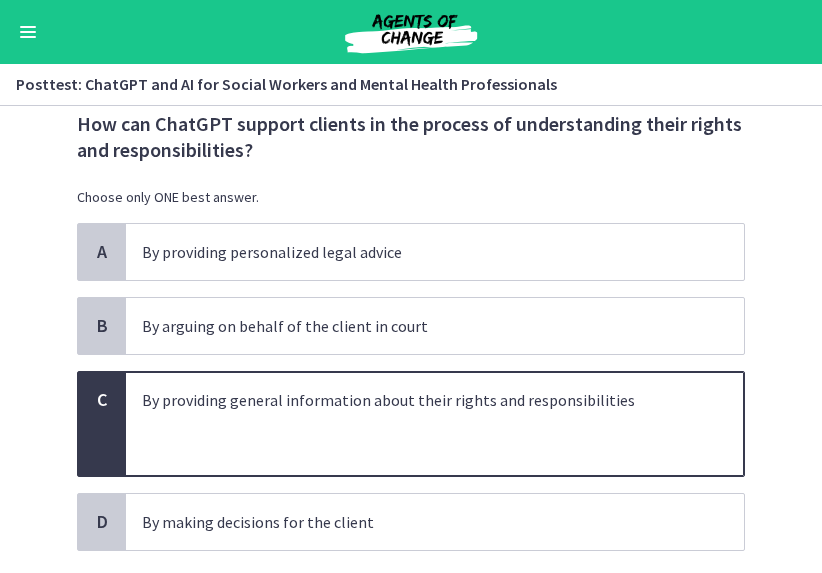 click on "Question   25   of   30
How can ChatGPT support clients in the process of understanding their rights and responsibilities?
Choose only ONE best answer.
A
By providing personalized legal advice
B
By arguing on behalf of the client in court
C
By providing general information about their rights and responsibilities
D
By making decisions for the client
Confirm" at bounding box center (411, 339) 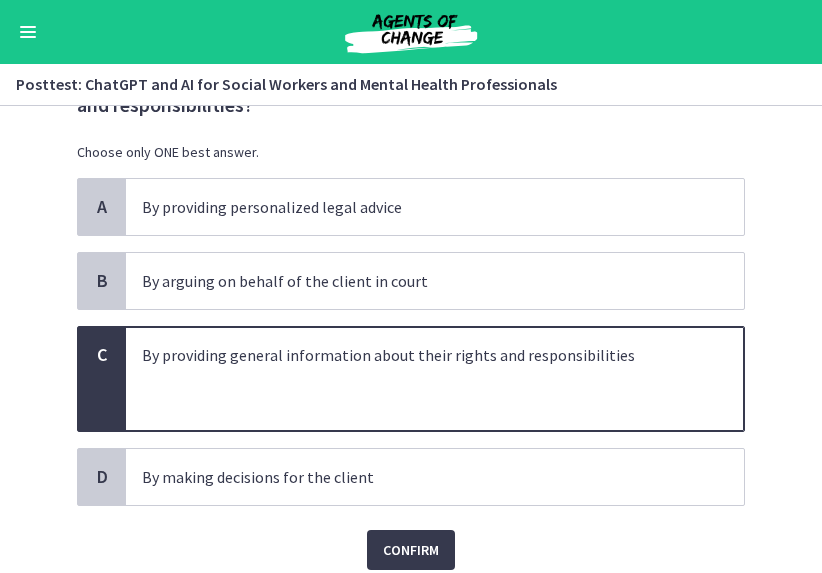 scroll, scrollTop: 181, scrollLeft: 0, axis: vertical 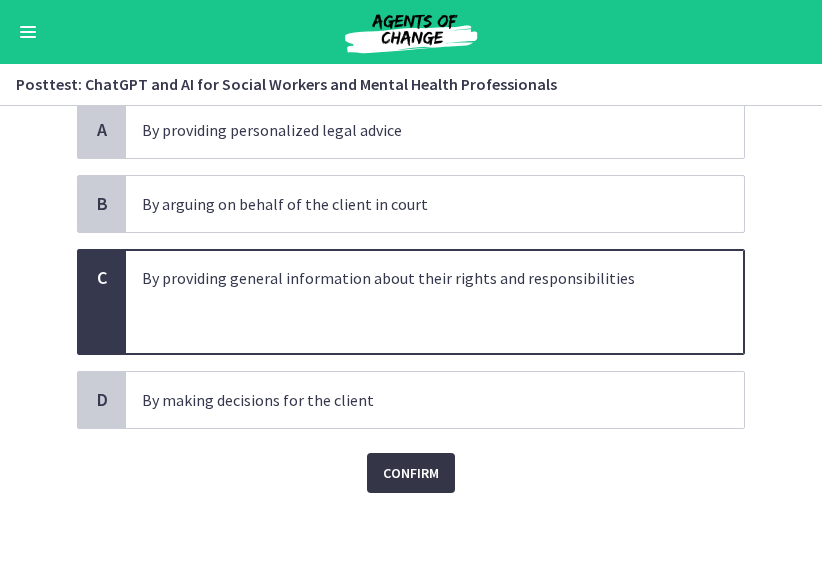 click on "Confirm" at bounding box center [411, 473] 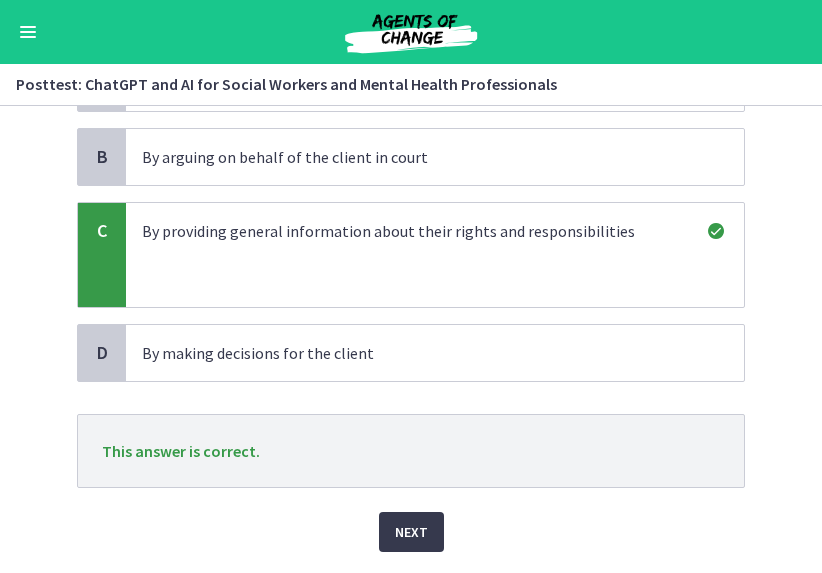 scroll, scrollTop: 287, scrollLeft: 0, axis: vertical 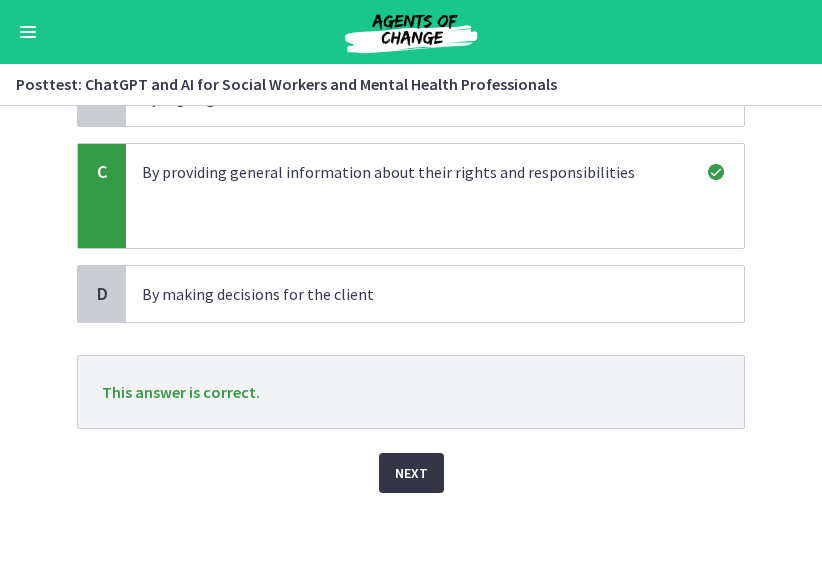 click on "Next" at bounding box center (411, 473) 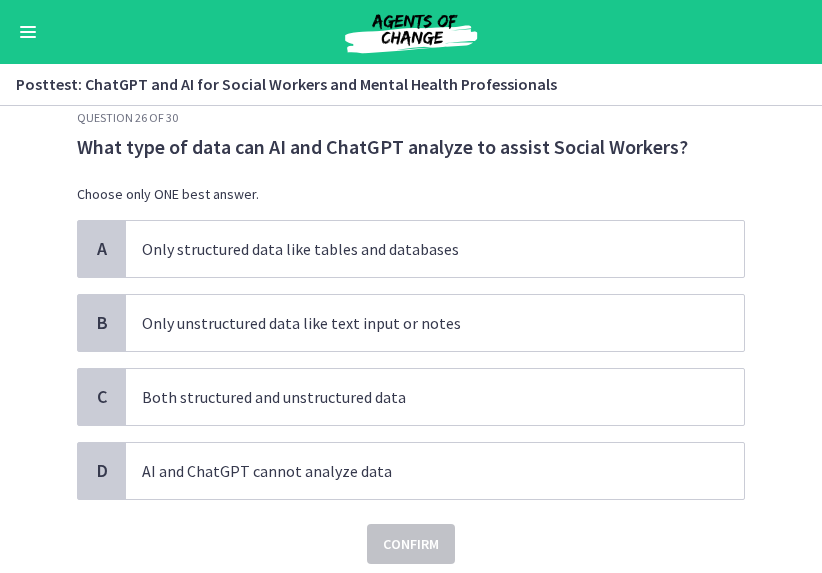 scroll, scrollTop: 40, scrollLeft: 0, axis: vertical 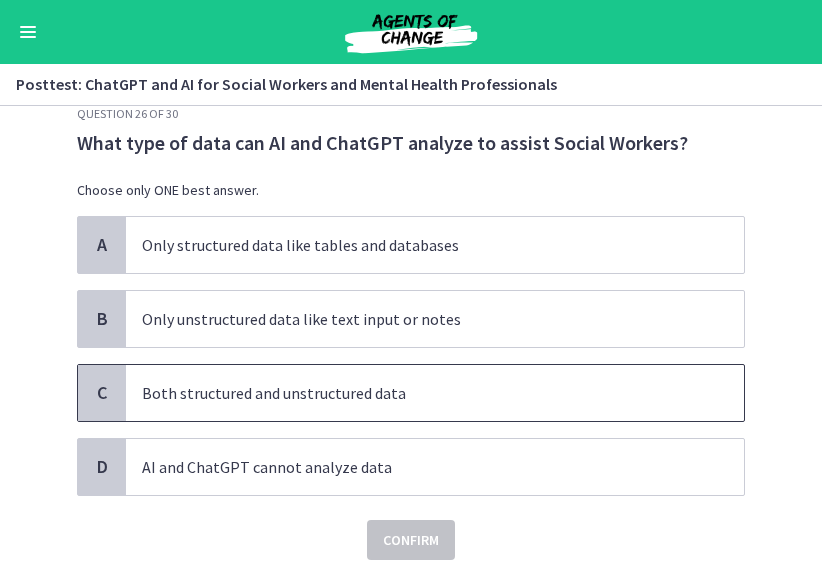 click on "Both structured and unstructured data" at bounding box center [415, 393] 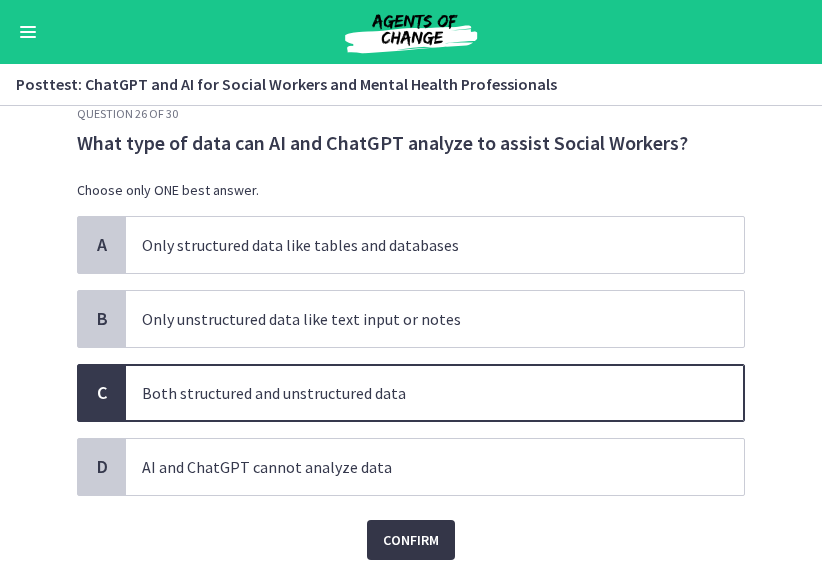 click on "Confirm" at bounding box center [411, 540] 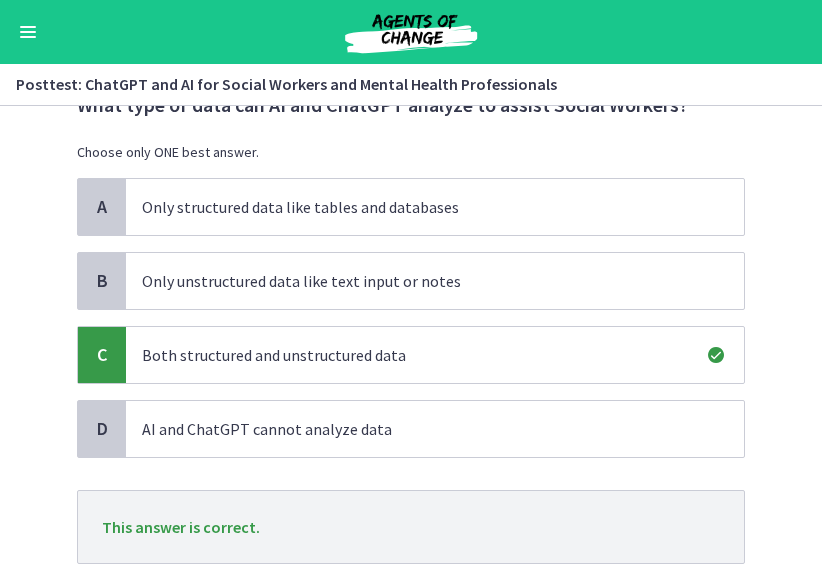 scroll, scrollTop: 176, scrollLeft: 0, axis: vertical 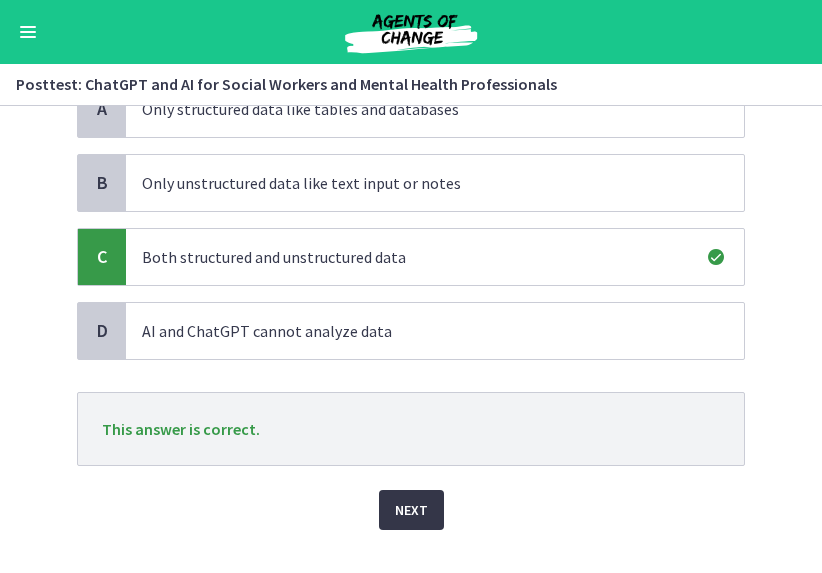 click on "Next" at bounding box center (411, 510) 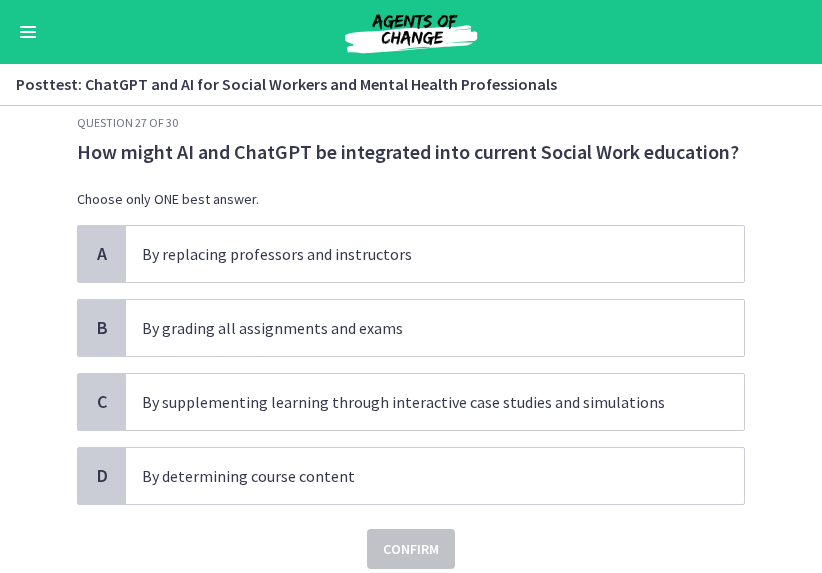 scroll, scrollTop: 32, scrollLeft: 0, axis: vertical 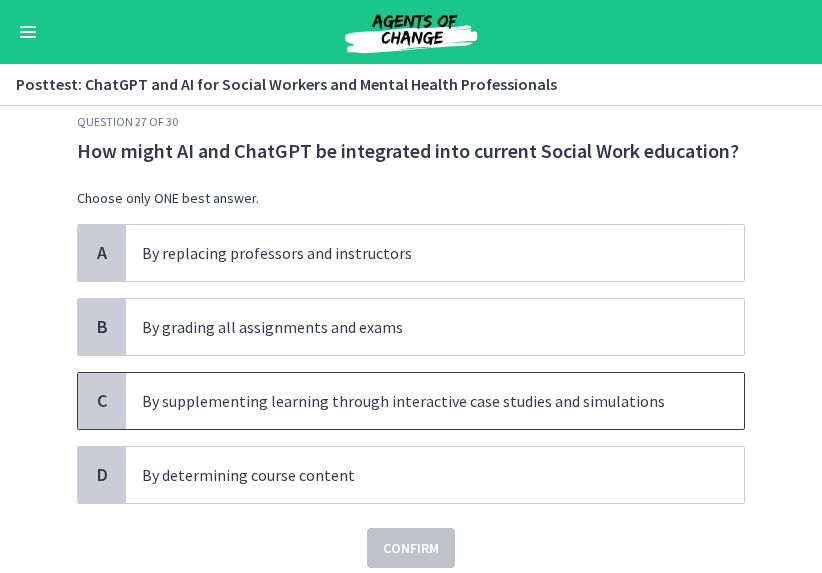 click on "By supplementing learning through interactive case studies and simulations" at bounding box center (415, 401) 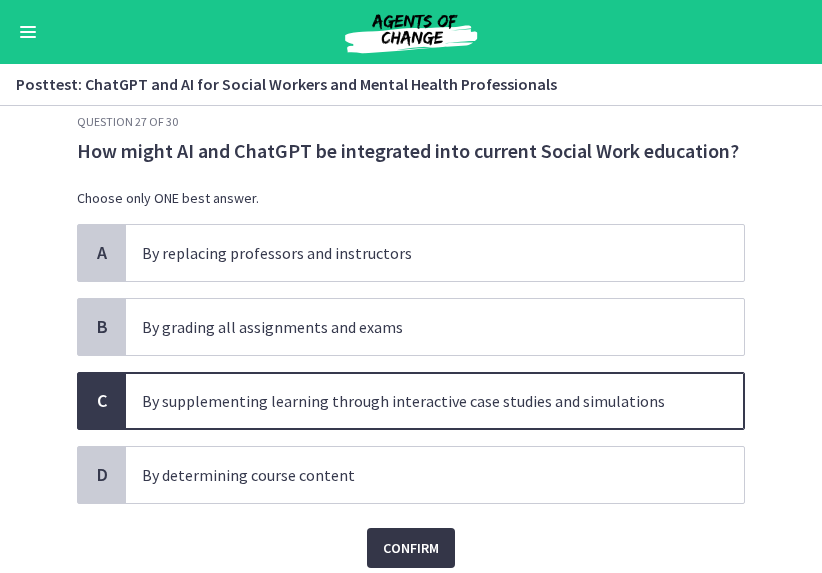 click on "Confirm" at bounding box center (411, 548) 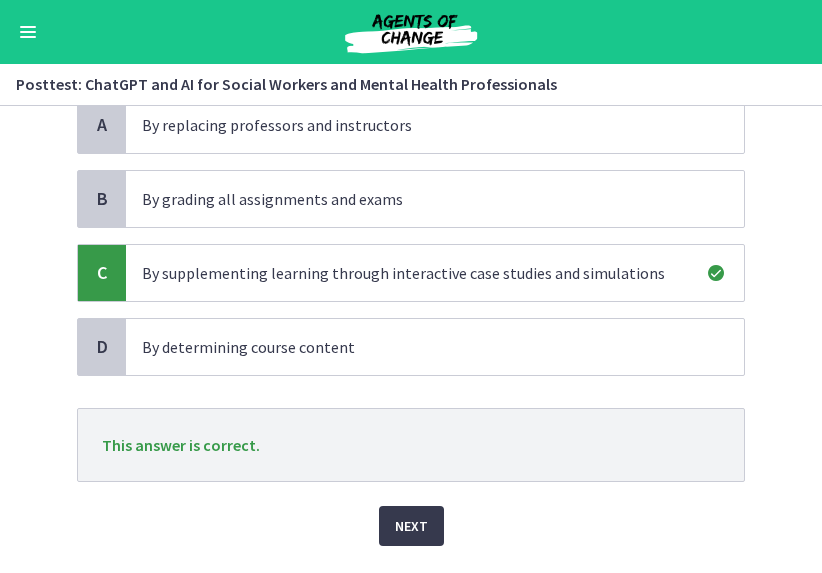 scroll, scrollTop: 161, scrollLeft: 0, axis: vertical 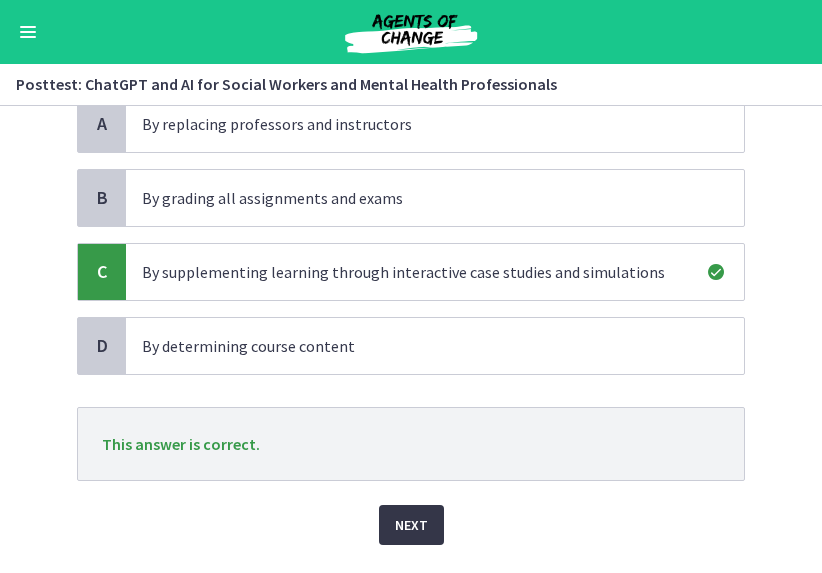 click on "Next" at bounding box center (411, 525) 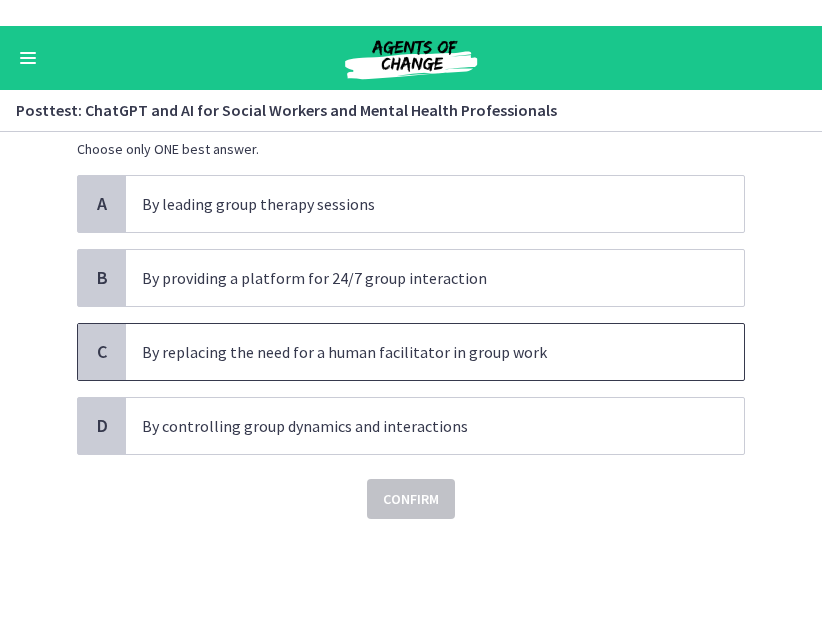 scroll, scrollTop: 0, scrollLeft: 0, axis: both 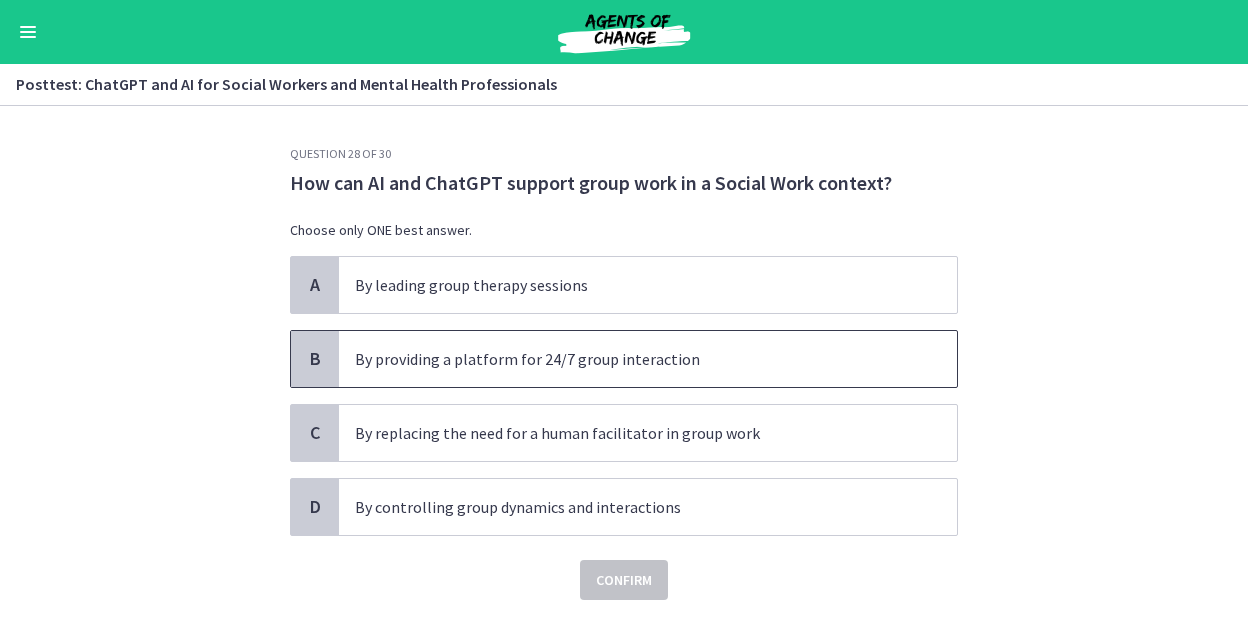 click on "By providing a platform for 24/7 group interaction" at bounding box center (628, 359) 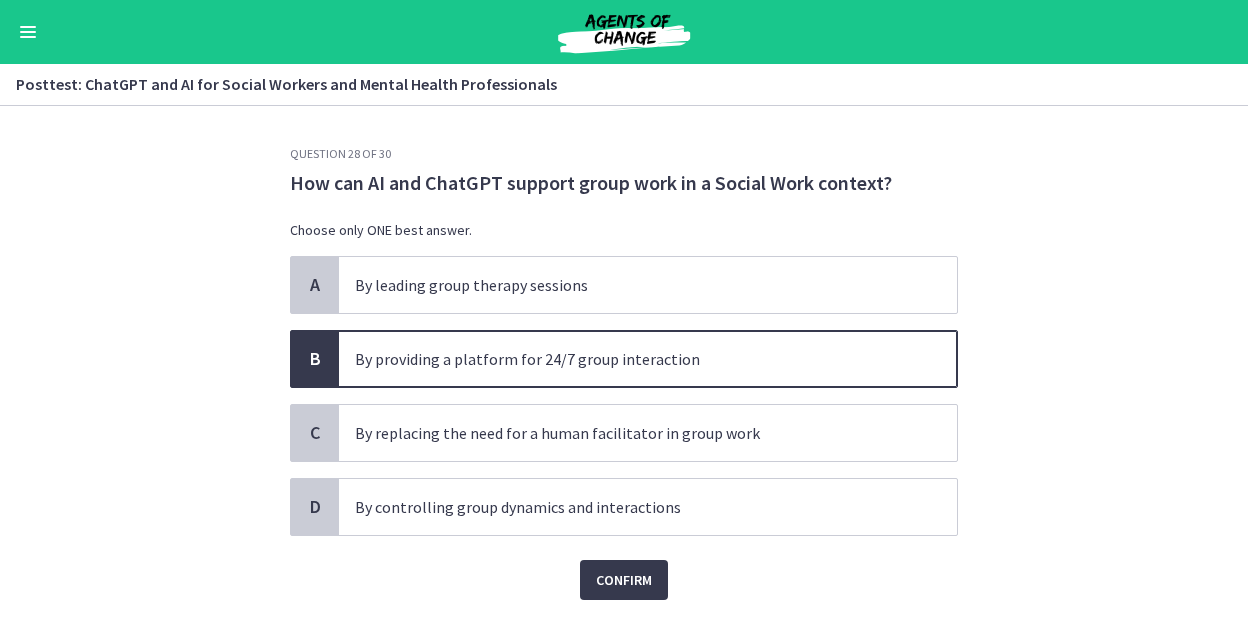 scroll, scrollTop: 32, scrollLeft: 0, axis: vertical 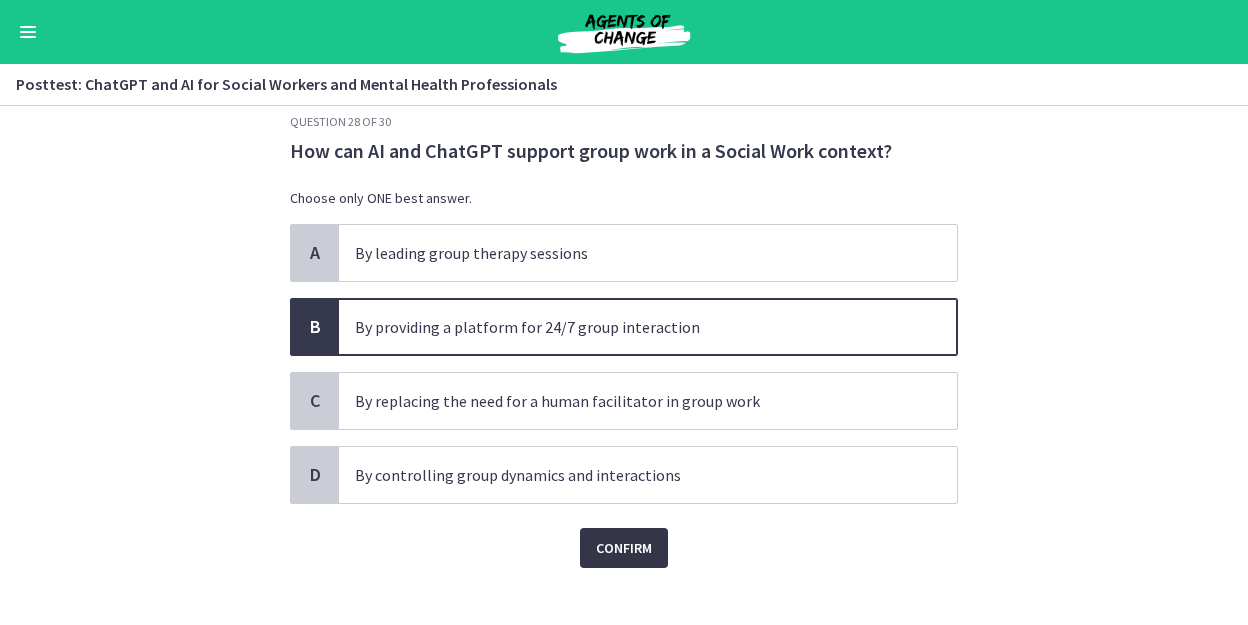 click on "Confirm" at bounding box center [624, 548] 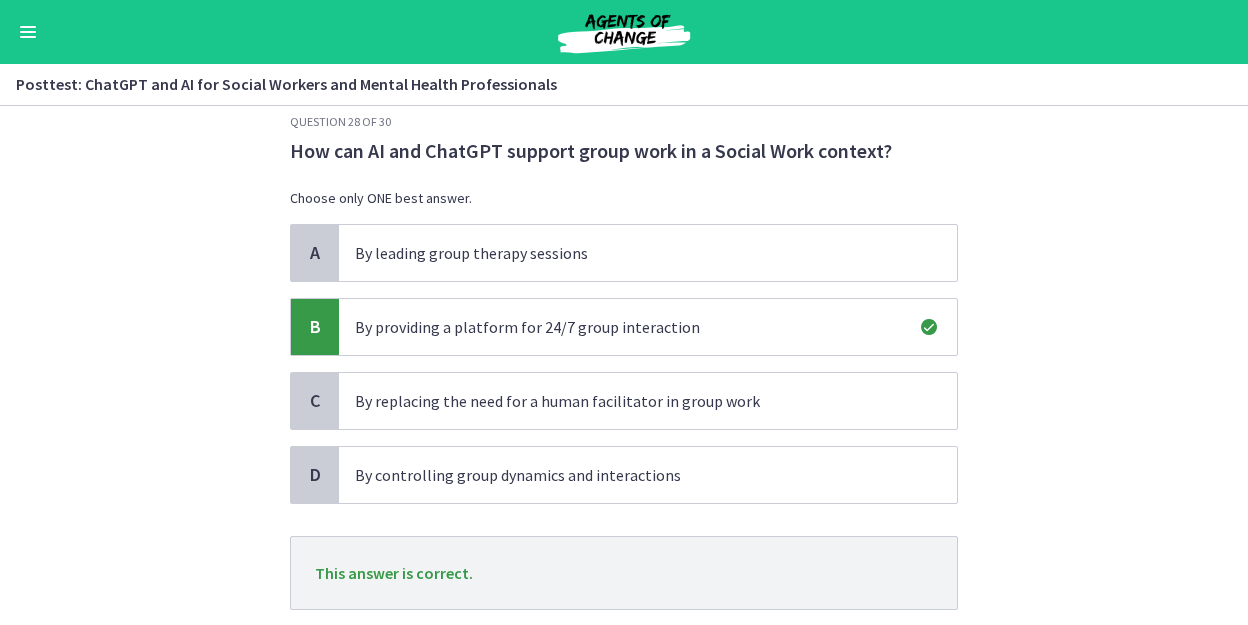 scroll, scrollTop: 161, scrollLeft: 0, axis: vertical 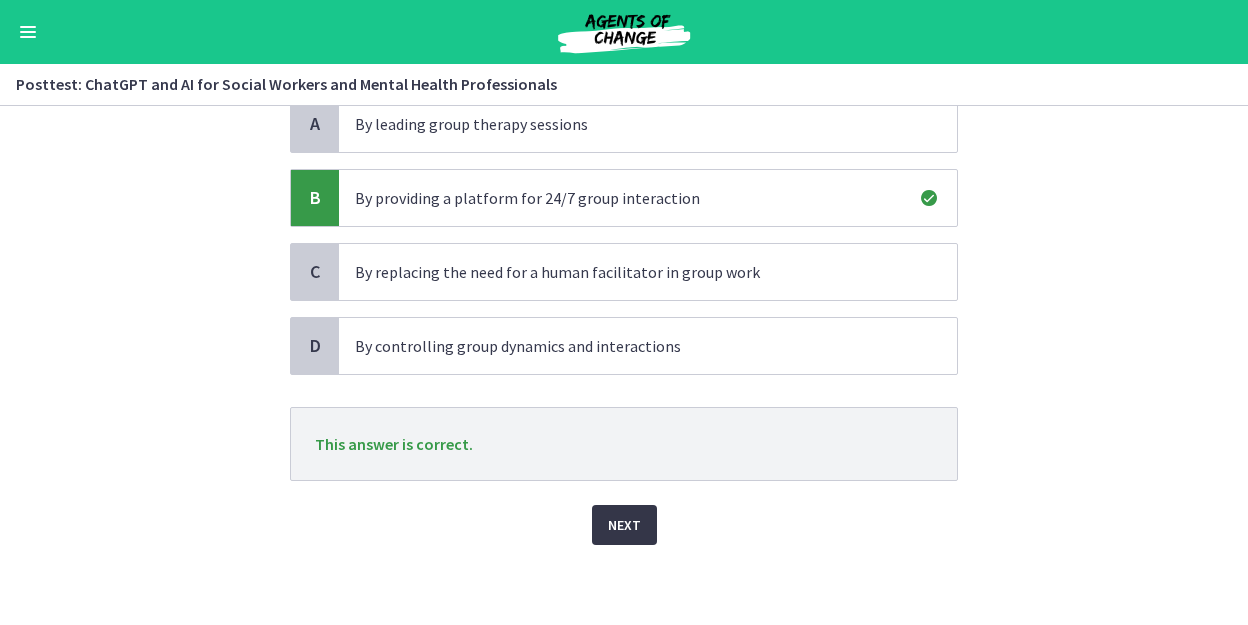 click on "Next" at bounding box center (624, 525) 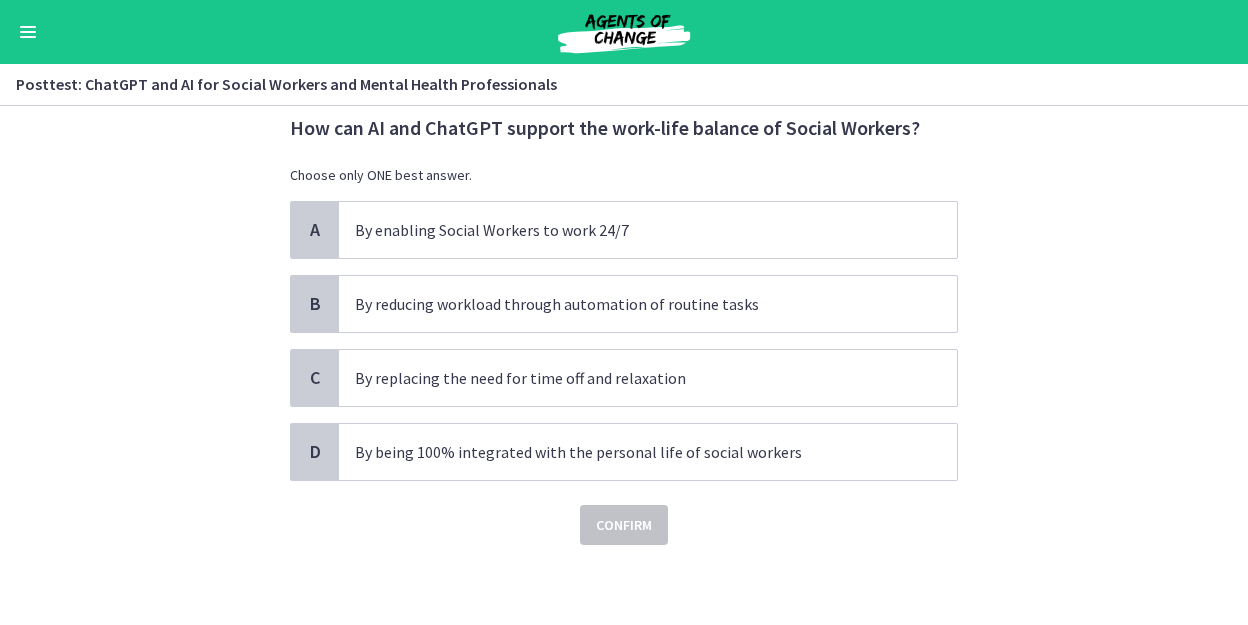scroll, scrollTop: 0, scrollLeft: 0, axis: both 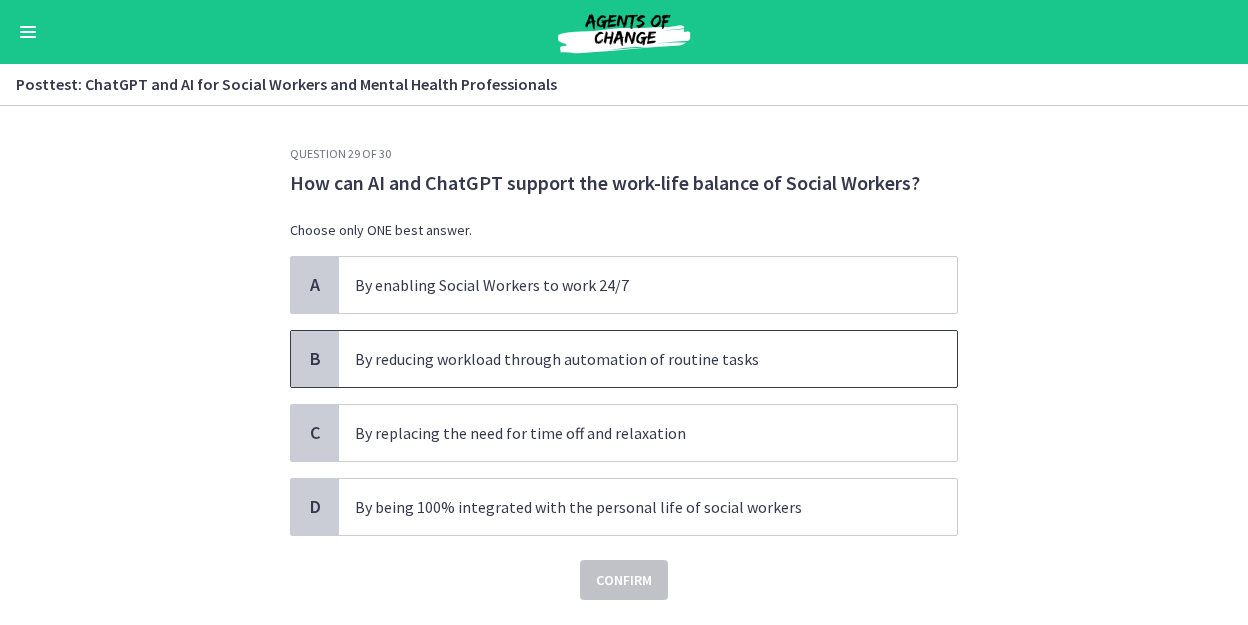 click on "By reducing workload through automation of routine tasks" at bounding box center (648, 359) 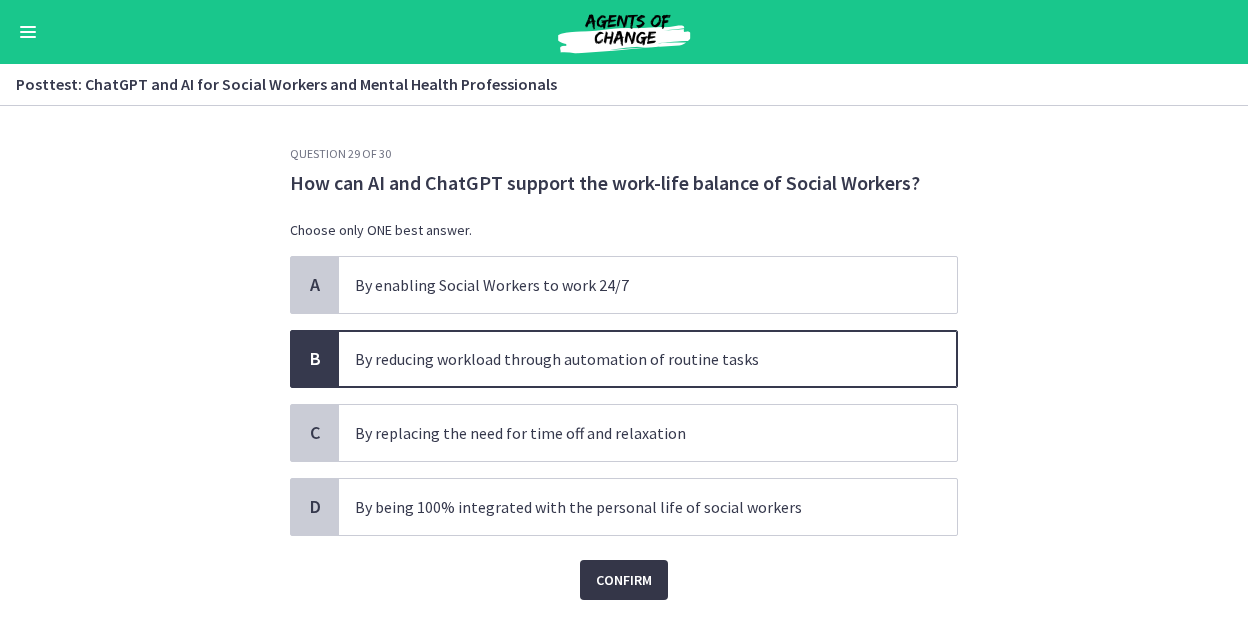 click on "Confirm" at bounding box center [624, 580] 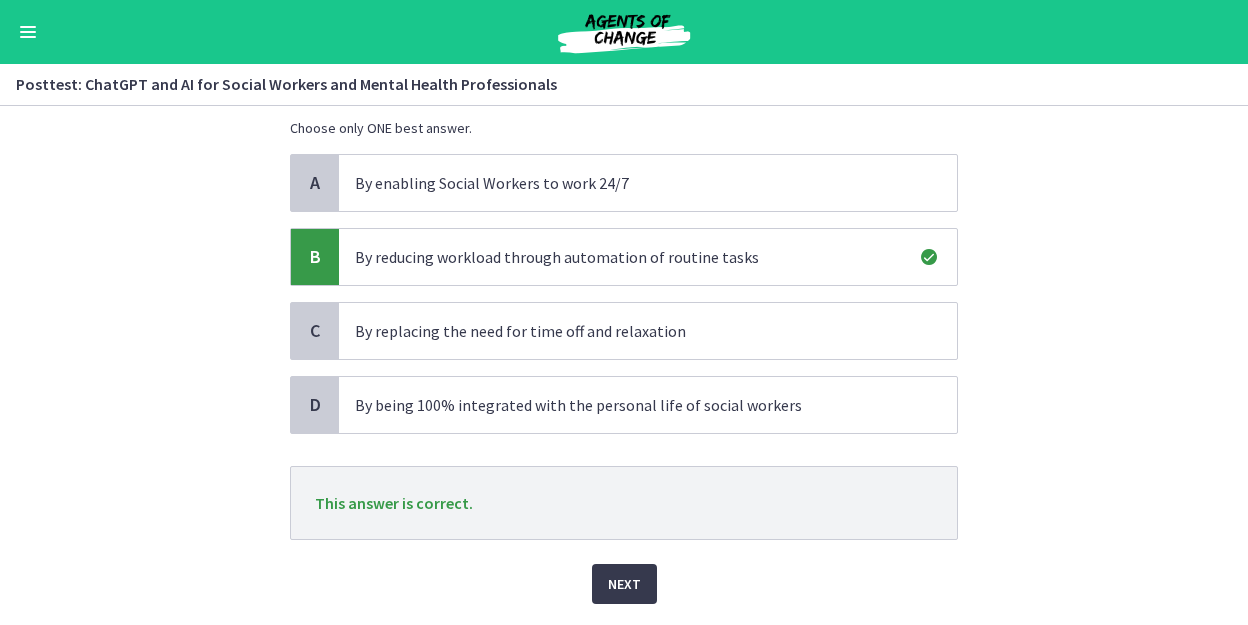 scroll, scrollTop: 106, scrollLeft: 0, axis: vertical 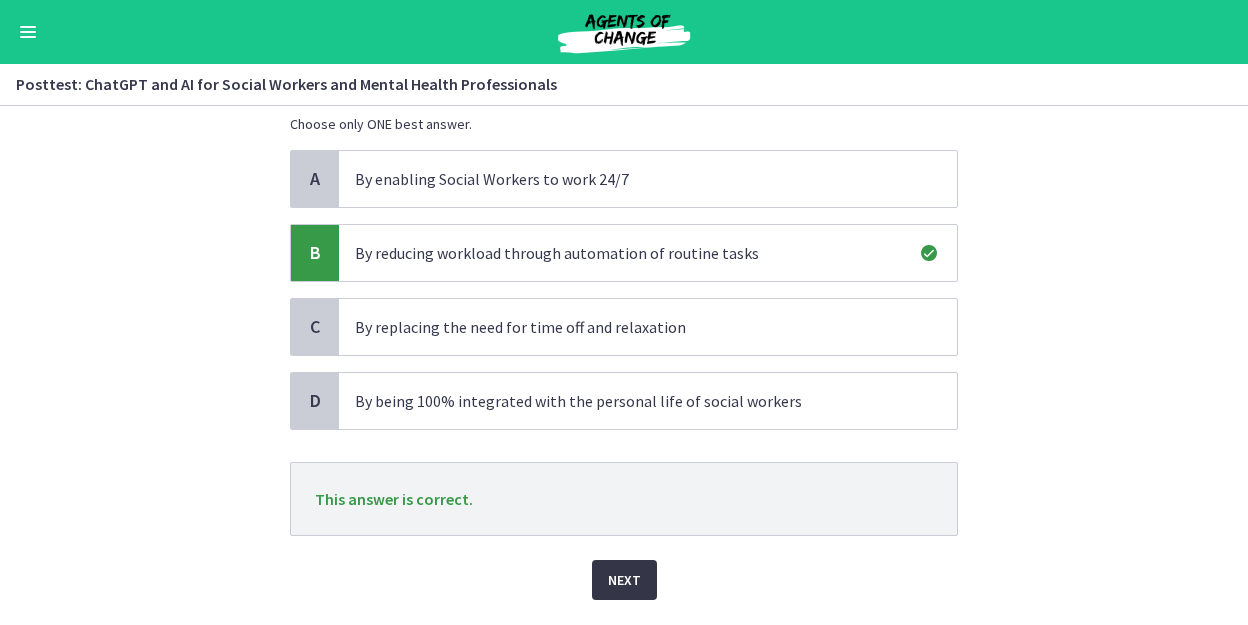 click on "Next" at bounding box center (624, 580) 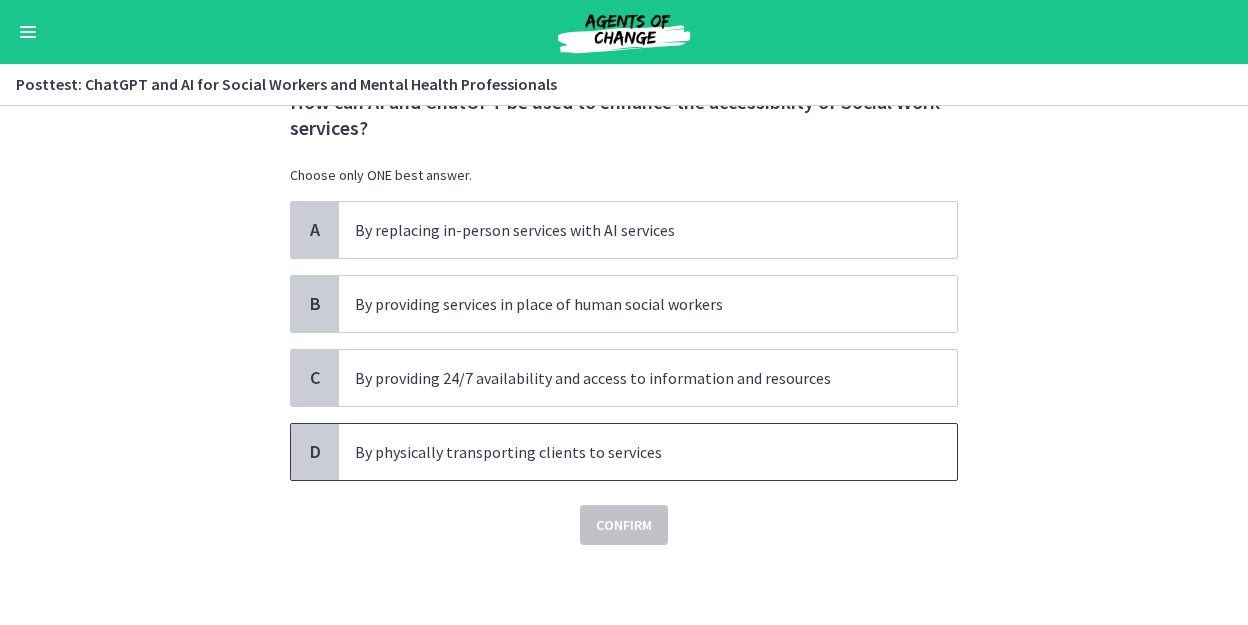 scroll, scrollTop: 0, scrollLeft: 0, axis: both 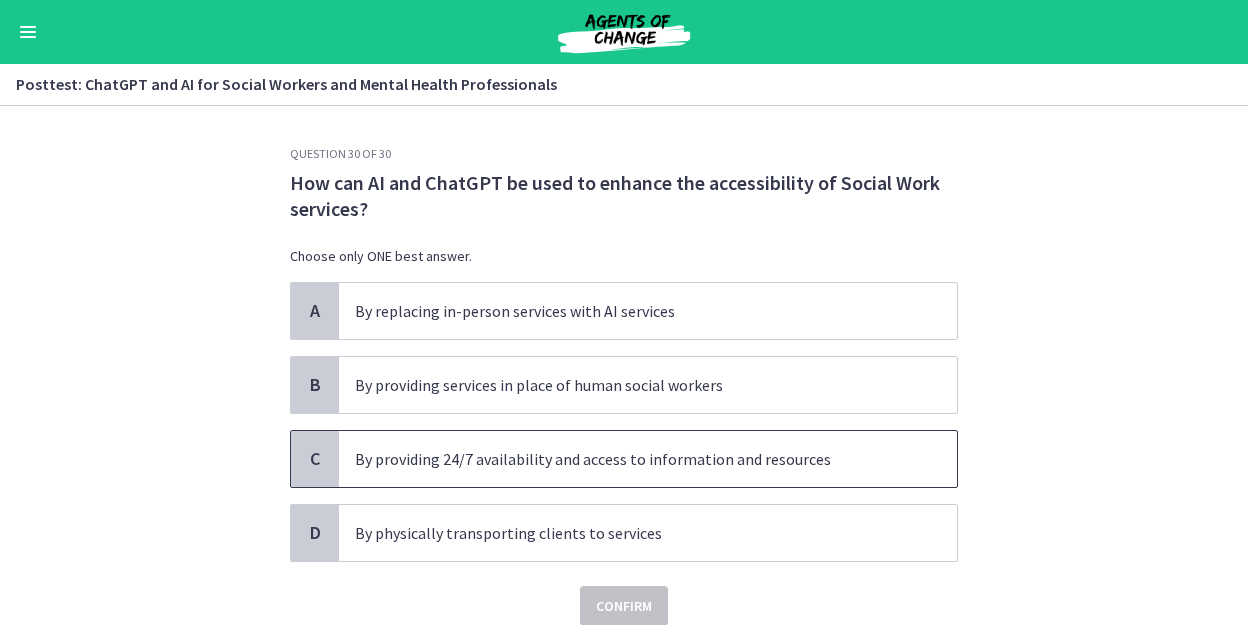 click on "By providing 24/7 availability and access to information and resources" at bounding box center (628, 459) 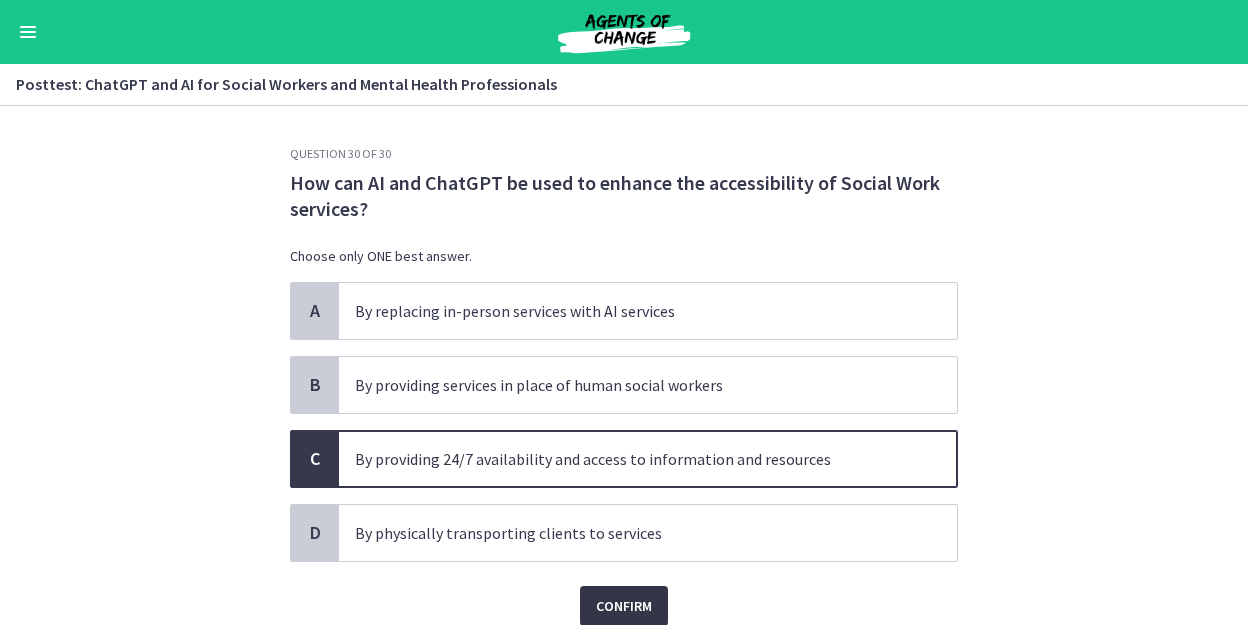click on "Confirm" at bounding box center [624, 606] 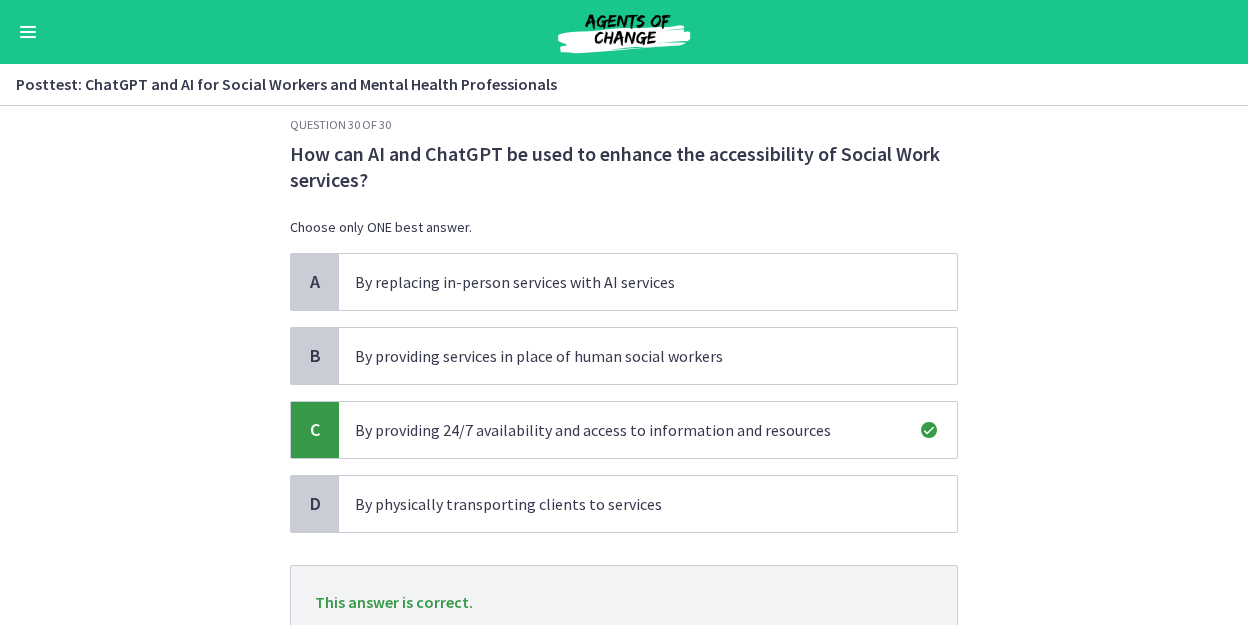 scroll, scrollTop: 118, scrollLeft: 0, axis: vertical 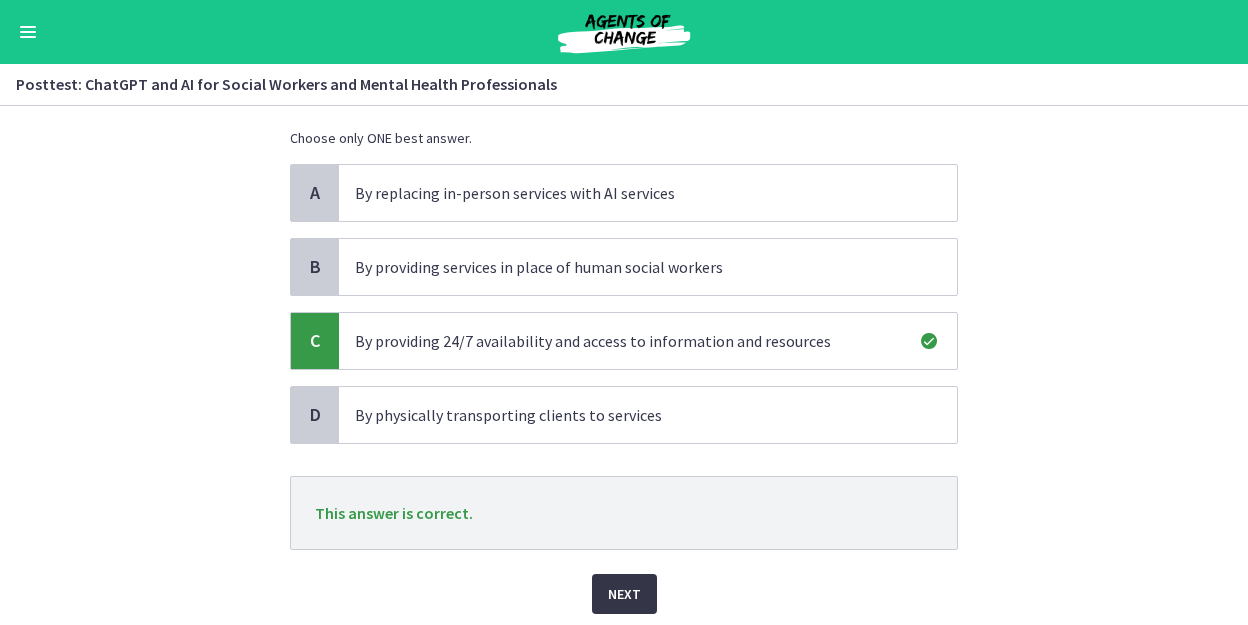 click on "Next" at bounding box center (624, 594) 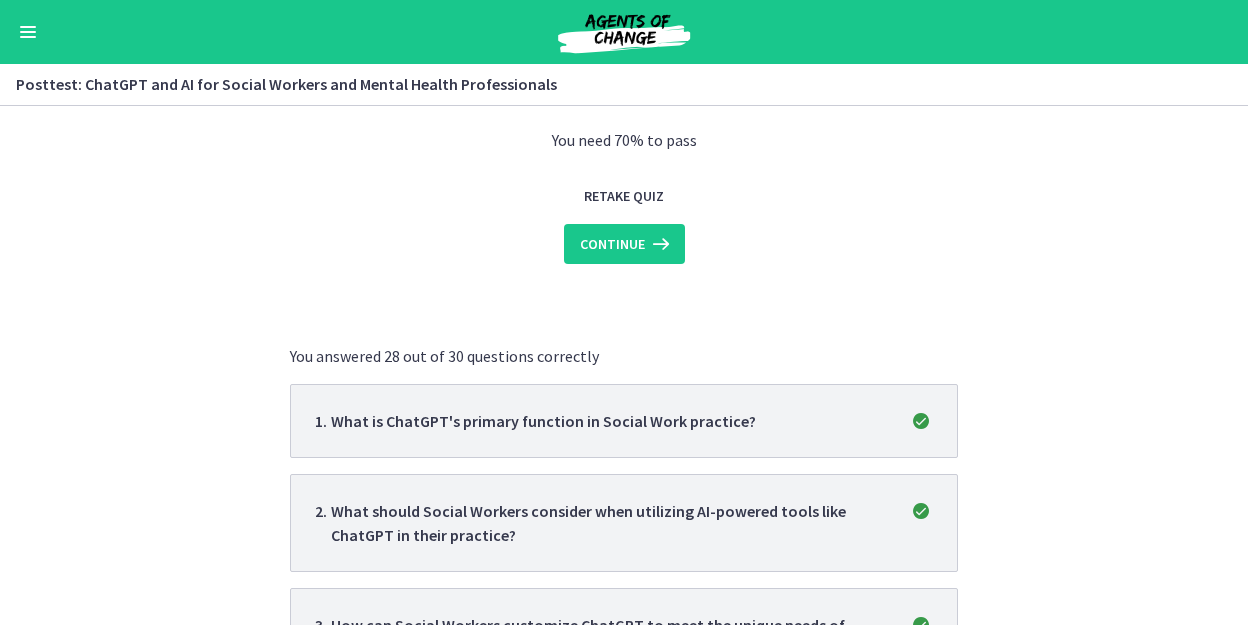 scroll, scrollTop: 200, scrollLeft: 0, axis: vertical 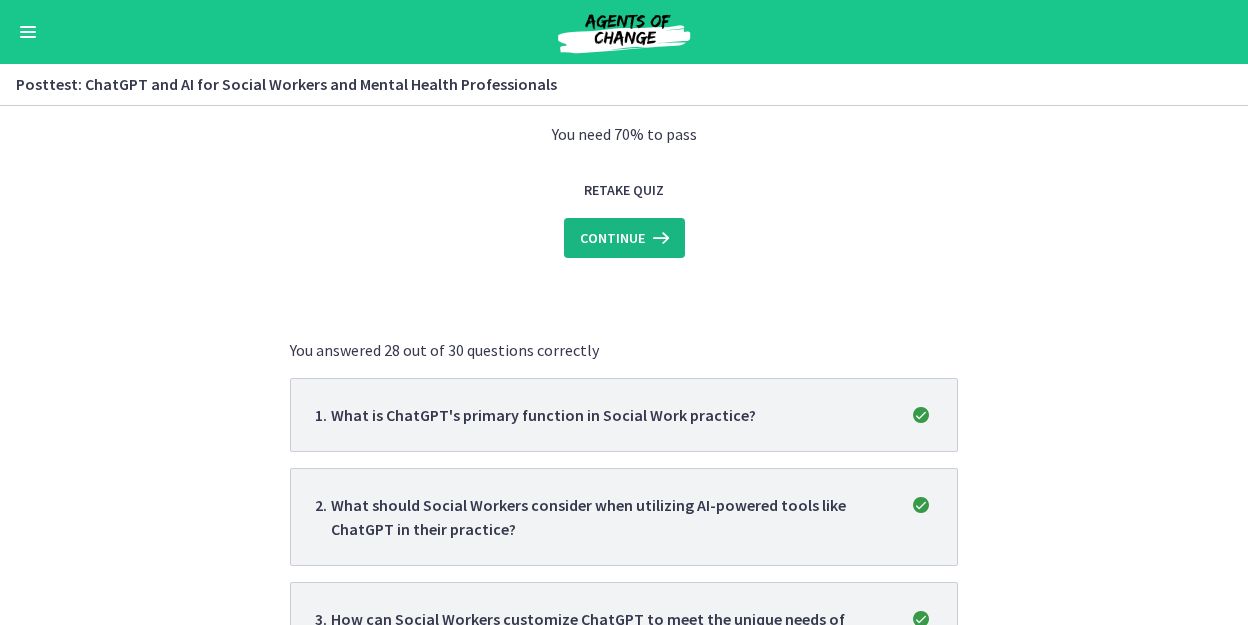 click on "Continue" at bounding box center [612, 238] 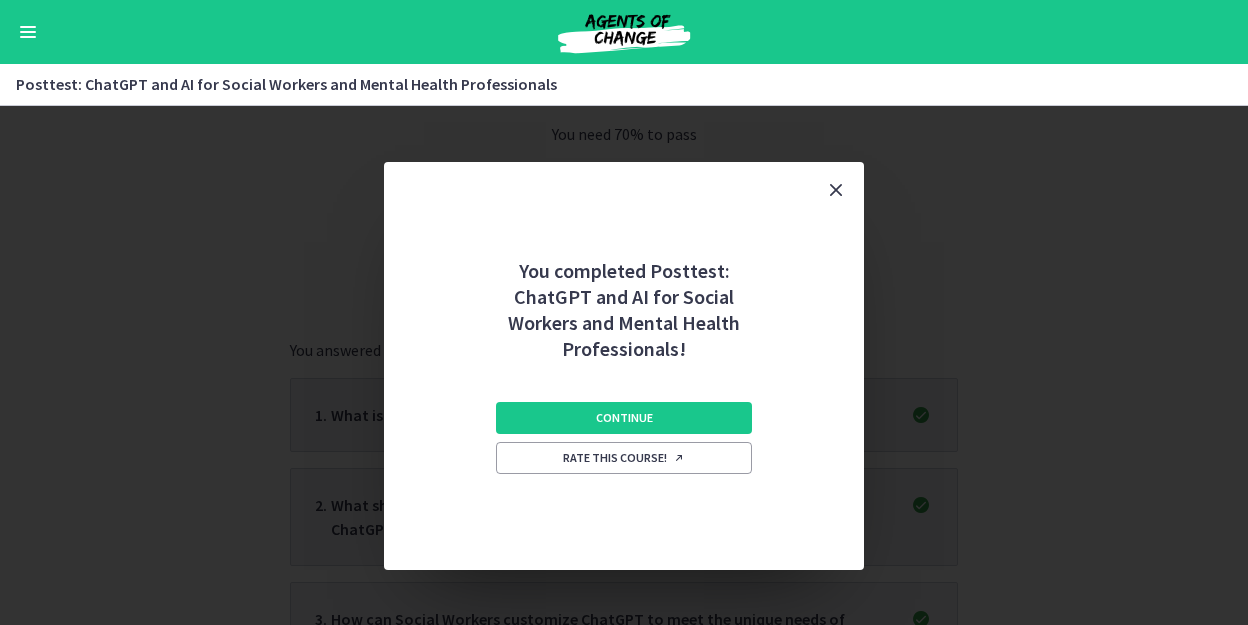 scroll, scrollTop: 0, scrollLeft: 0, axis: both 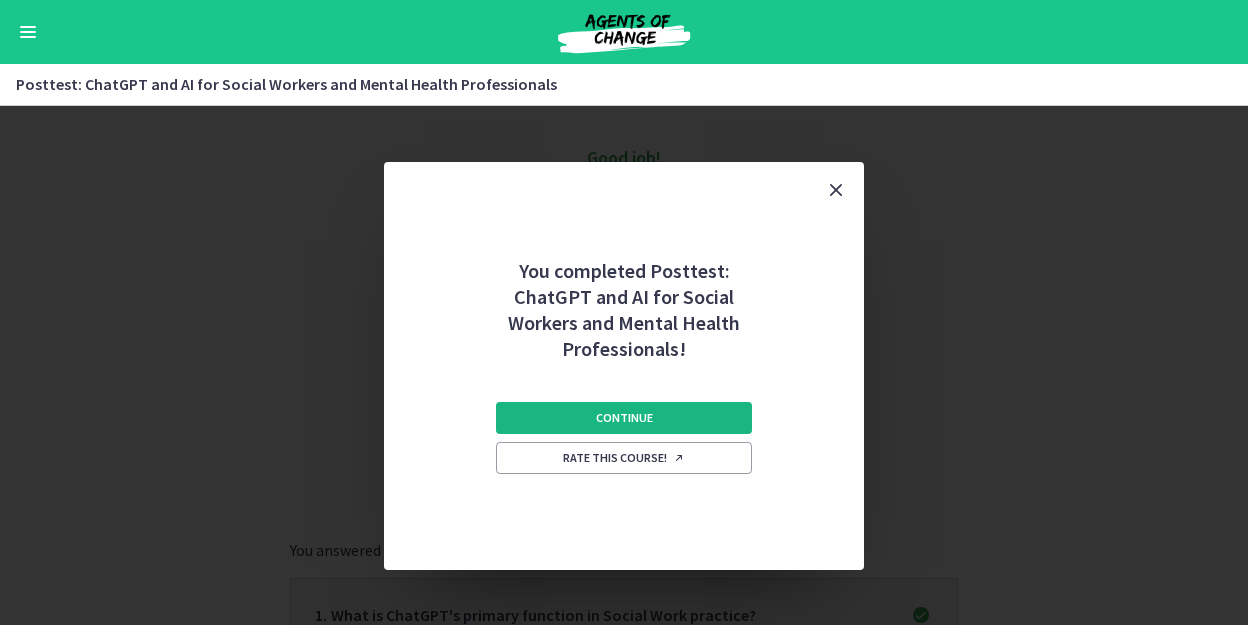 click on "Continue" at bounding box center (624, 418) 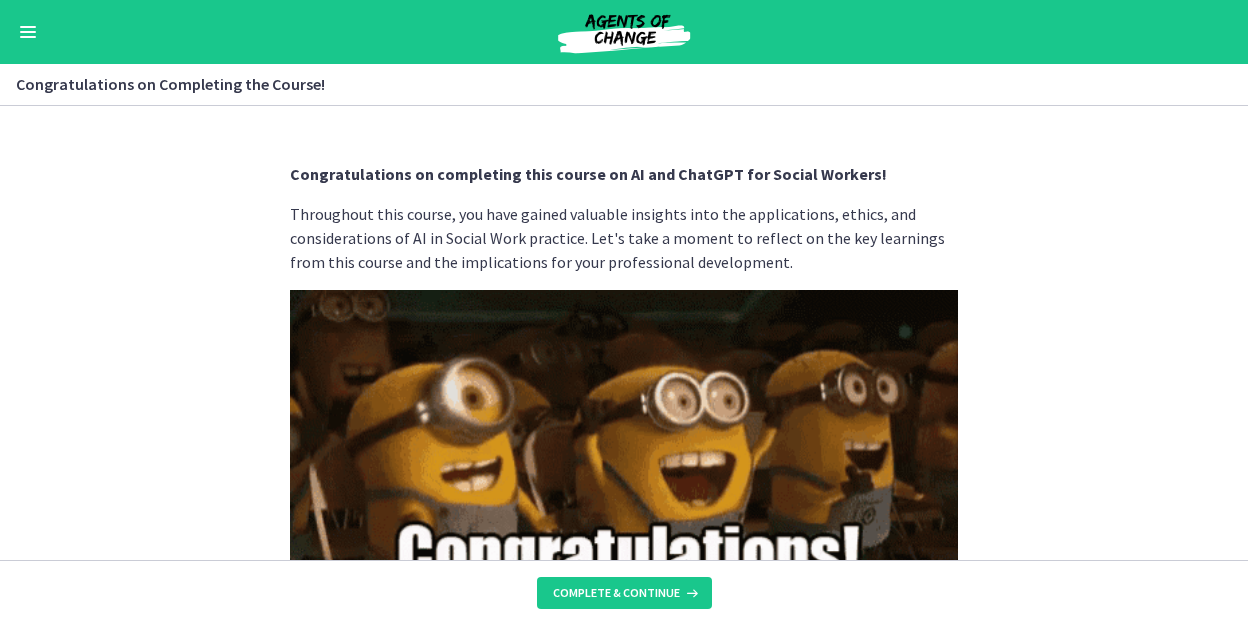 scroll, scrollTop: 980, scrollLeft: 0, axis: vertical 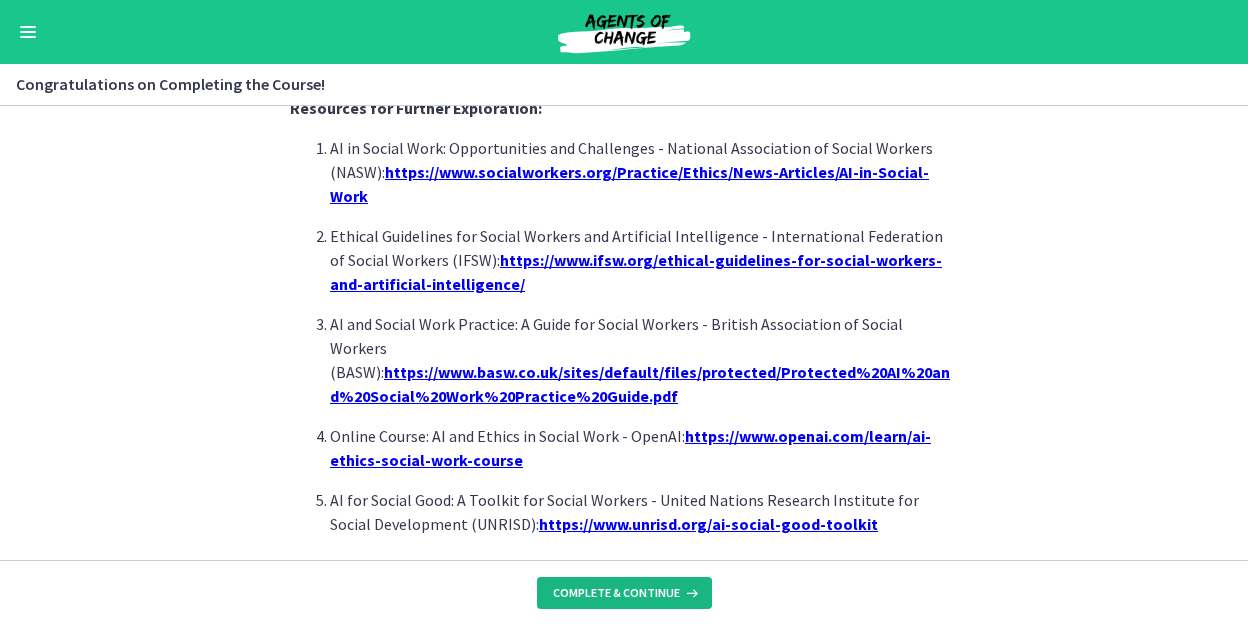 click on "Complete & continue" at bounding box center (616, 593) 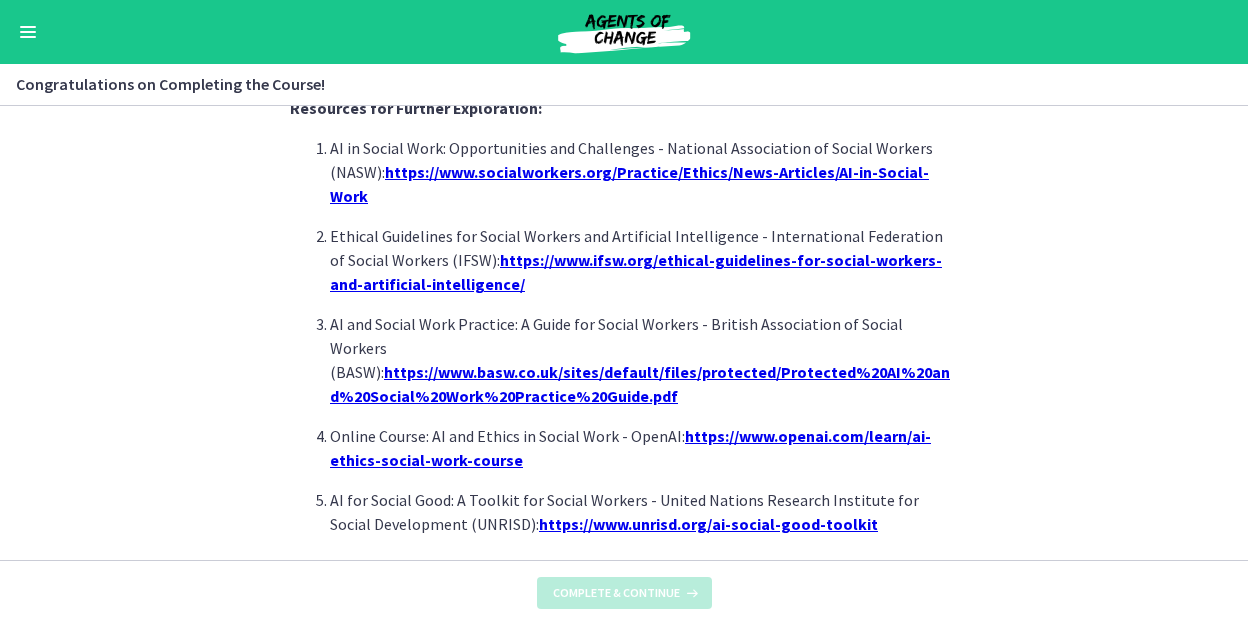 scroll, scrollTop: 0, scrollLeft: 0, axis: both 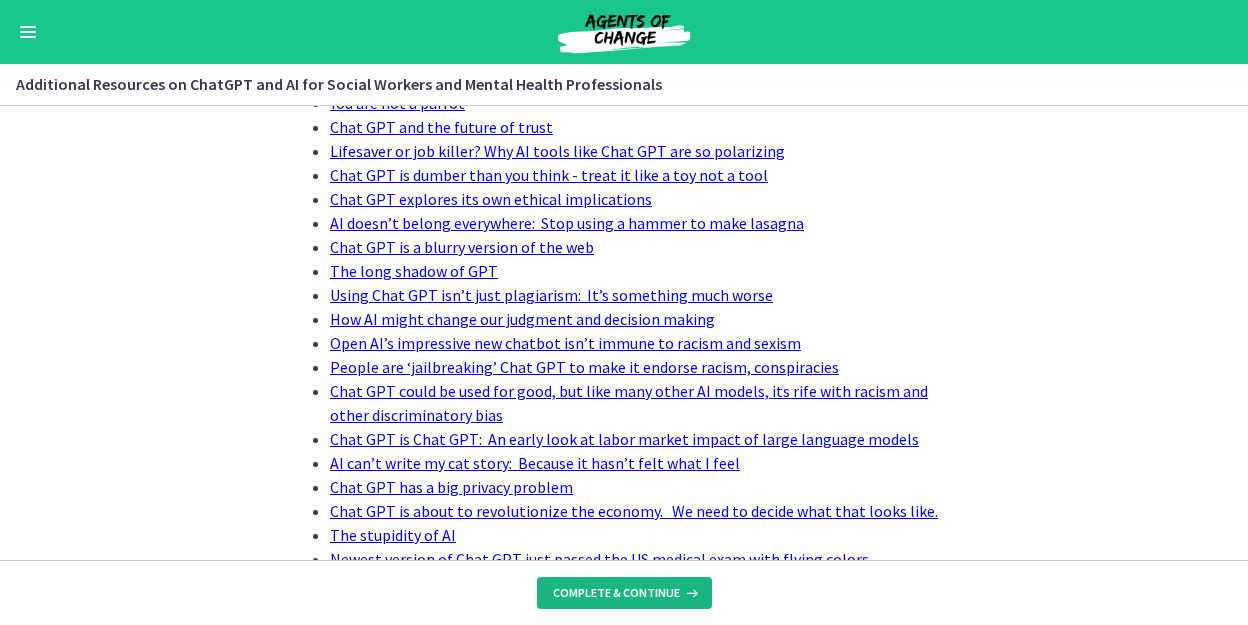 click on "Complete & continue" at bounding box center [616, 593] 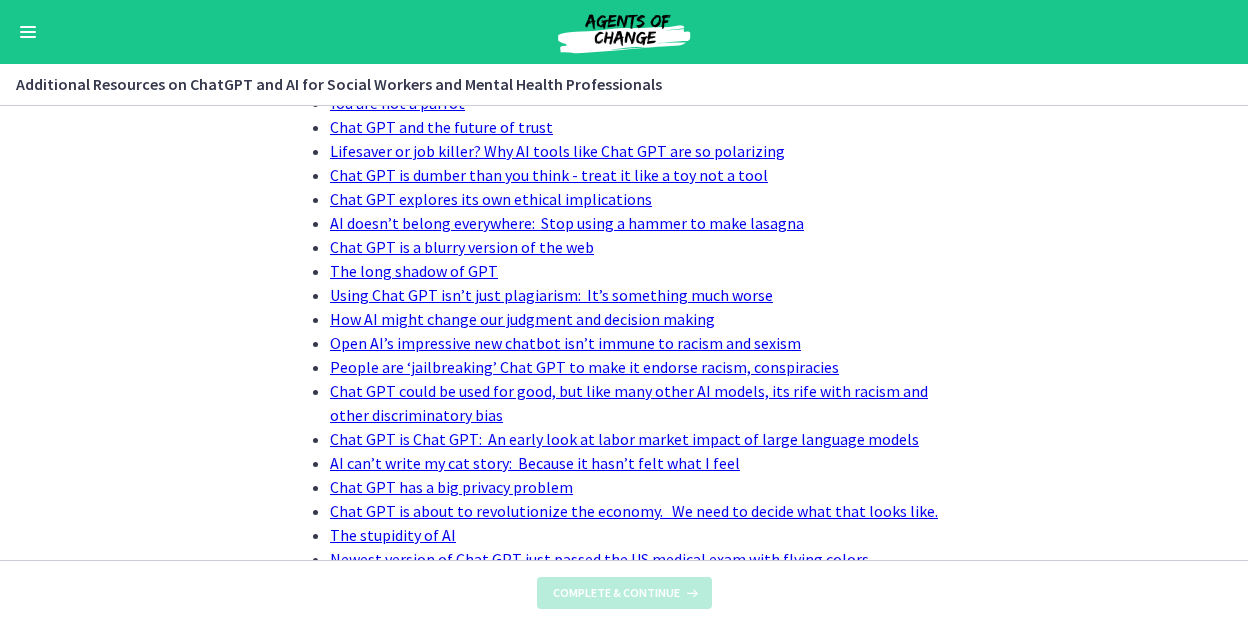 scroll, scrollTop: 0, scrollLeft: 0, axis: both 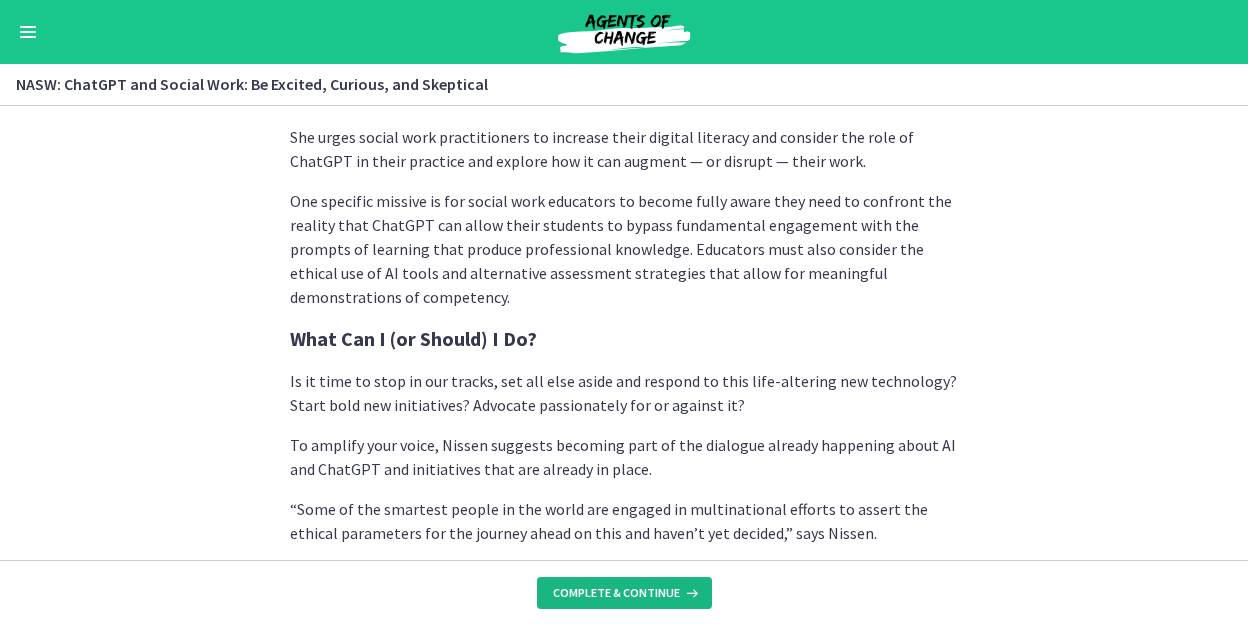 click on "Complete & continue" at bounding box center [616, 593] 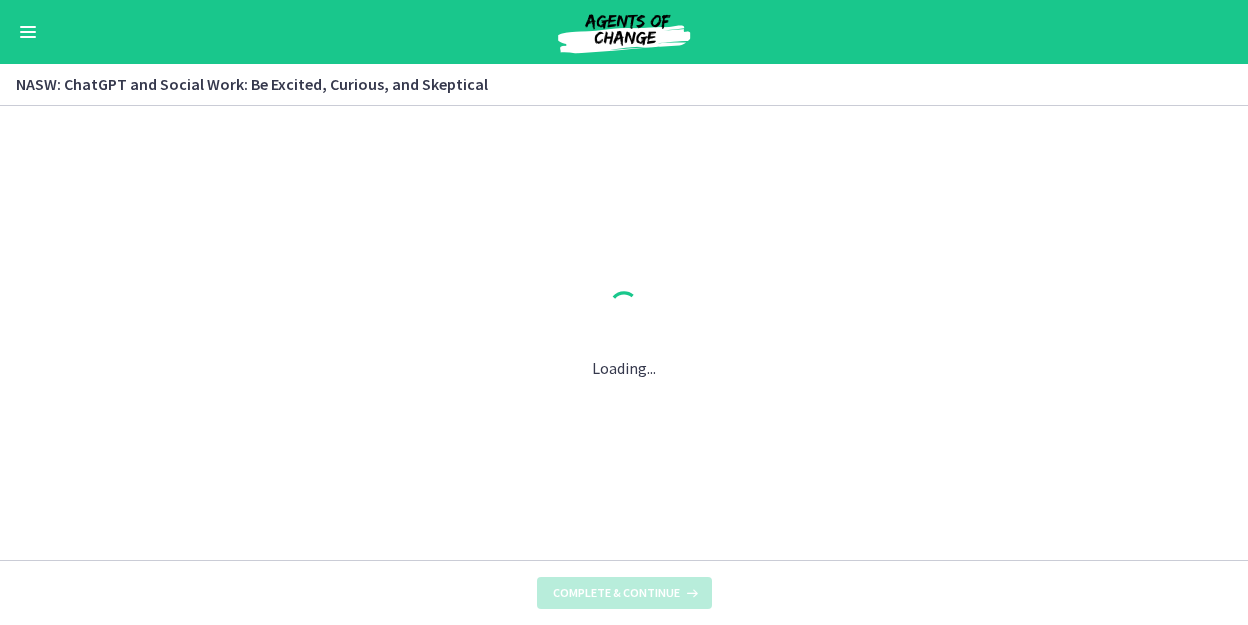 scroll, scrollTop: 0, scrollLeft: 0, axis: both 